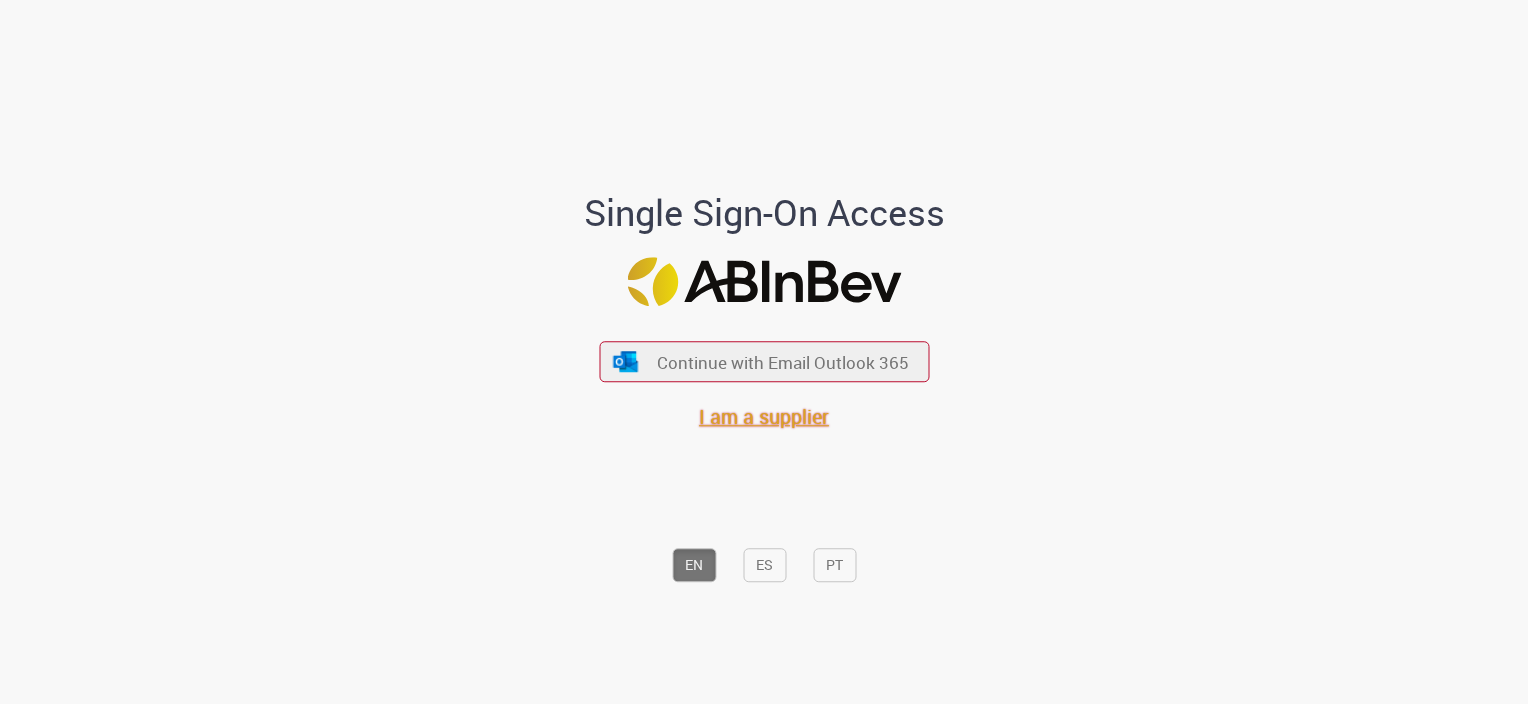 scroll, scrollTop: 0, scrollLeft: 0, axis: both 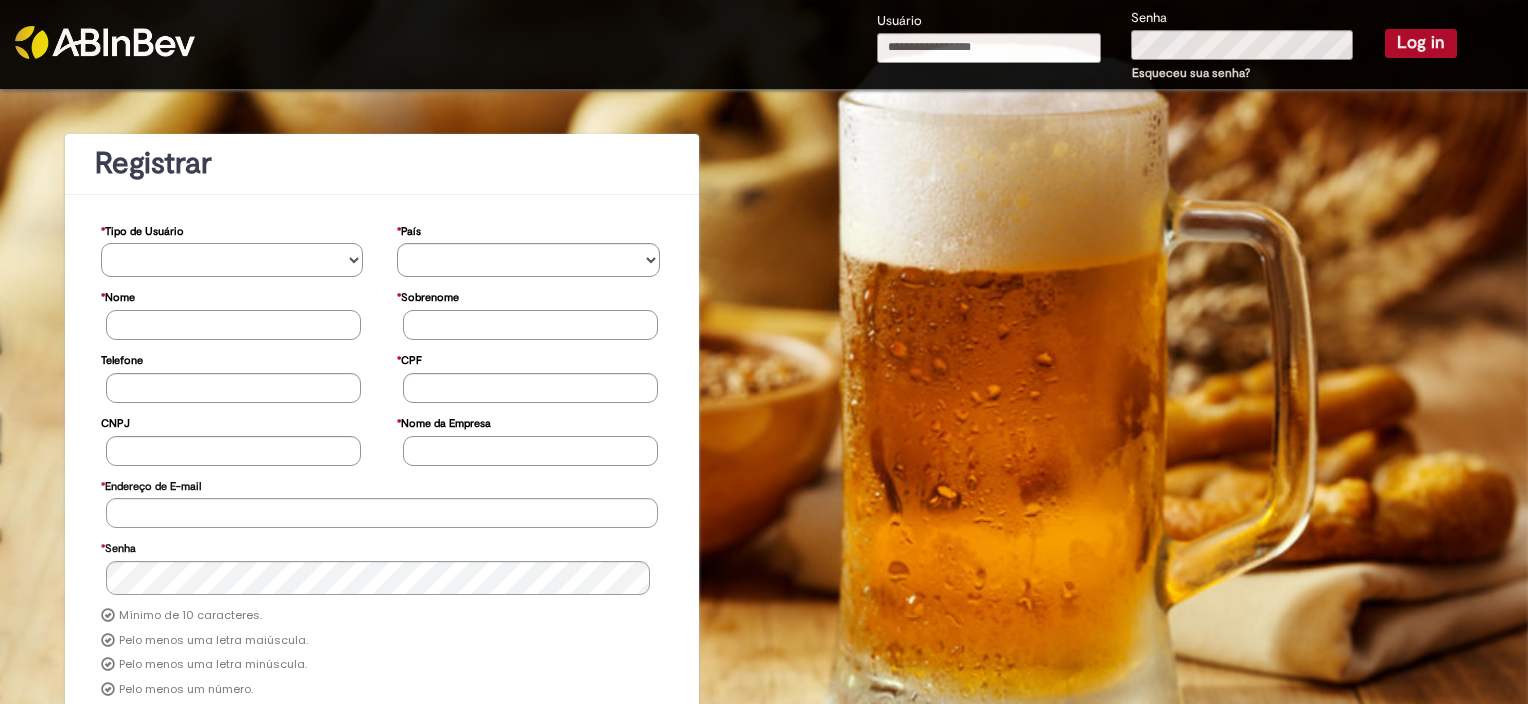 click on "**********" at bounding box center [232, 260] 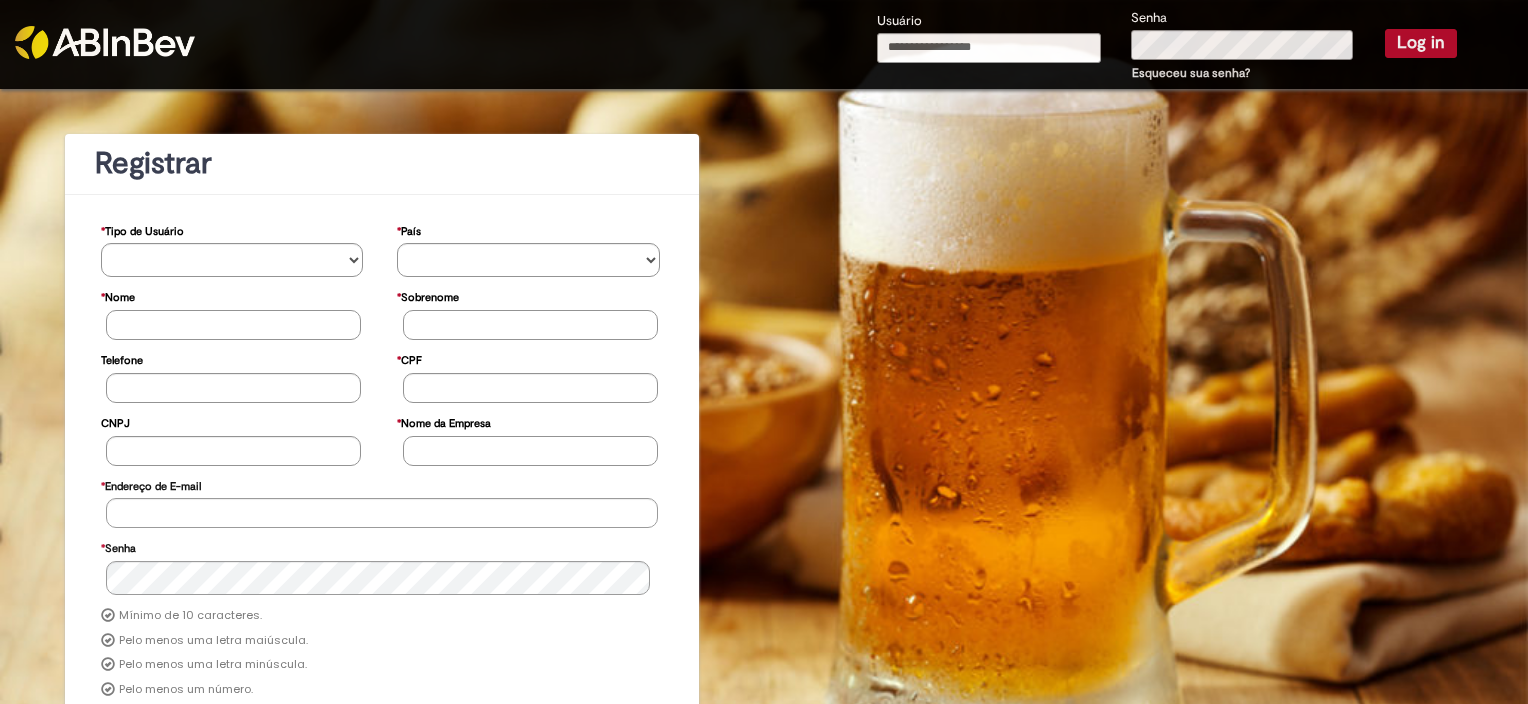 click on "**********" at bounding box center [382, 508] 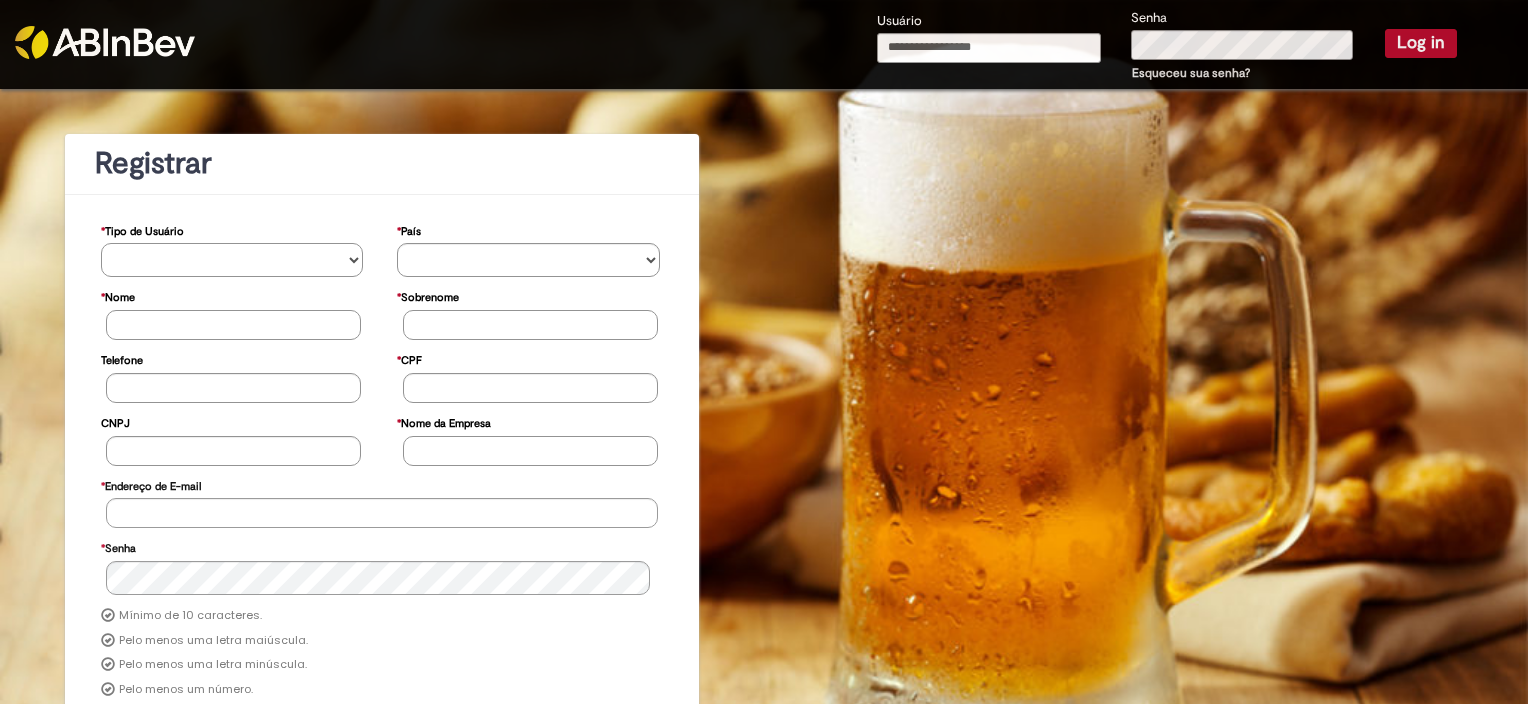 click on "**********" at bounding box center (232, 260) 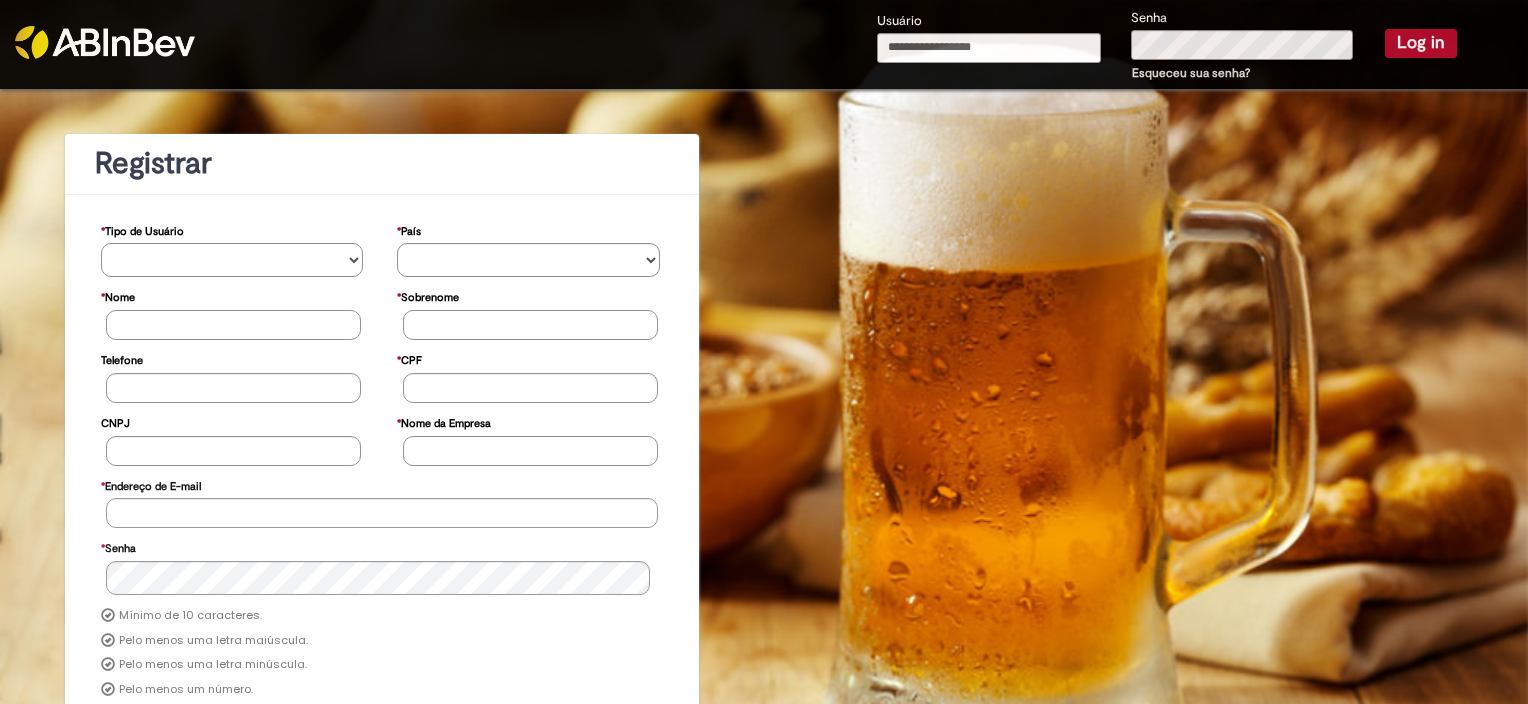 select on "*********" 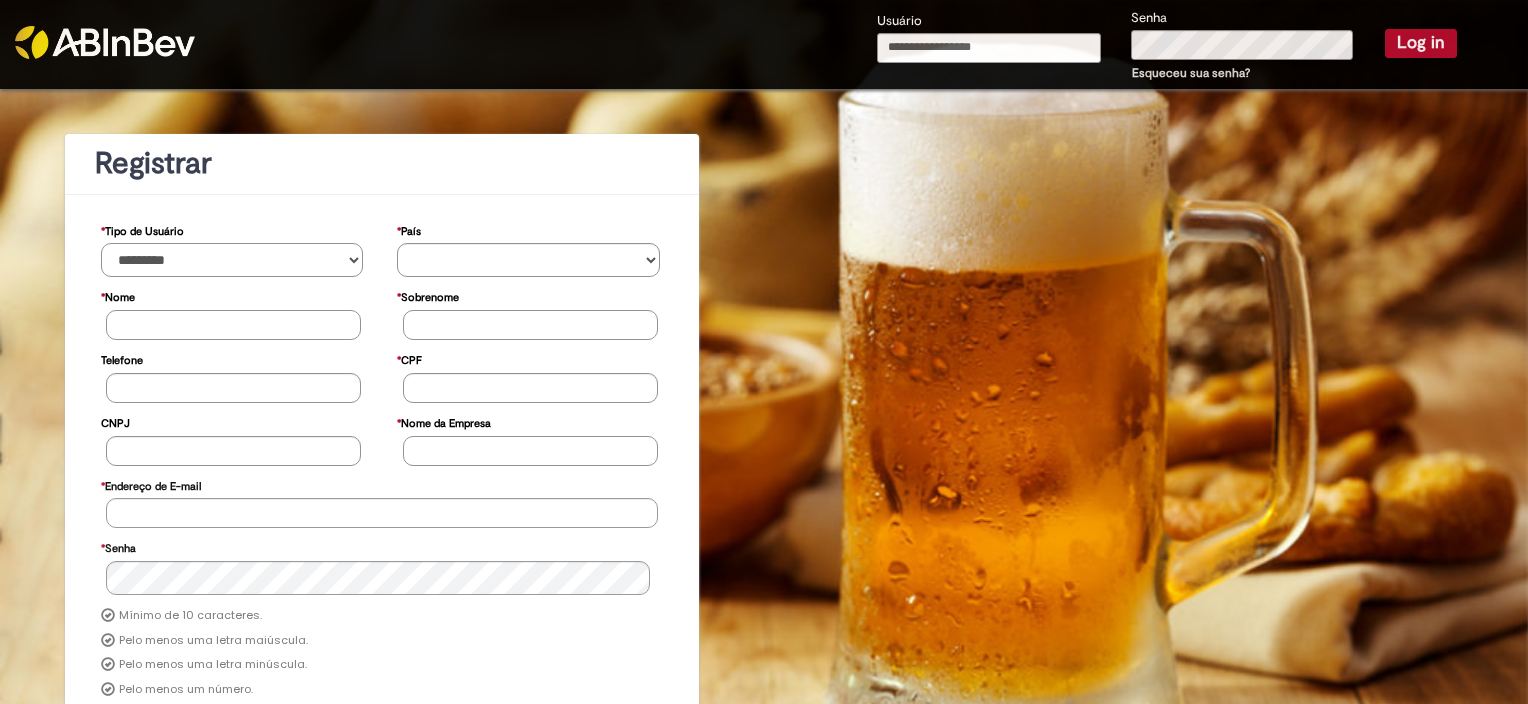 click on "**********" at bounding box center [232, 260] 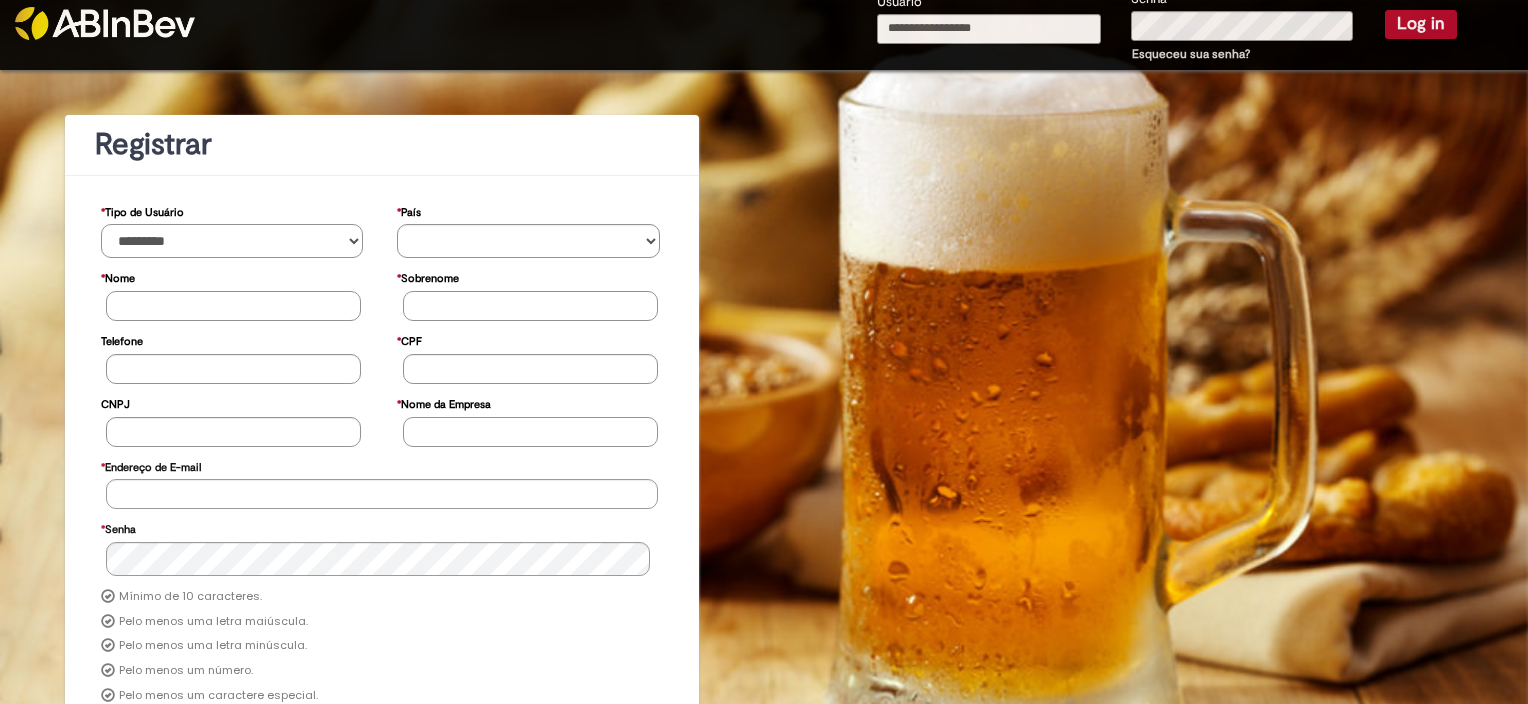 scroll, scrollTop: 16, scrollLeft: 0, axis: vertical 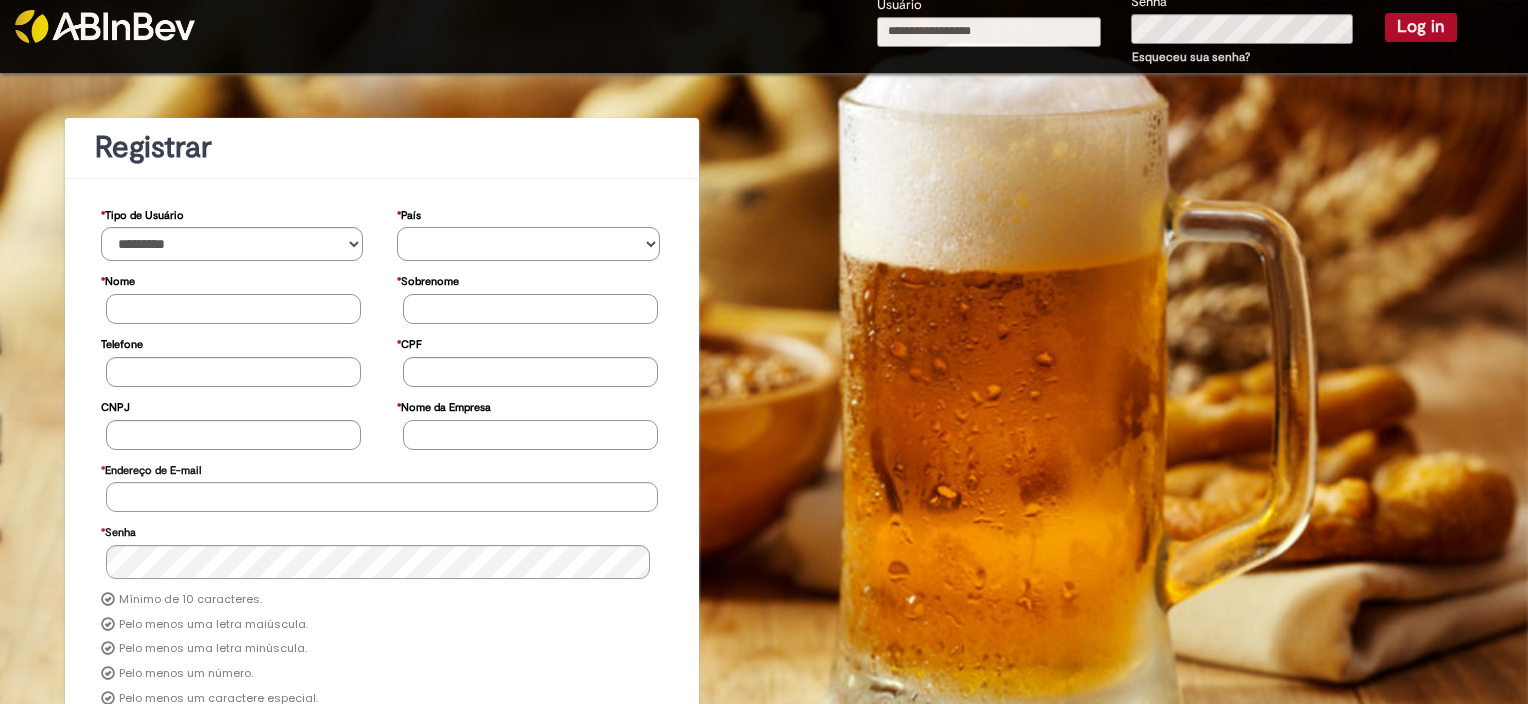 click on "*********   *******   ******   *****   ********   *******" at bounding box center (528, 244) 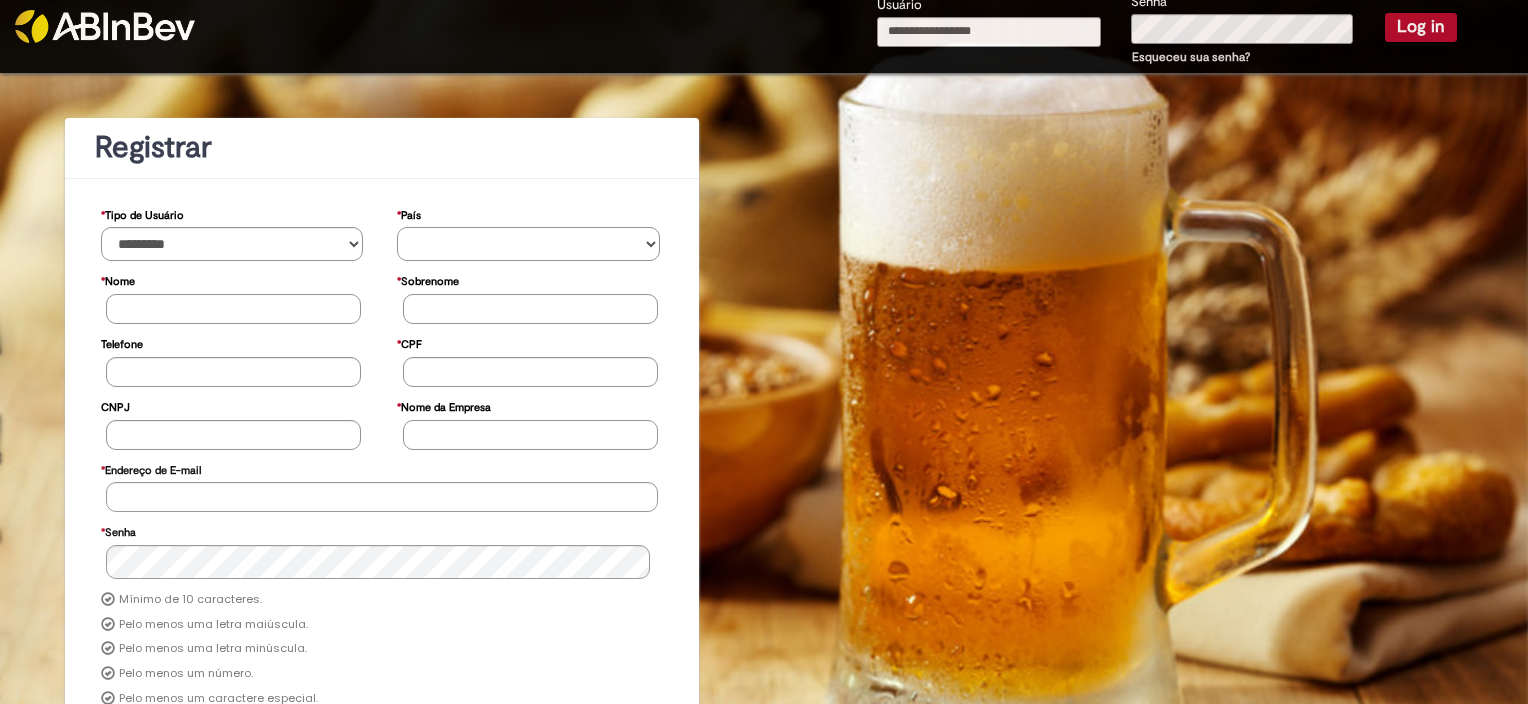 select on "**" 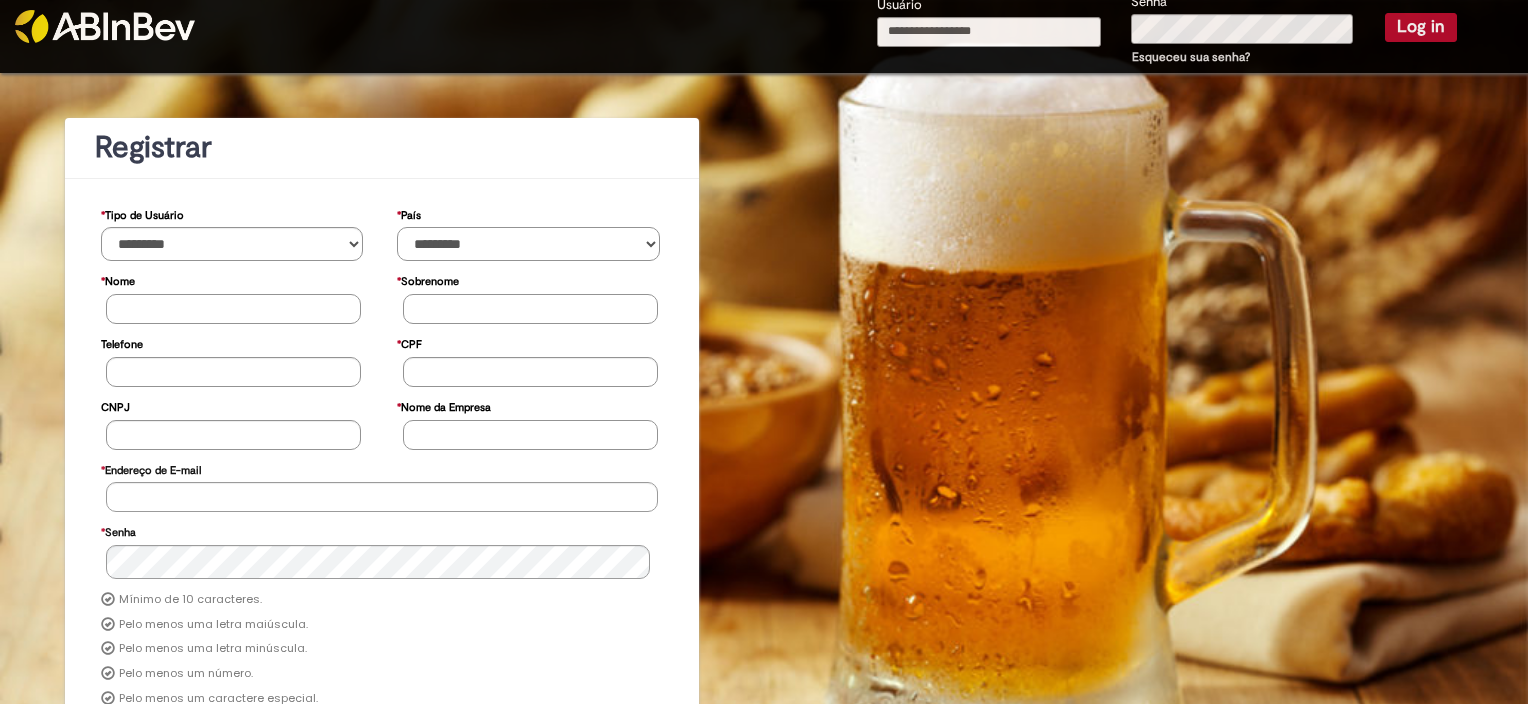 click on "*********   *******   ******   *****   ********   *******" at bounding box center (528, 244) 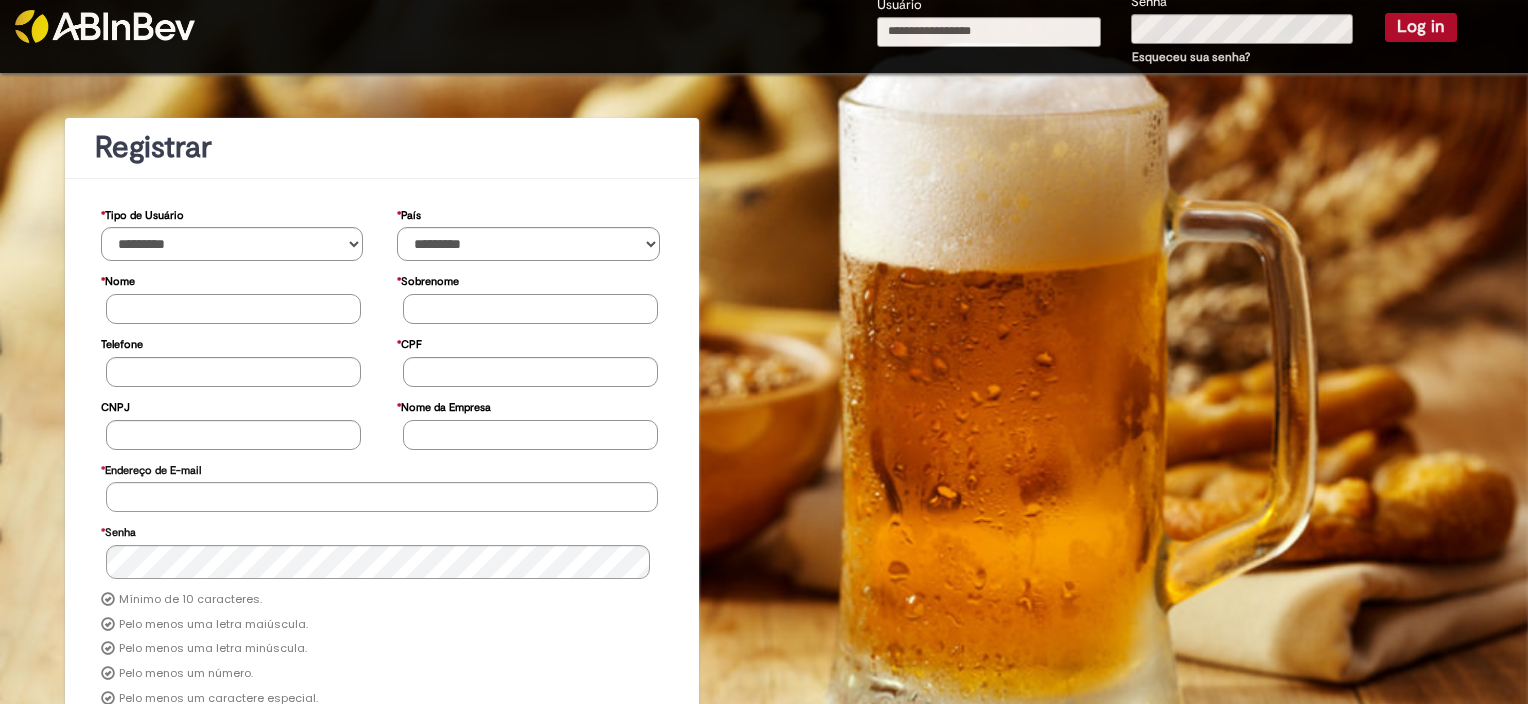 click on "*  Nome" at bounding box center [233, 309] 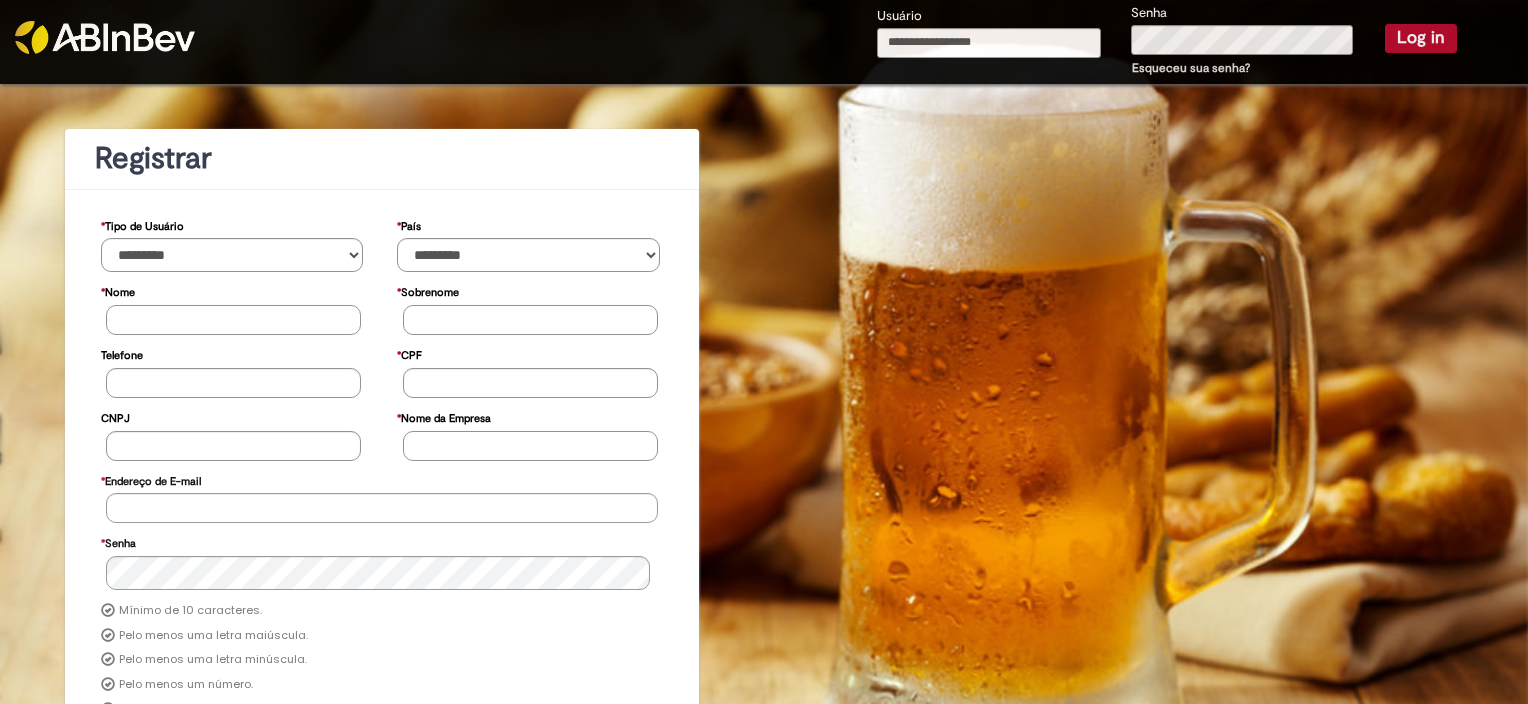 scroll, scrollTop: 0, scrollLeft: 0, axis: both 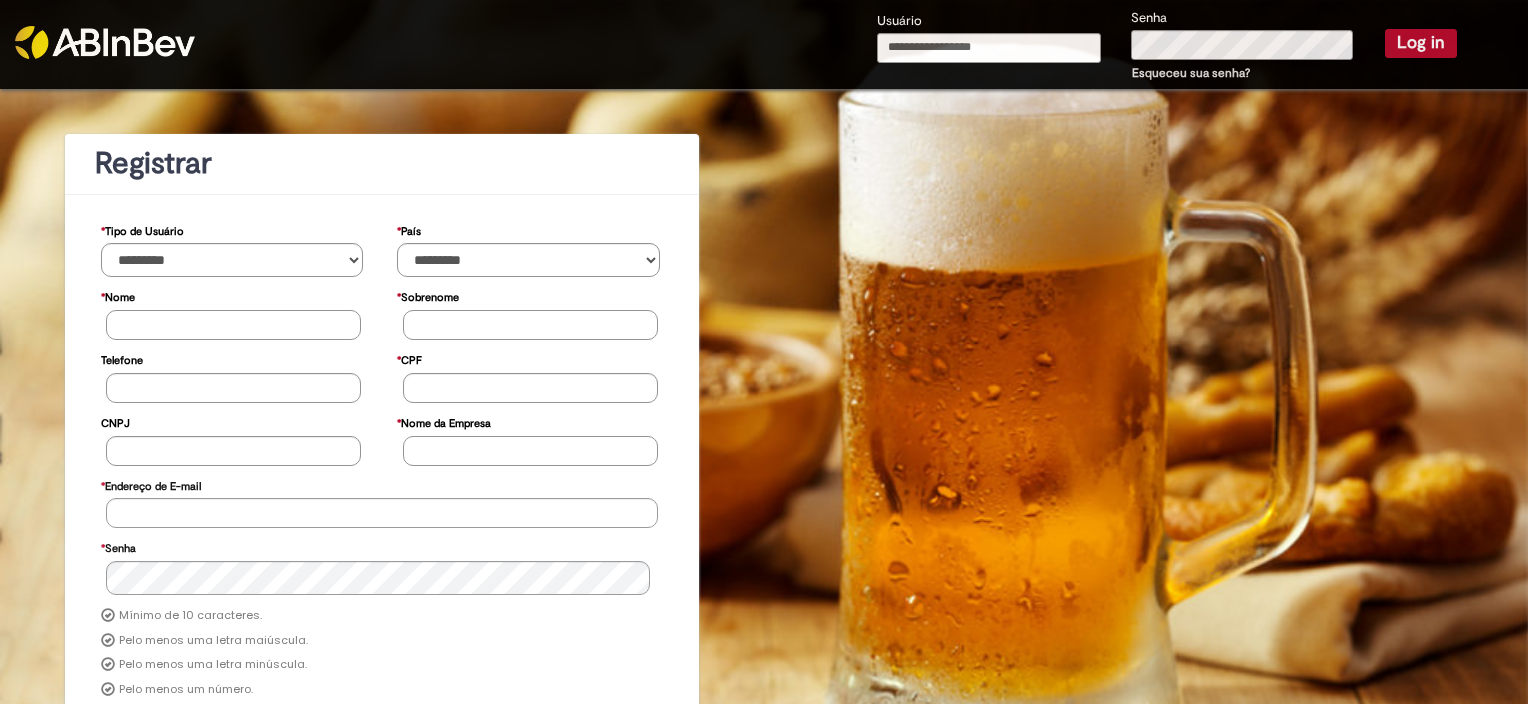click on "*  Nome" at bounding box center [233, 325] 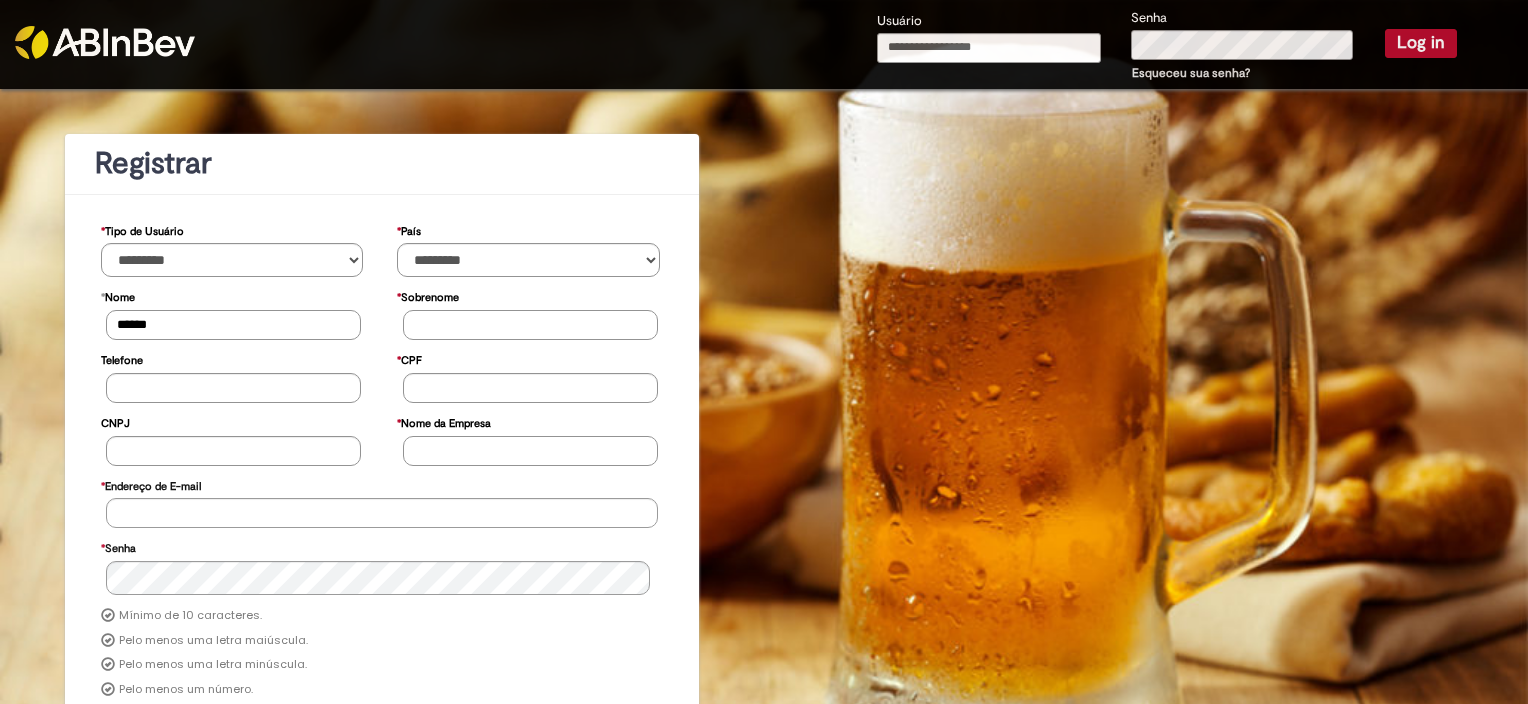 type on "******" 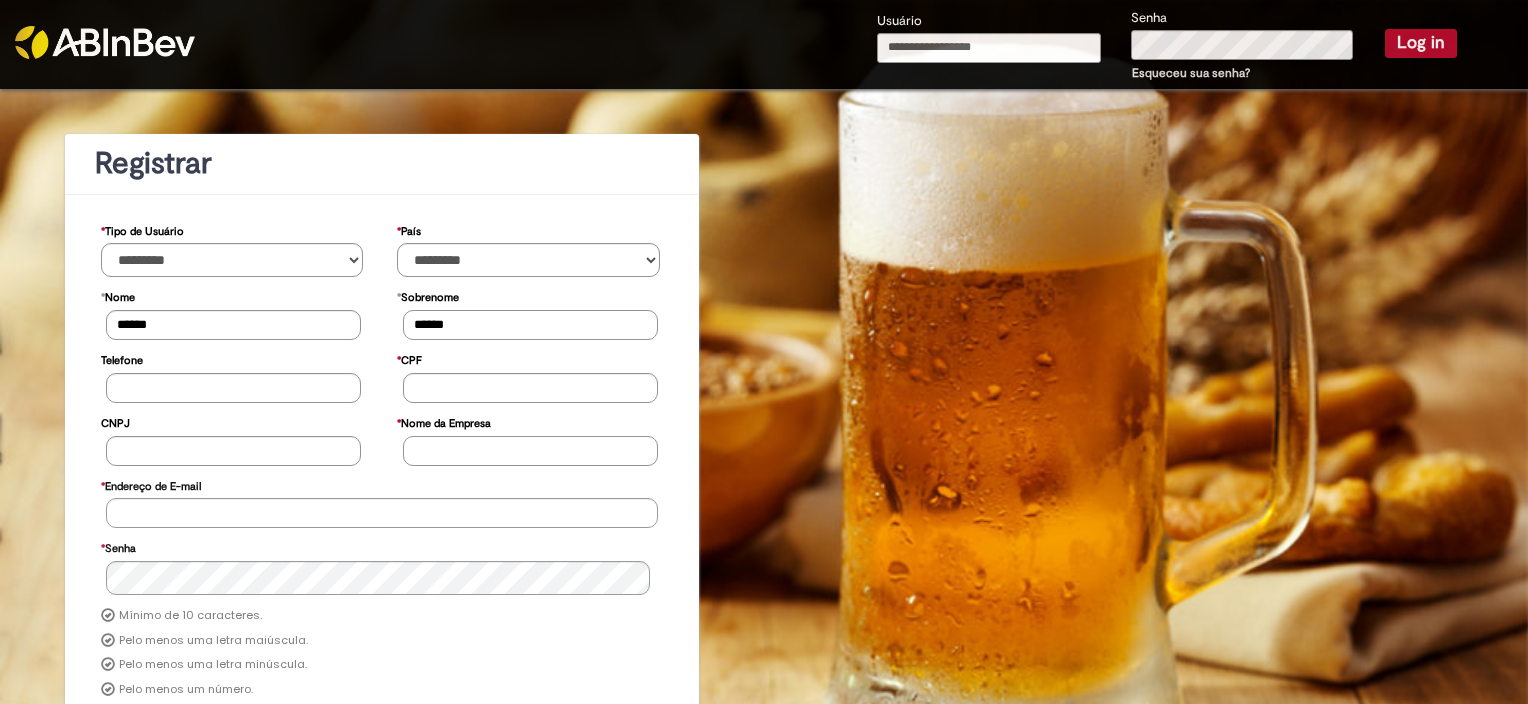 type on "******" 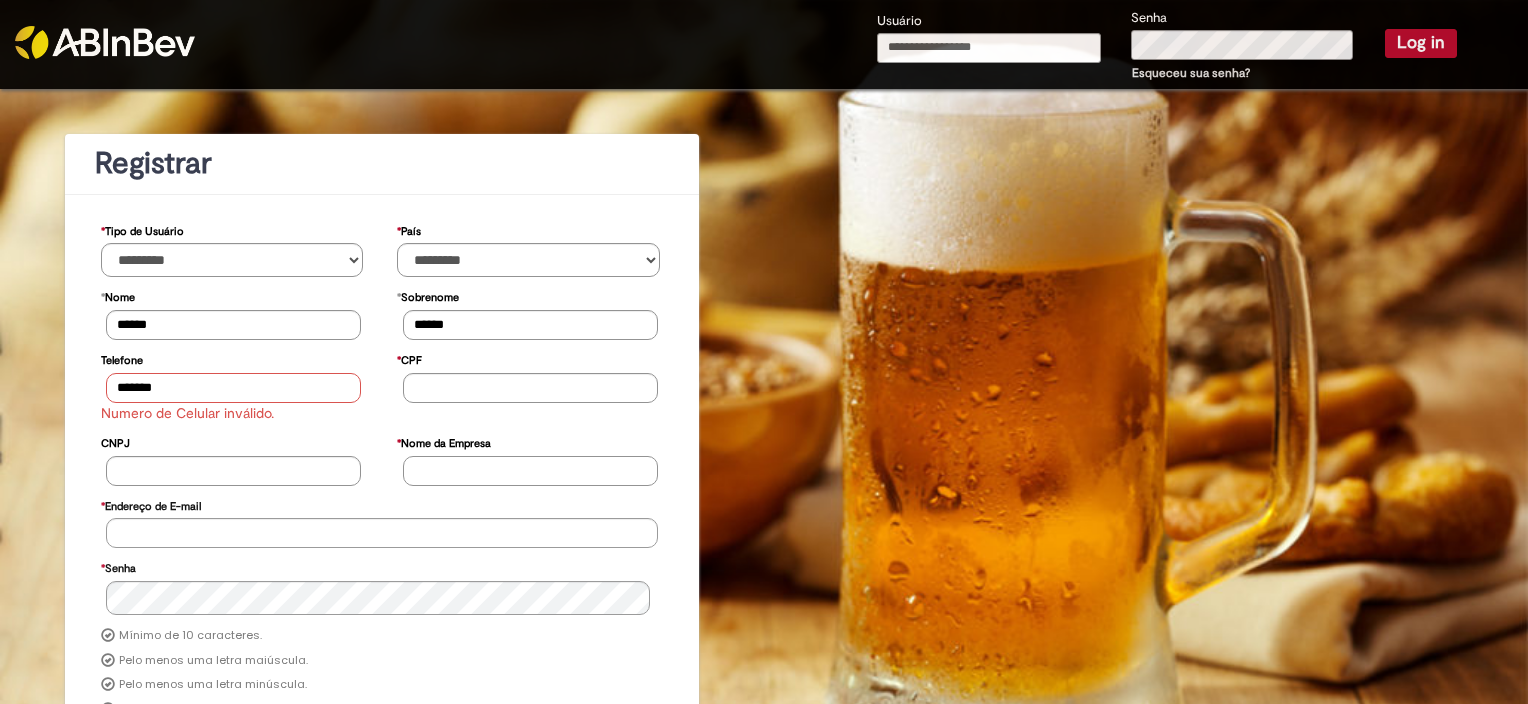 click on "*******" at bounding box center [233, 388] 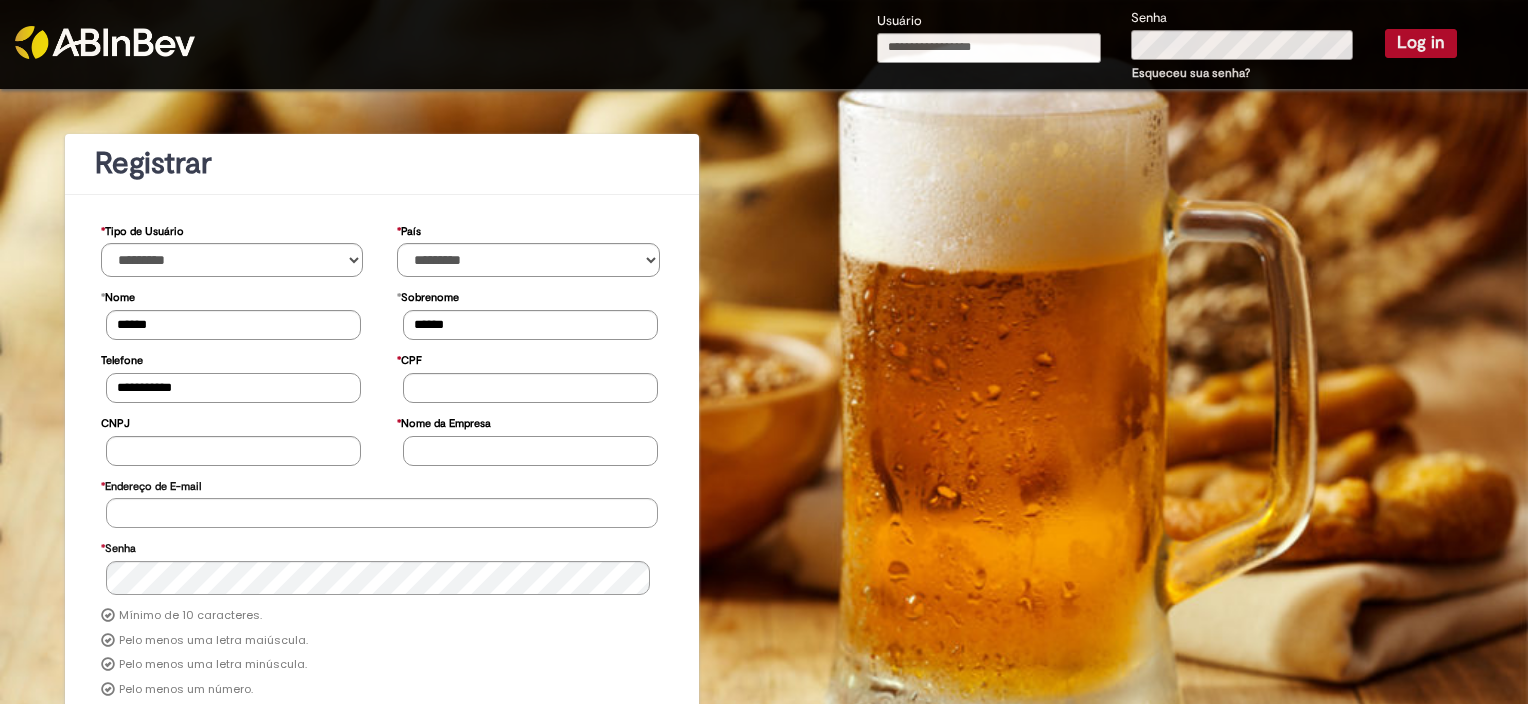 type on "**********" 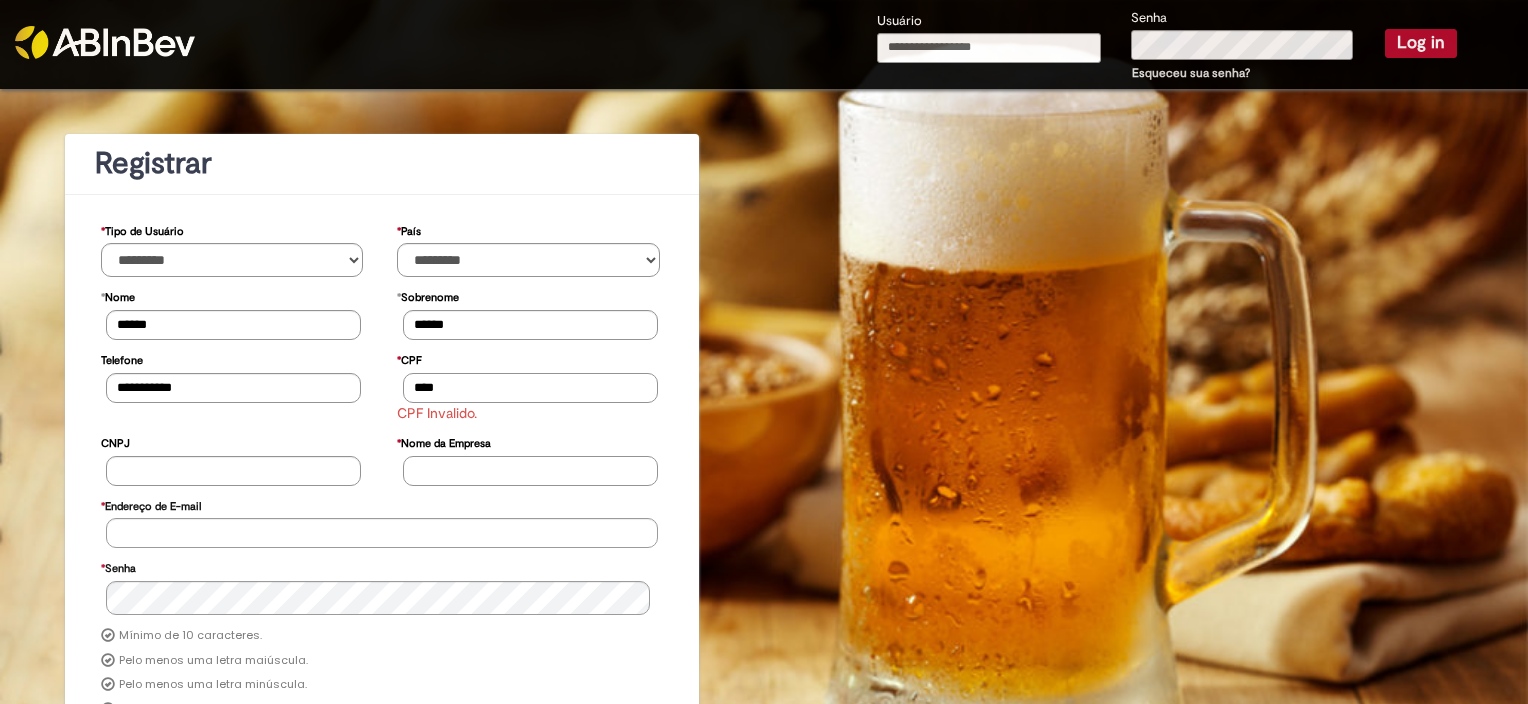 type on "*****" 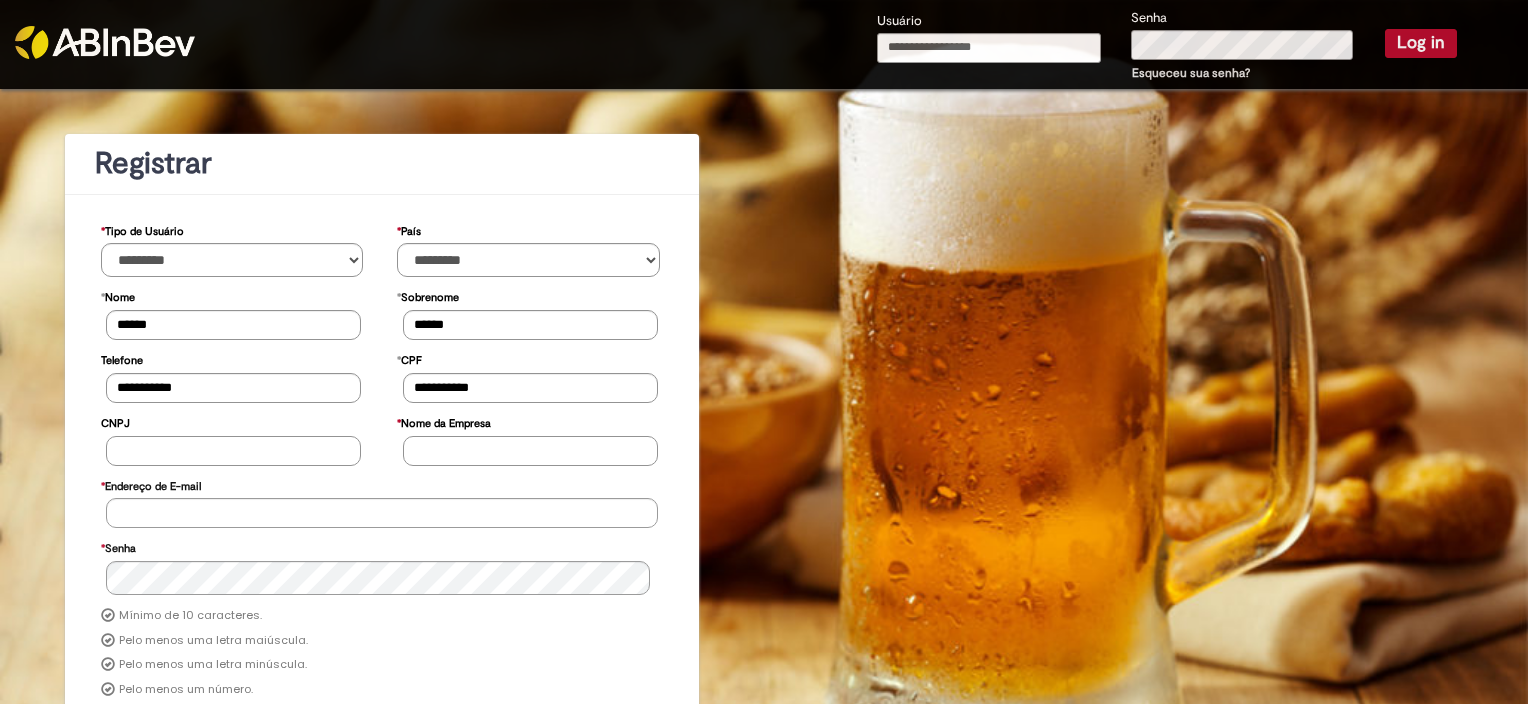 type on "**********" 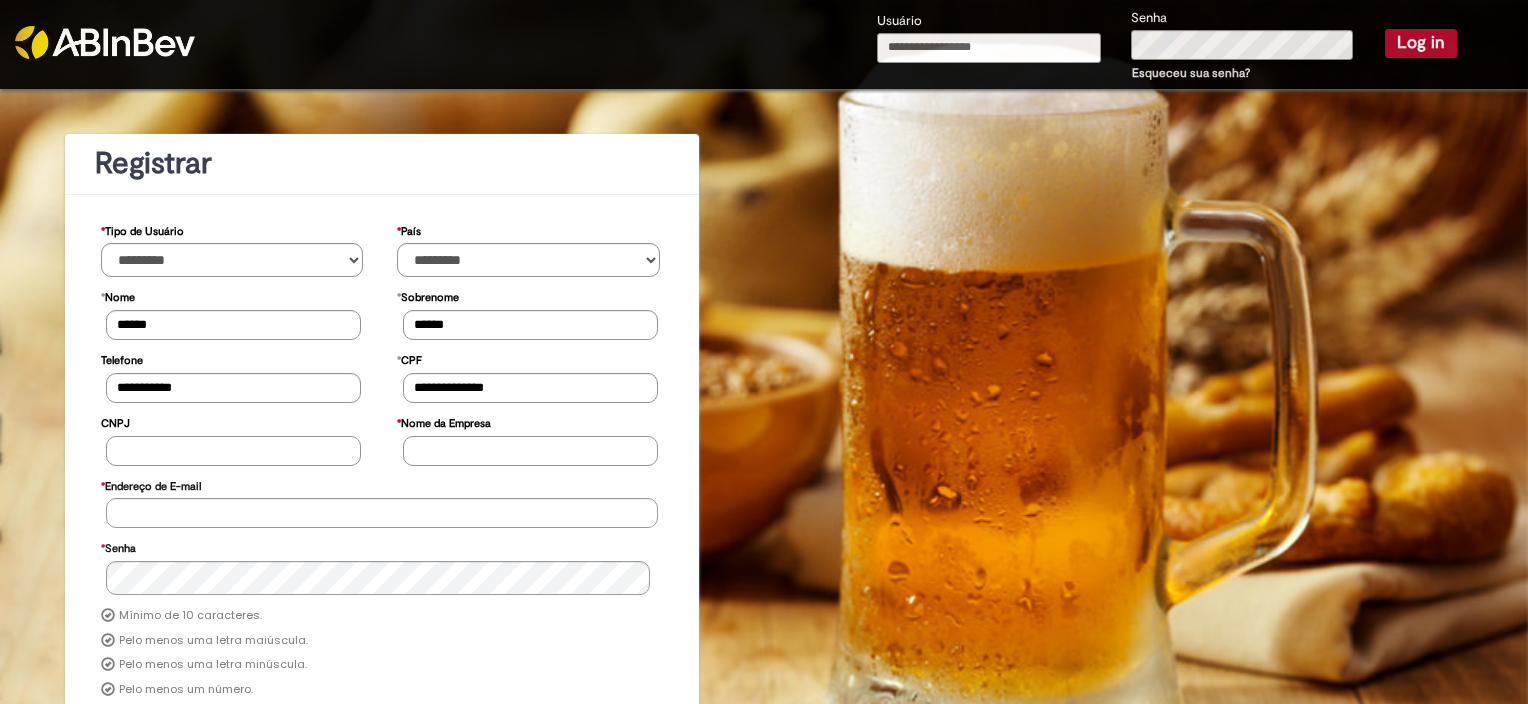 click on "CNPJ" at bounding box center (233, 451) 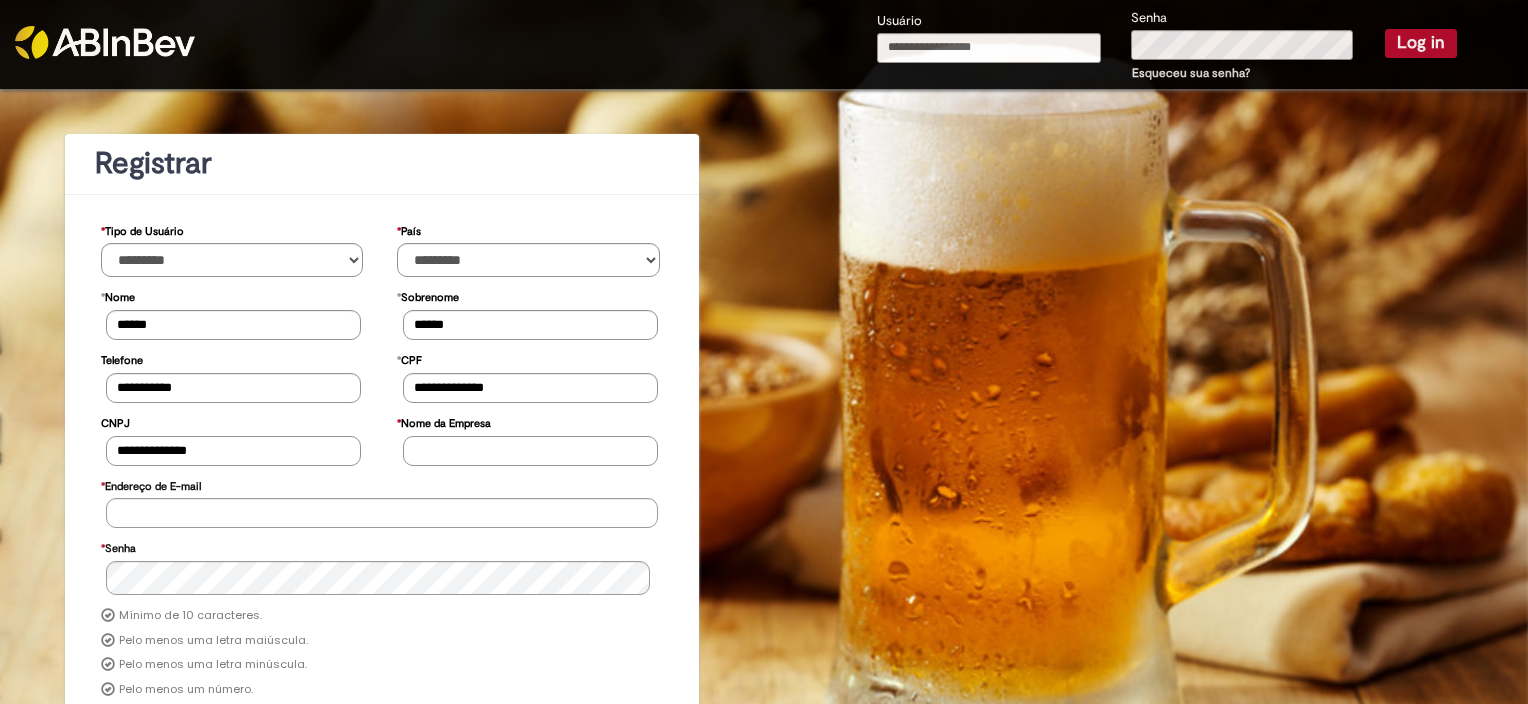 type on "**********" 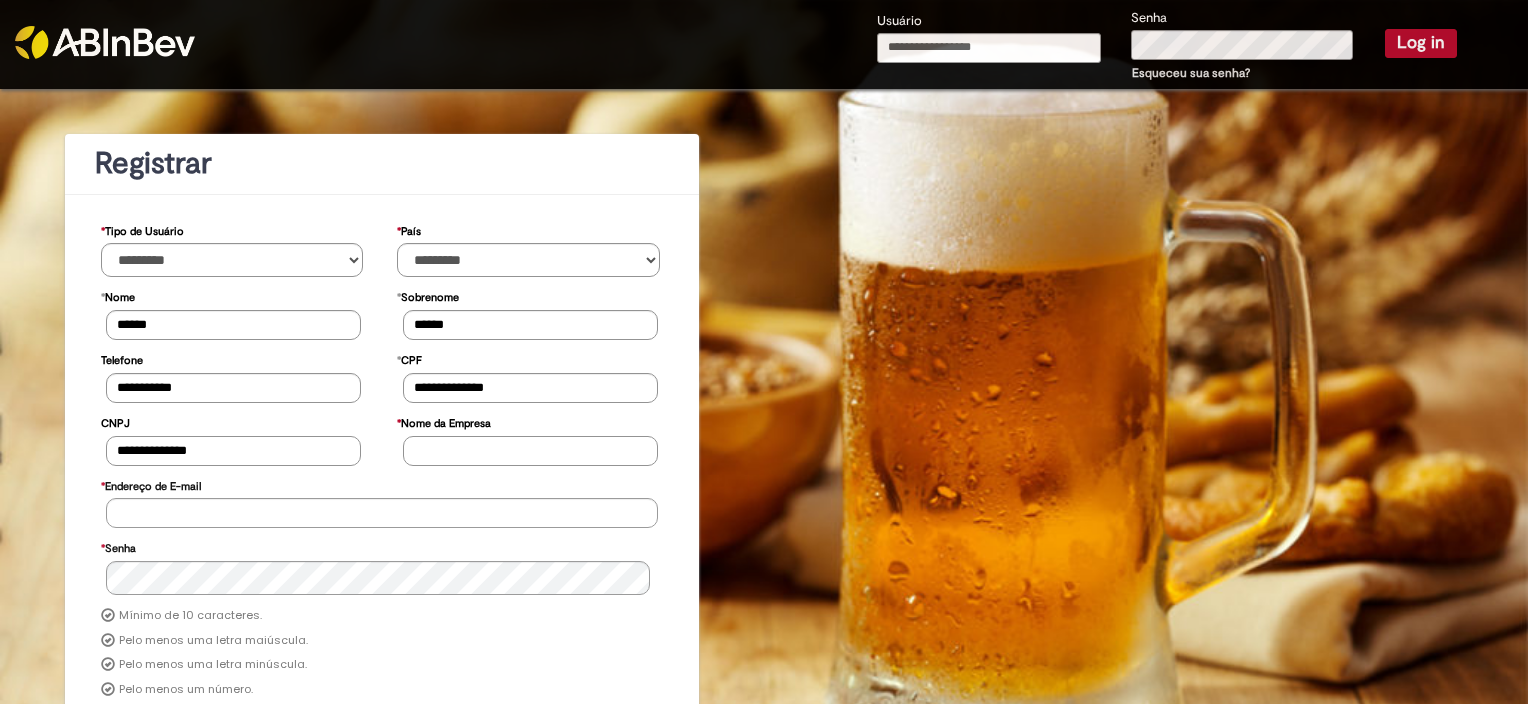 type on "**********" 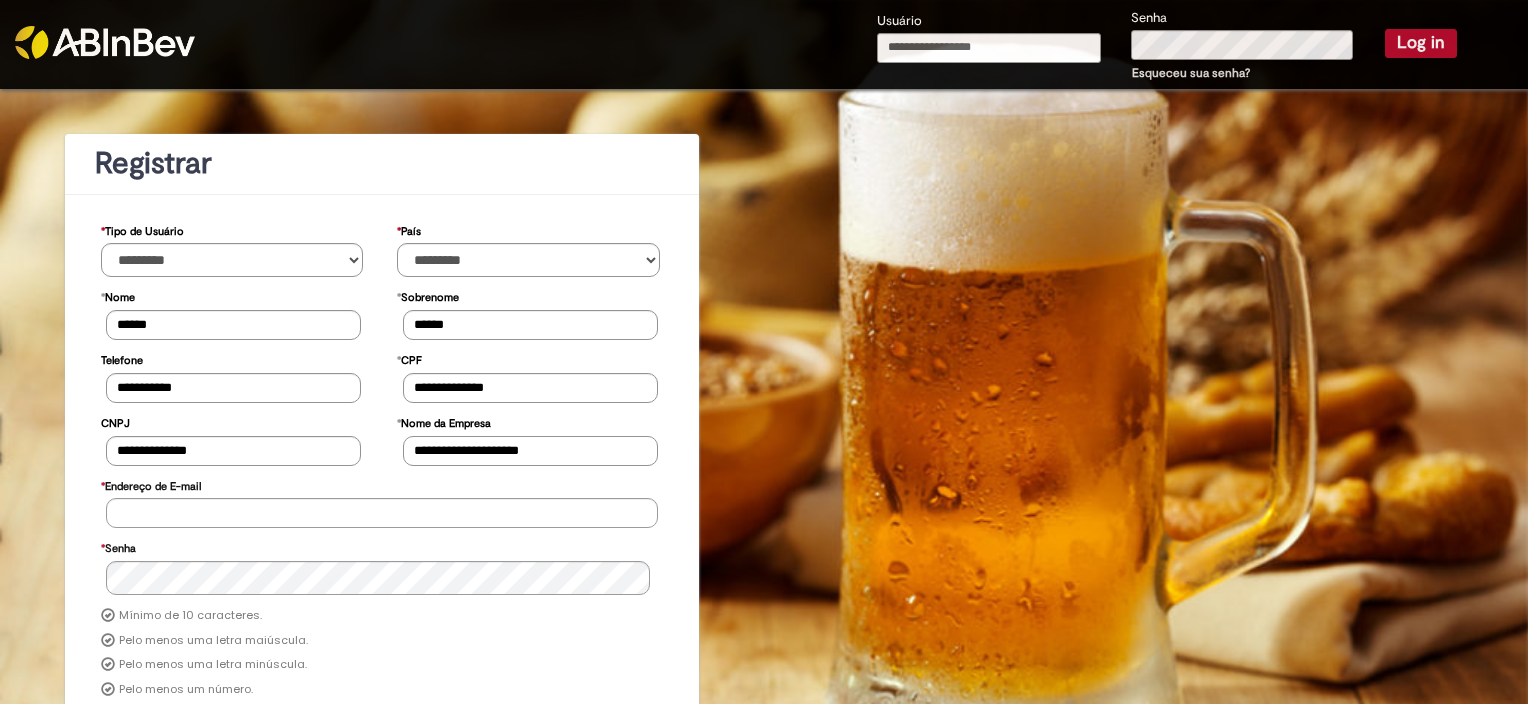 type on "**********" 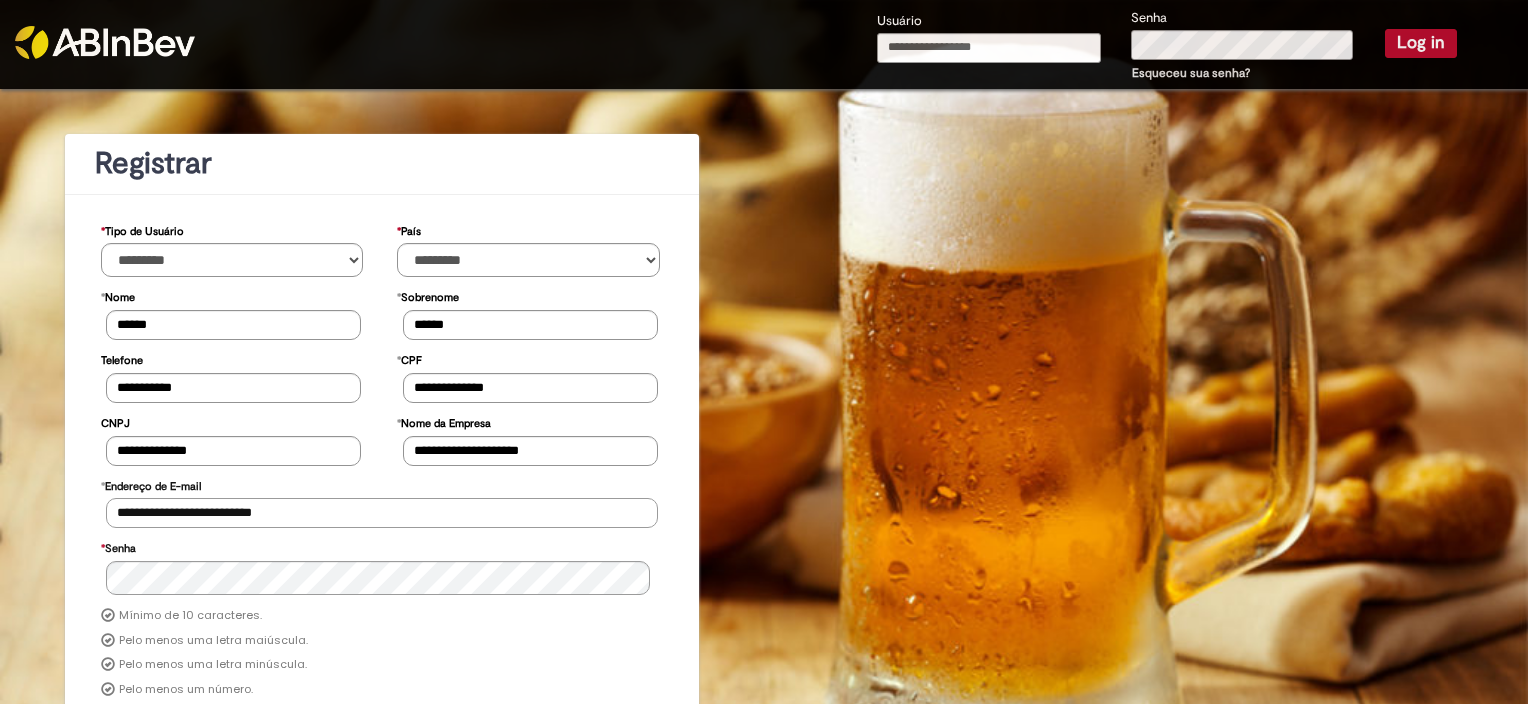 type on "**********" 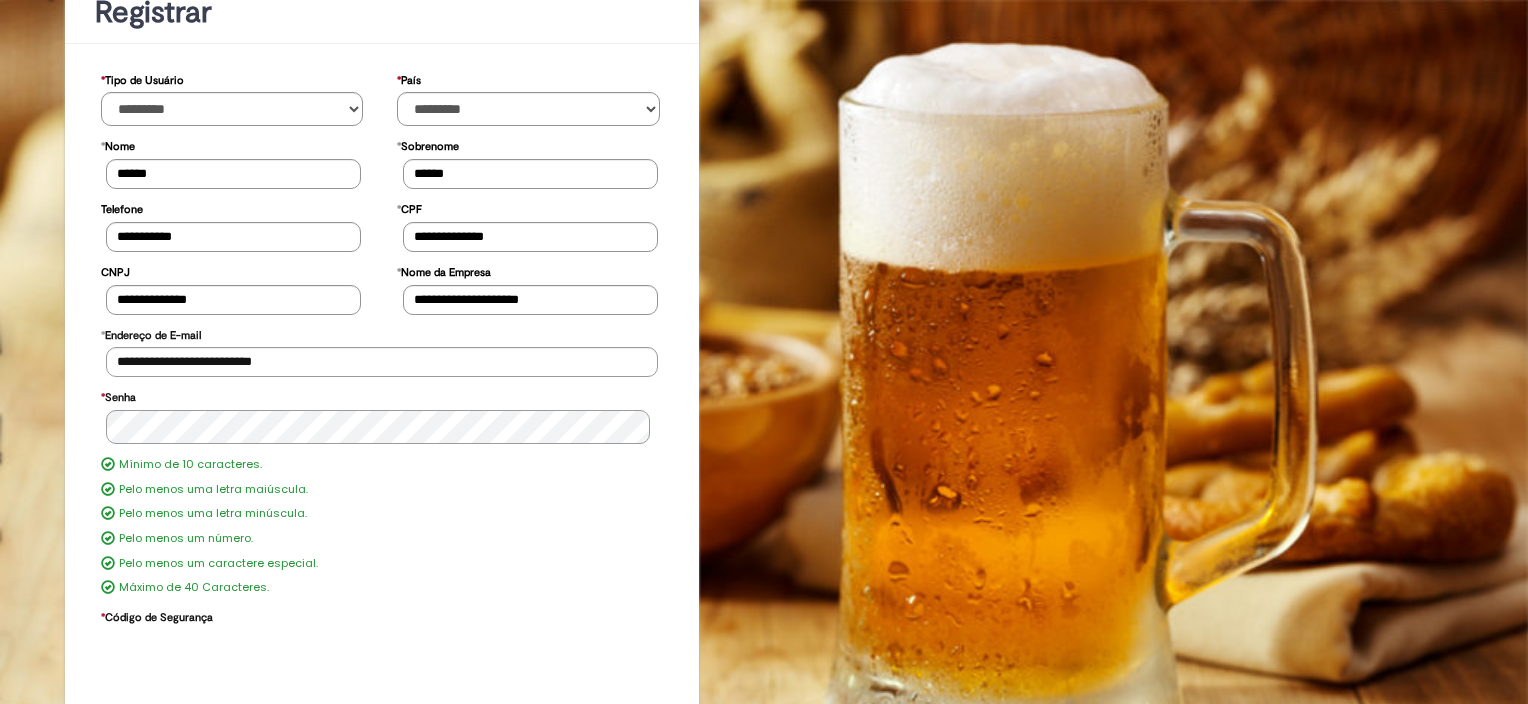scroll, scrollTop: 216, scrollLeft: 0, axis: vertical 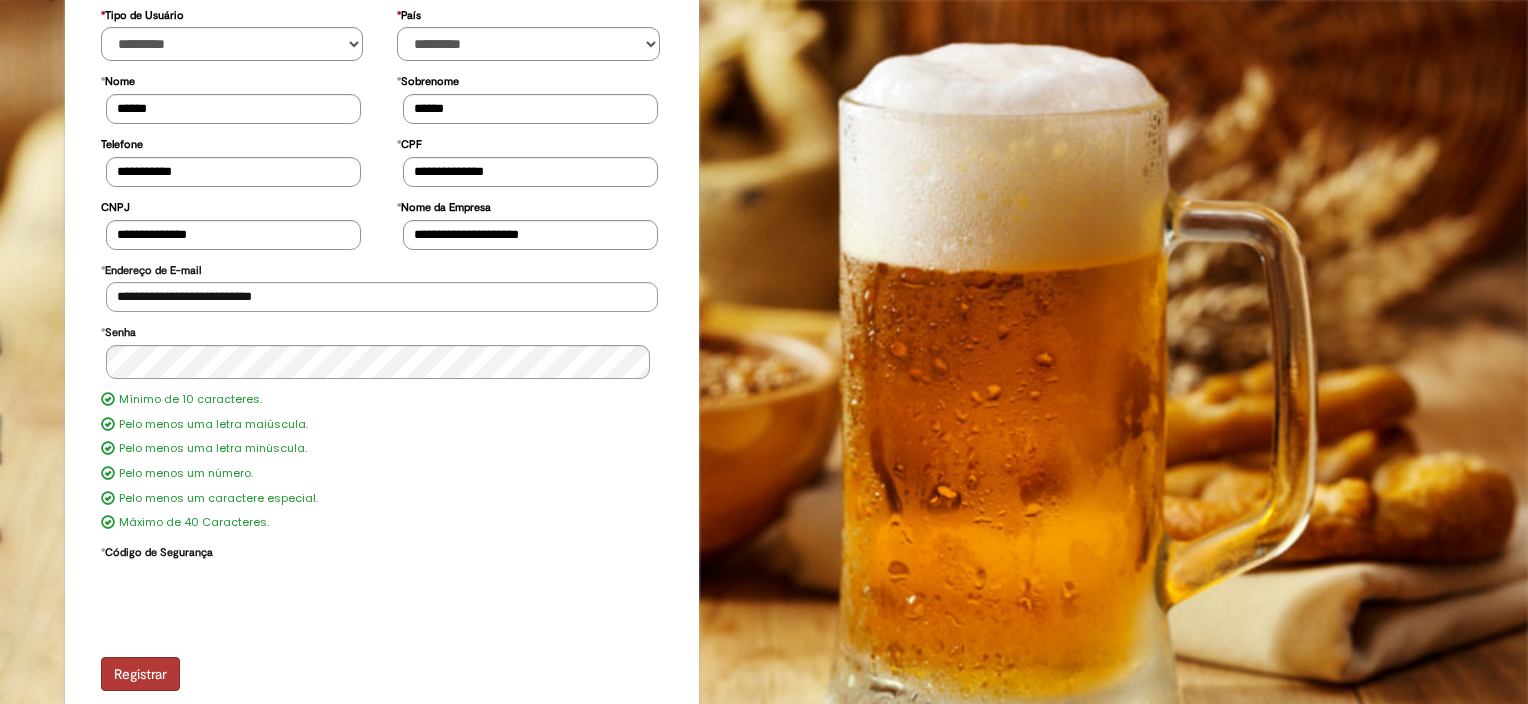 click on "Registrar" at bounding box center [140, 674] 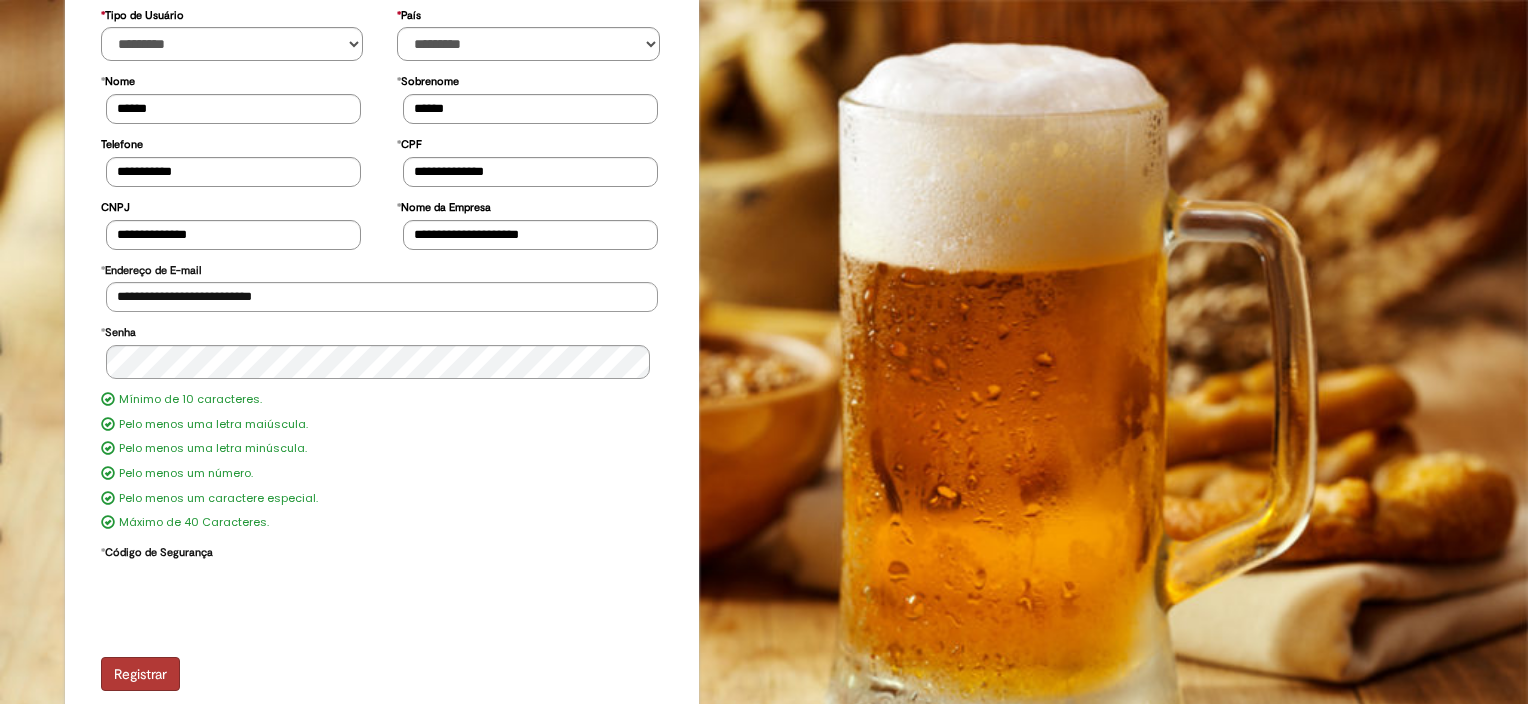scroll, scrollTop: 255, scrollLeft: 0, axis: vertical 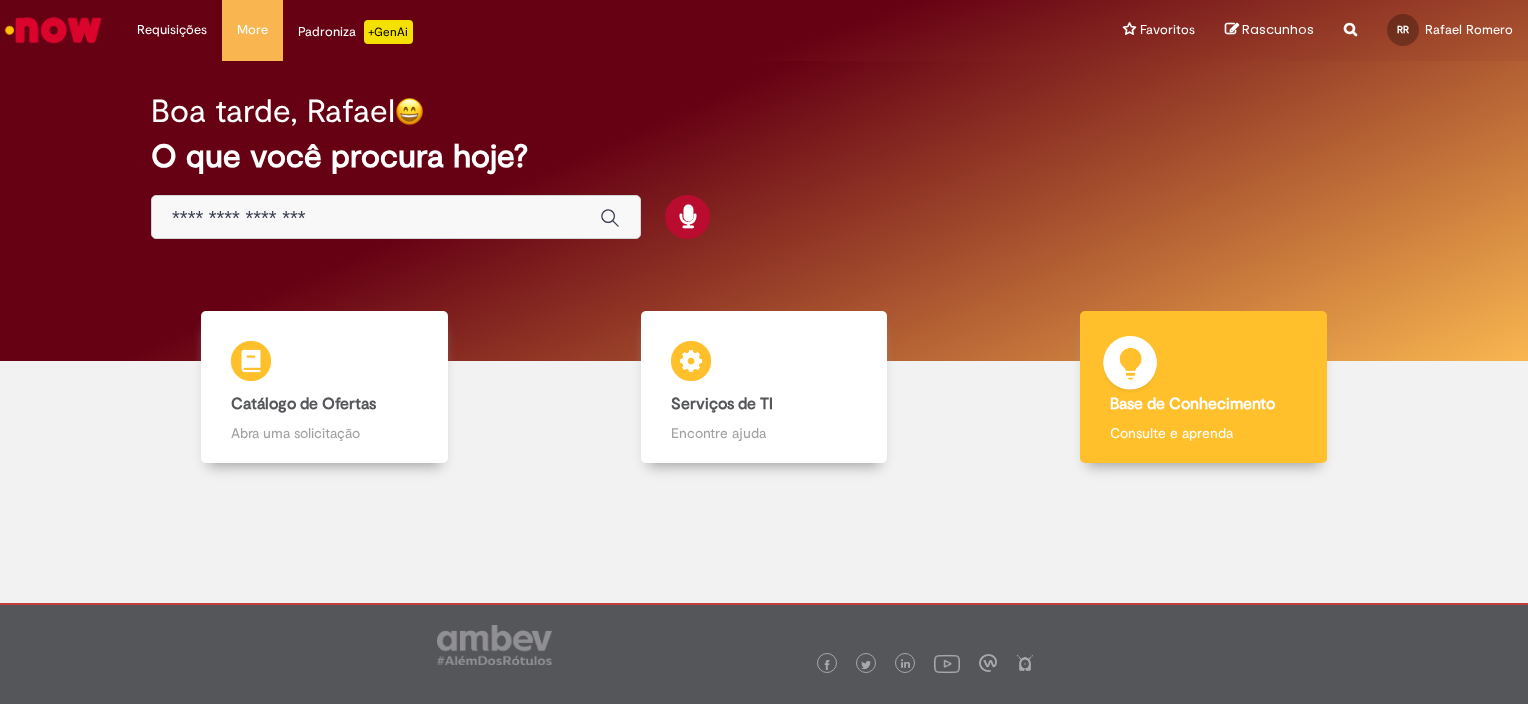 click on "Base de Conhecimento
Base de Conhecimento
Consulte e aprenda" at bounding box center [1203, 387] 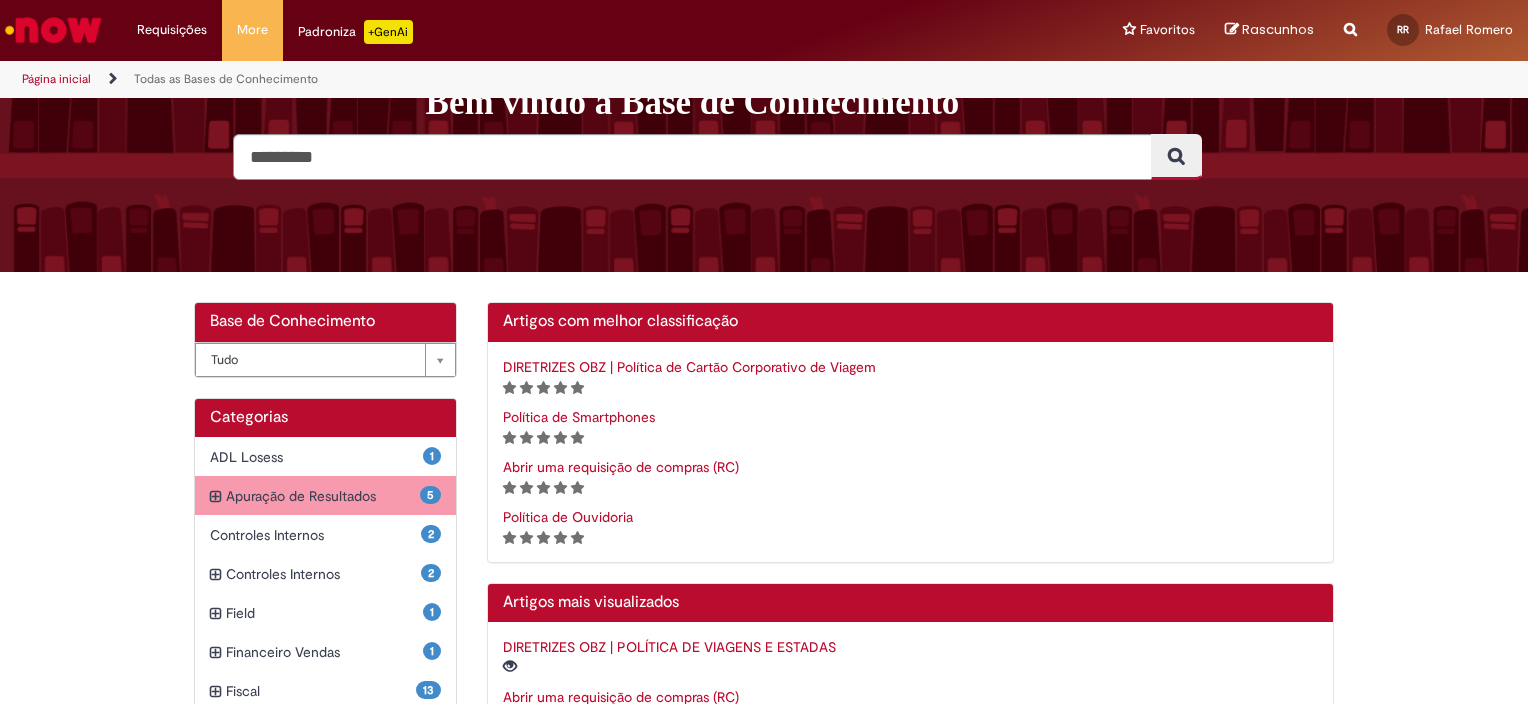 scroll, scrollTop: 248, scrollLeft: 0, axis: vertical 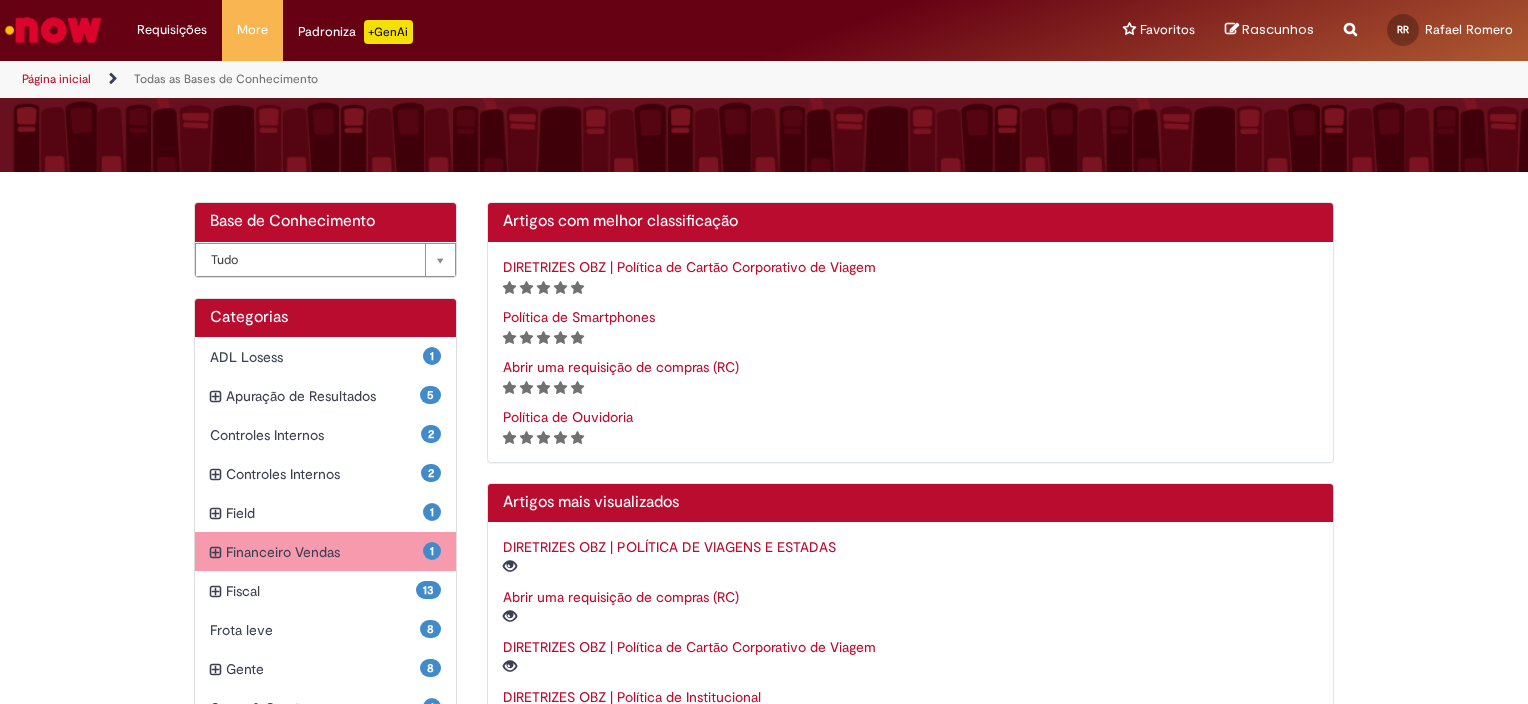 click on "Financeiro Vendas
Itens" at bounding box center [324, 552] 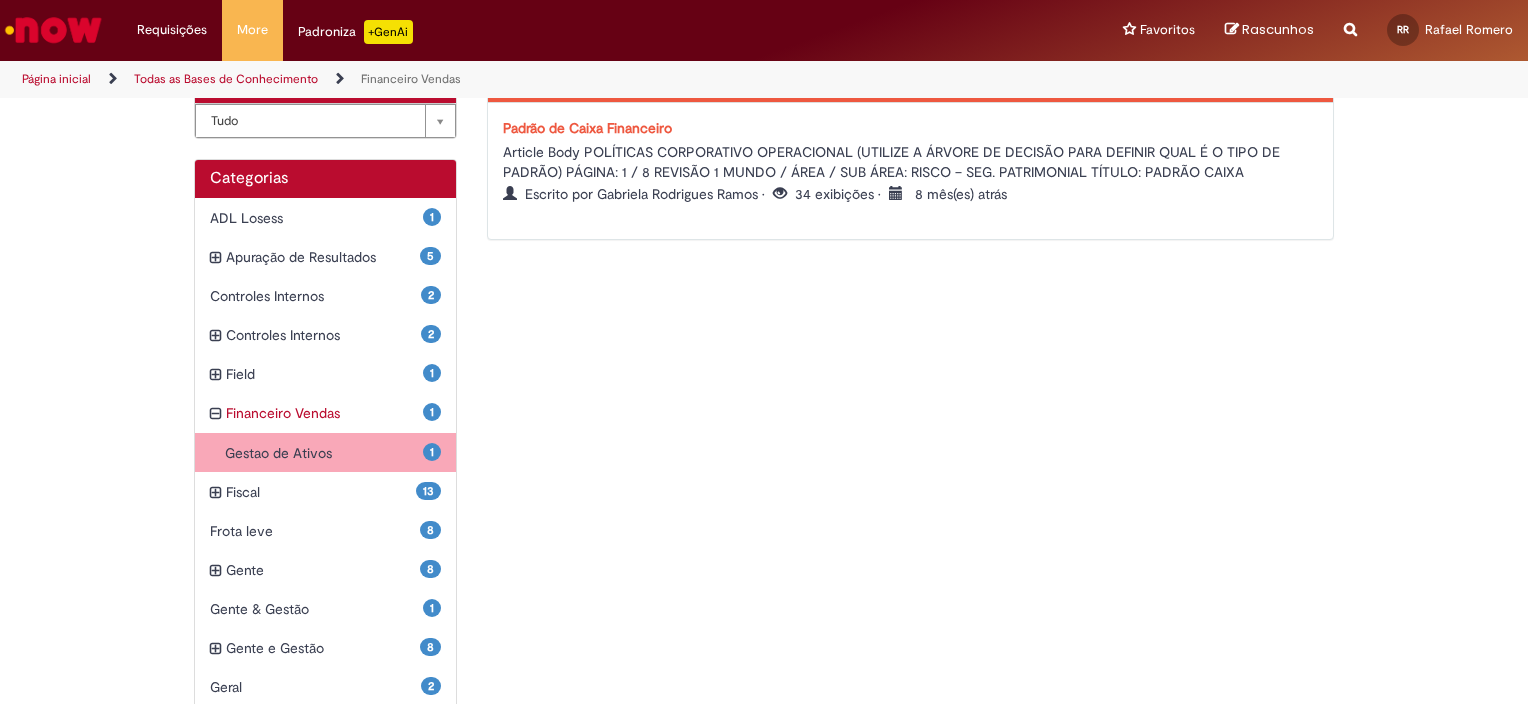 scroll, scrollTop: 500, scrollLeft: 0, axis: vertical 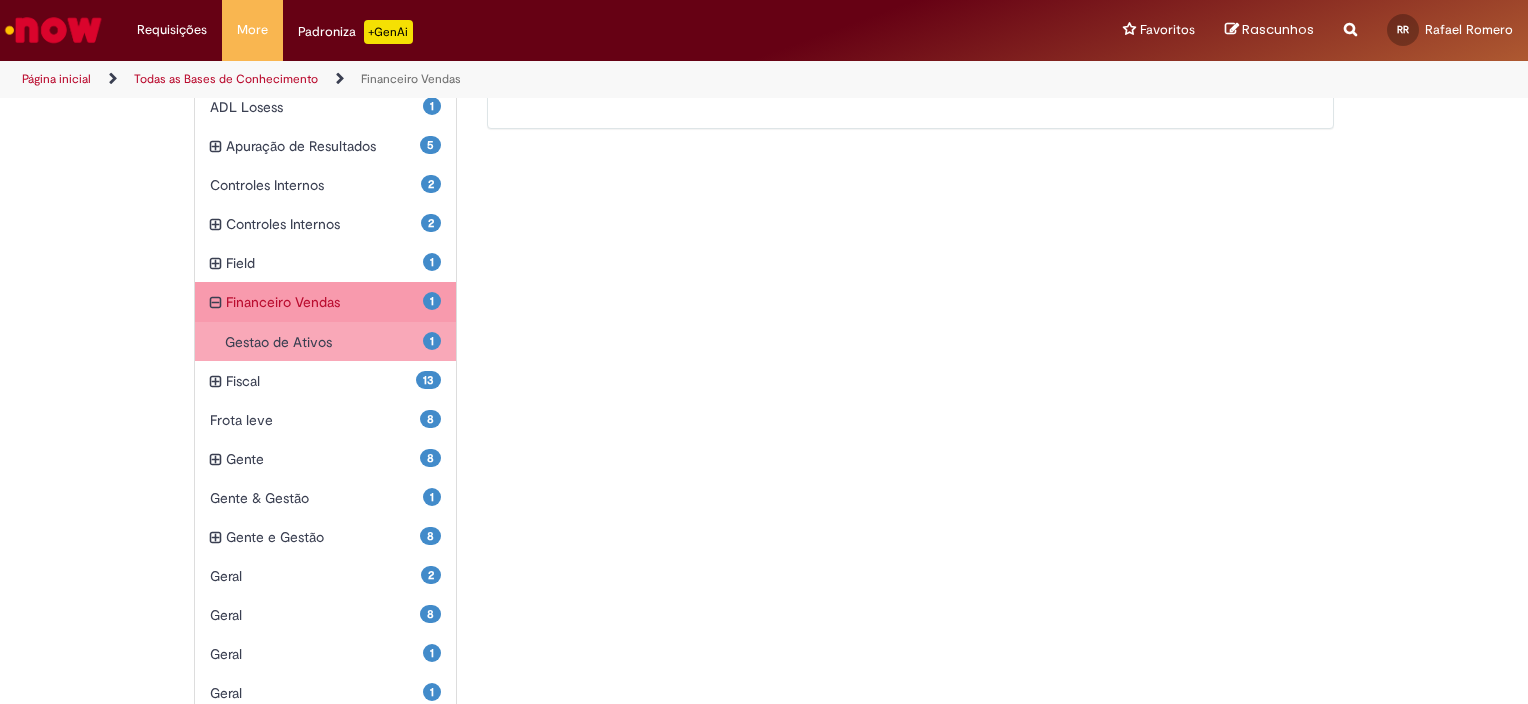 click at bounding box center (215, 303) 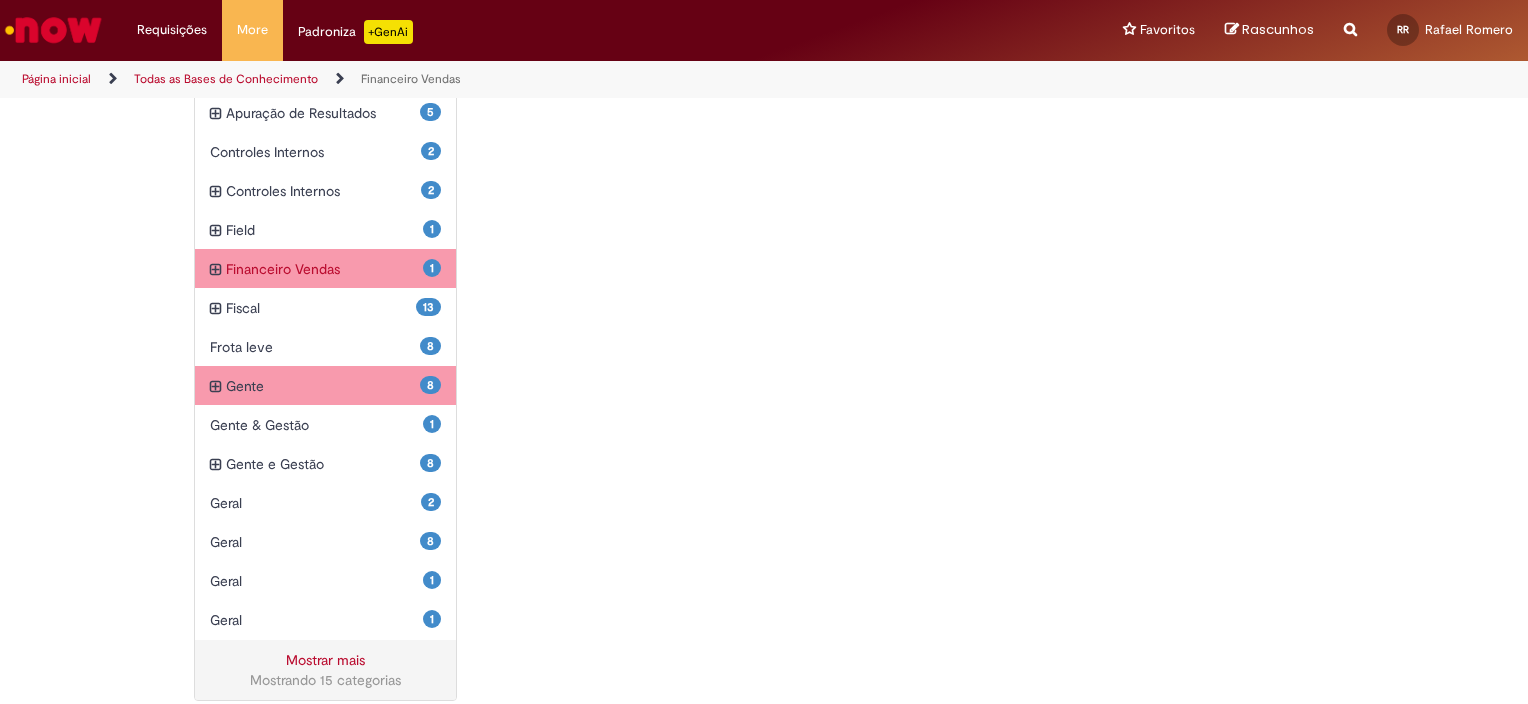 scroll, scrollTop: 548, scrollLeft: 0, axis: vertical 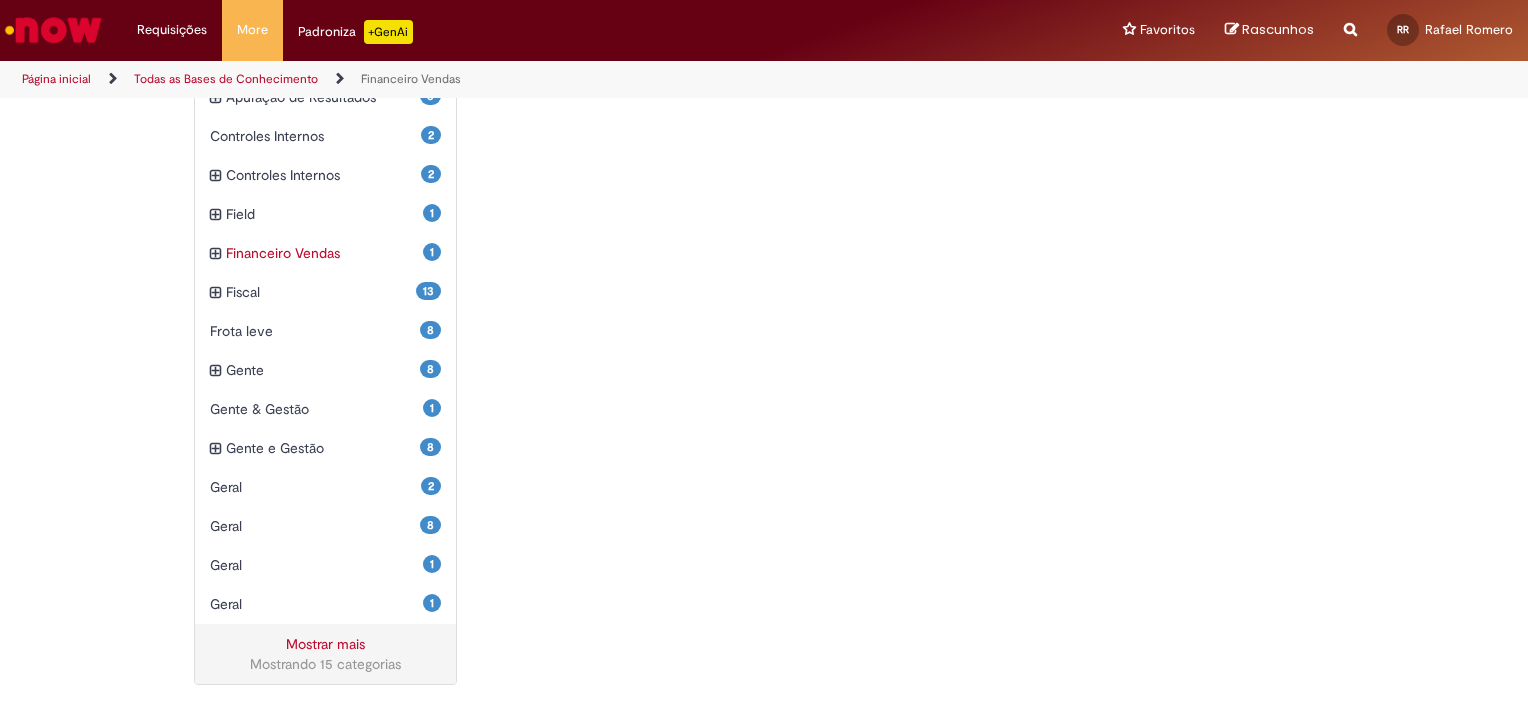click on "Mostrar mais" at bounding box center (325, 644) 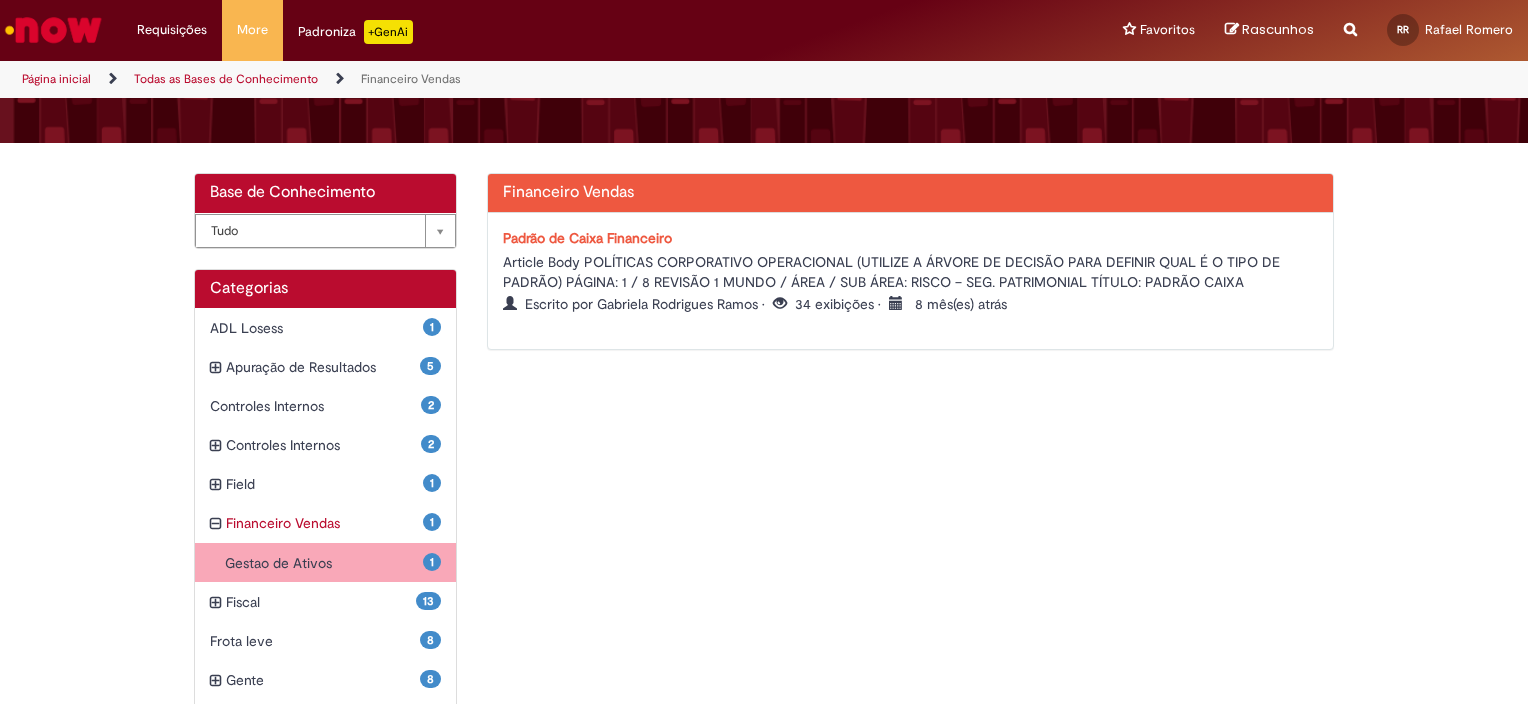 scroll, scrollTop: 0, scrollLeft: 0, axis: both 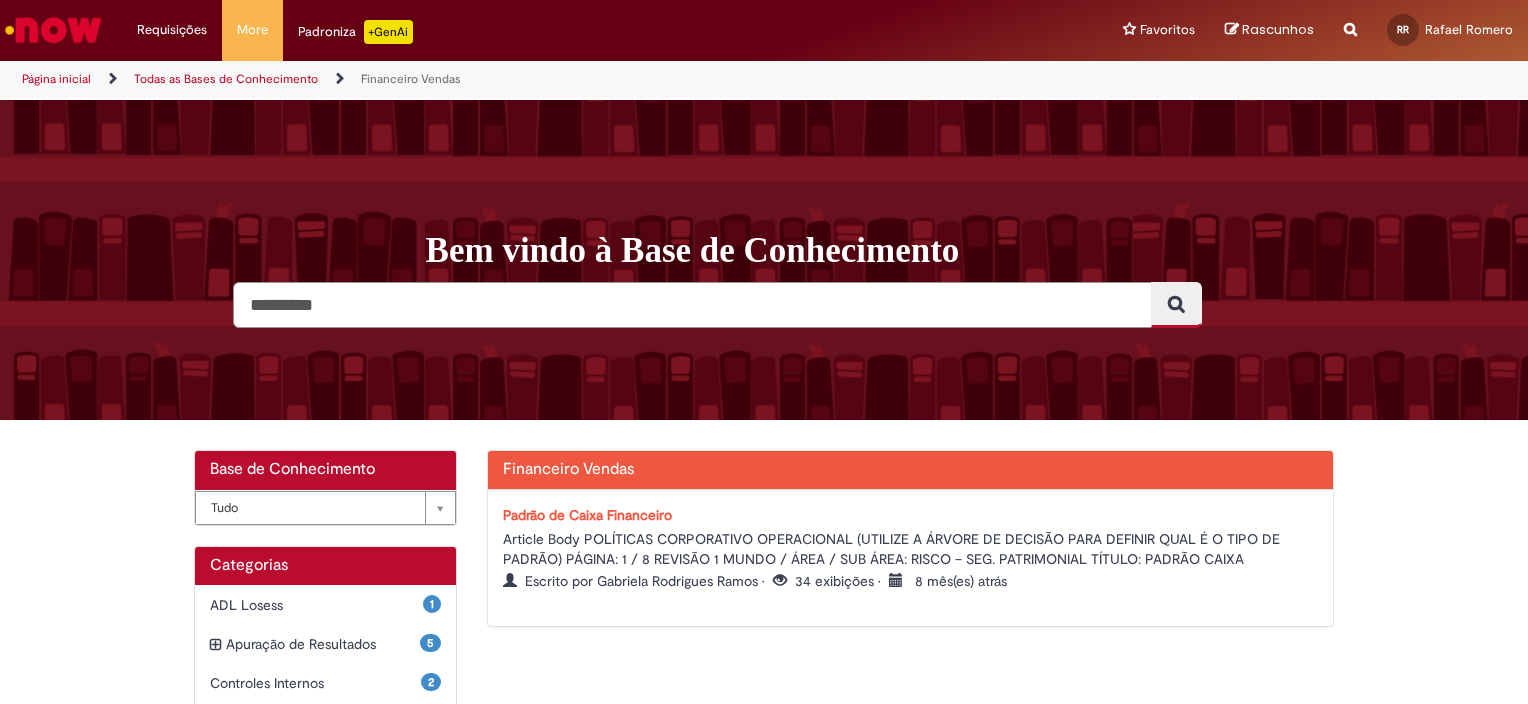 click at bounding box center [692, 305] 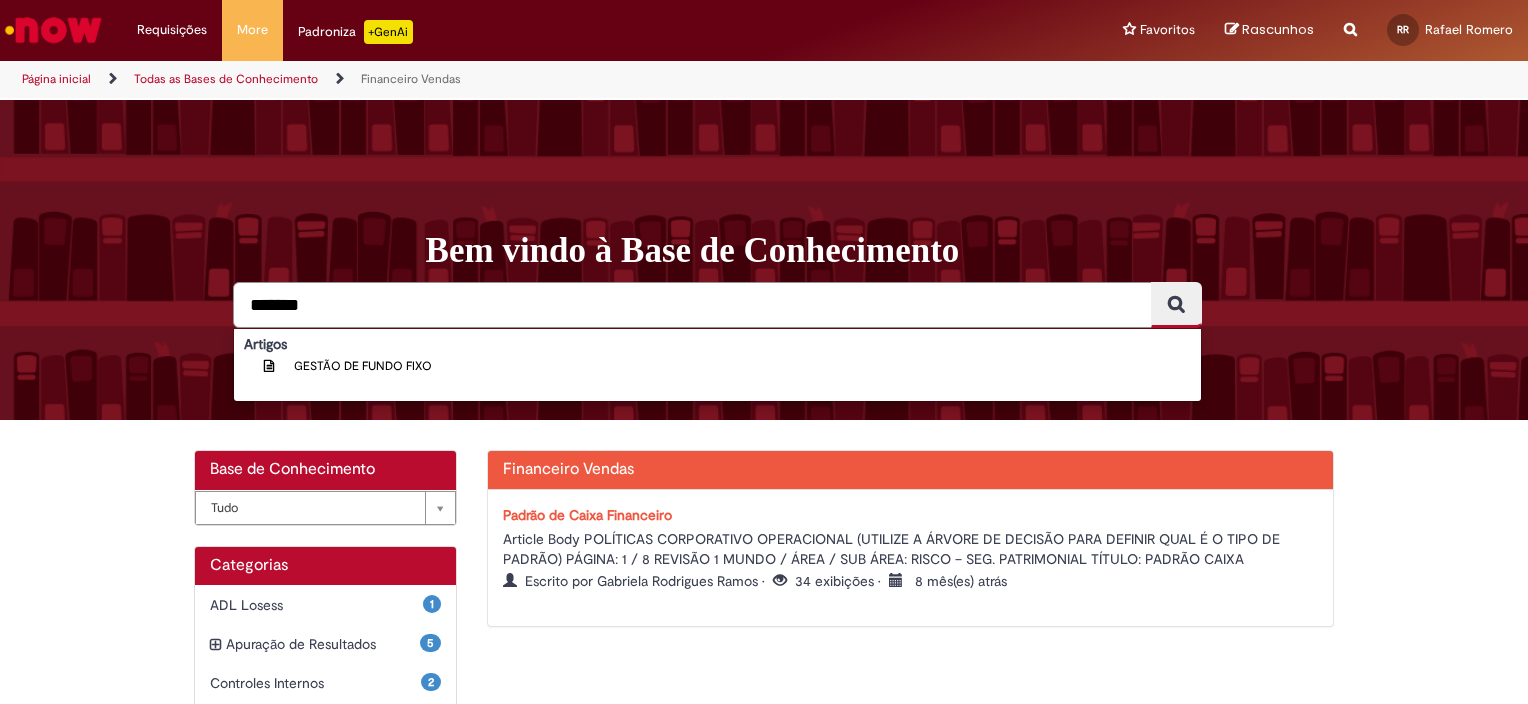 type on "*******" 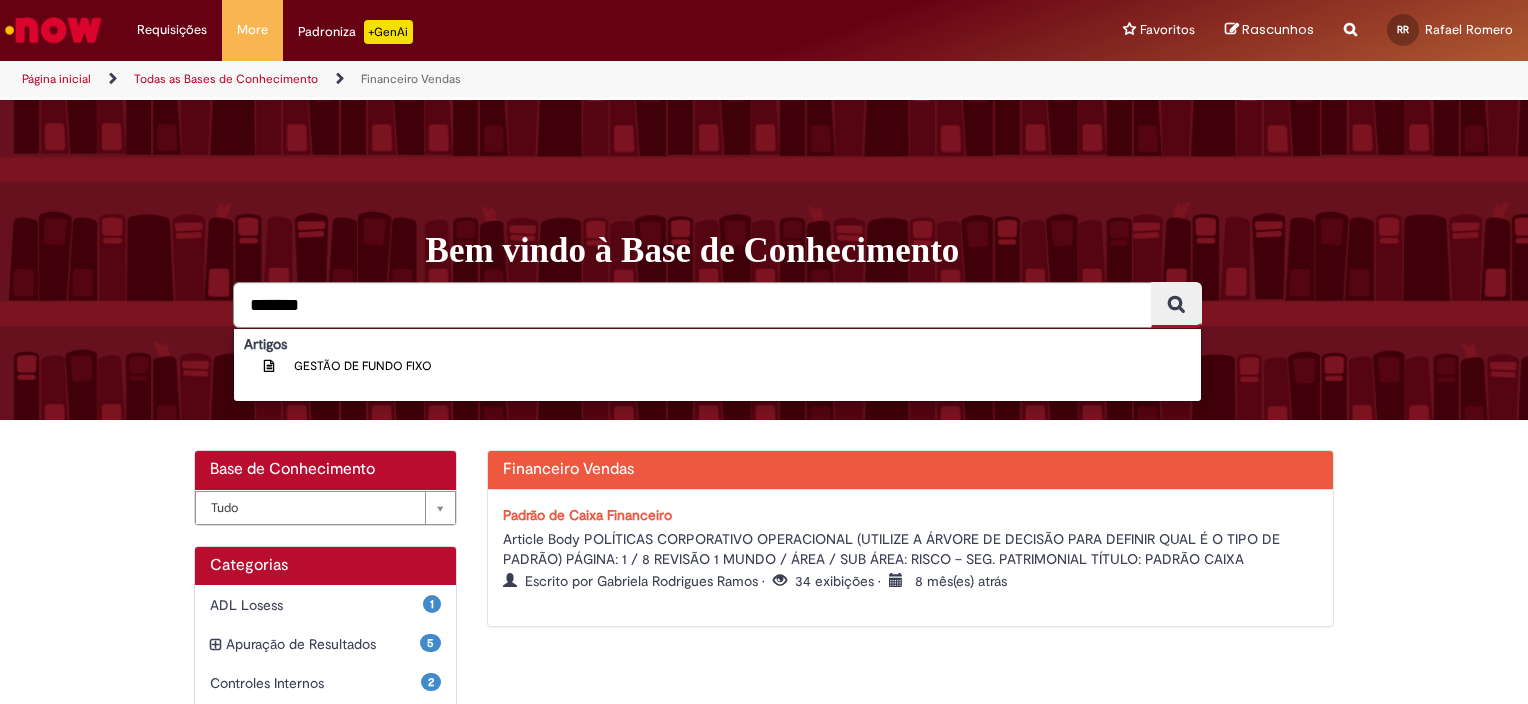 click at bounding box center (1176, 303) 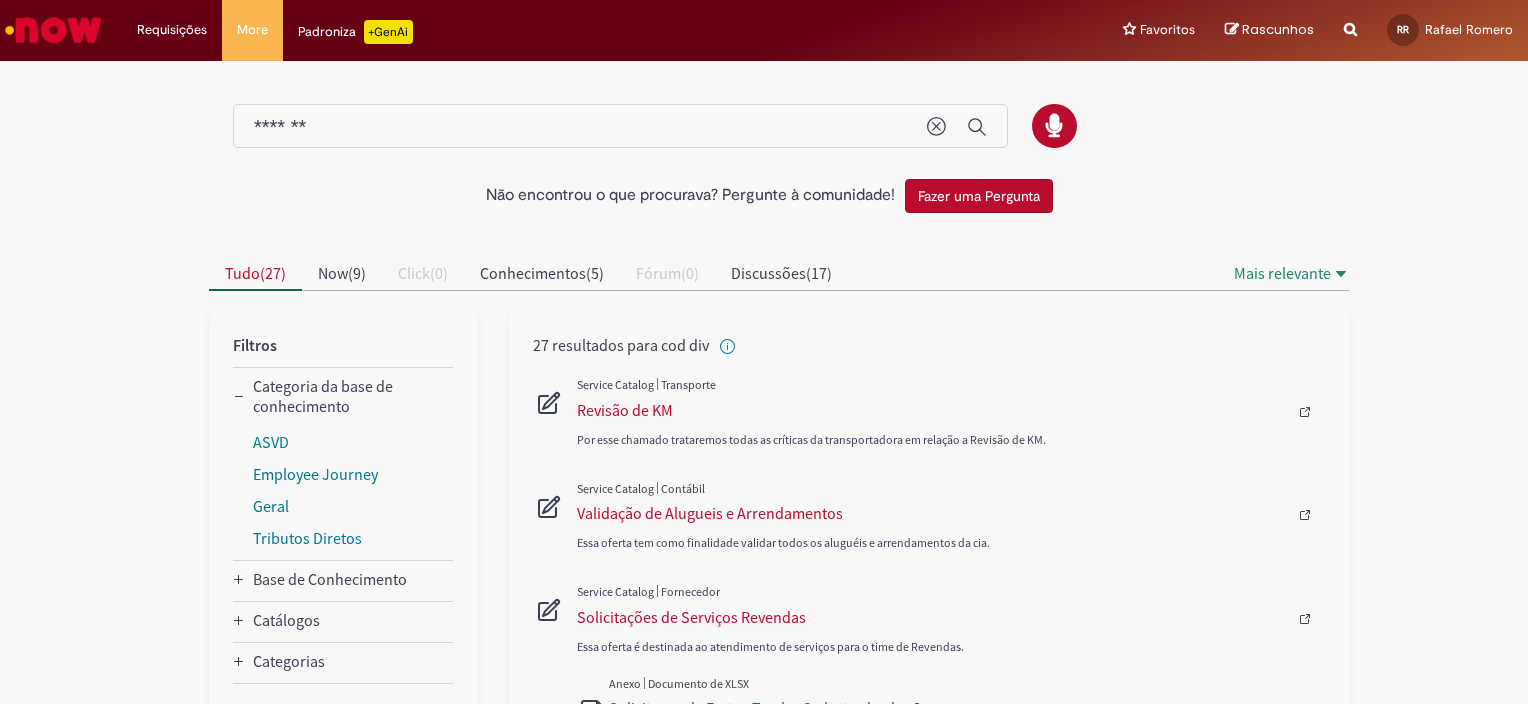 click on "Fazer uma Pergunta" at bounding box center (979, 196) 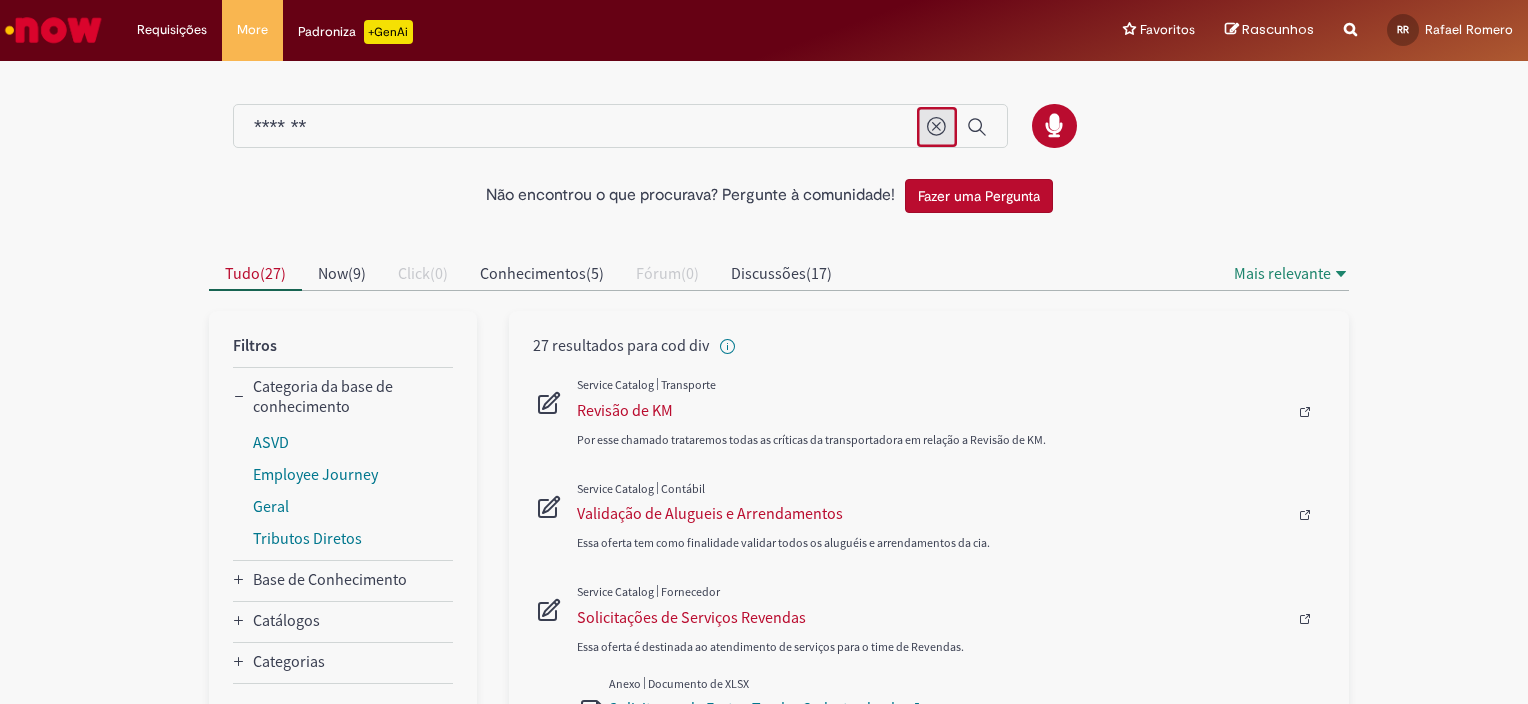 click 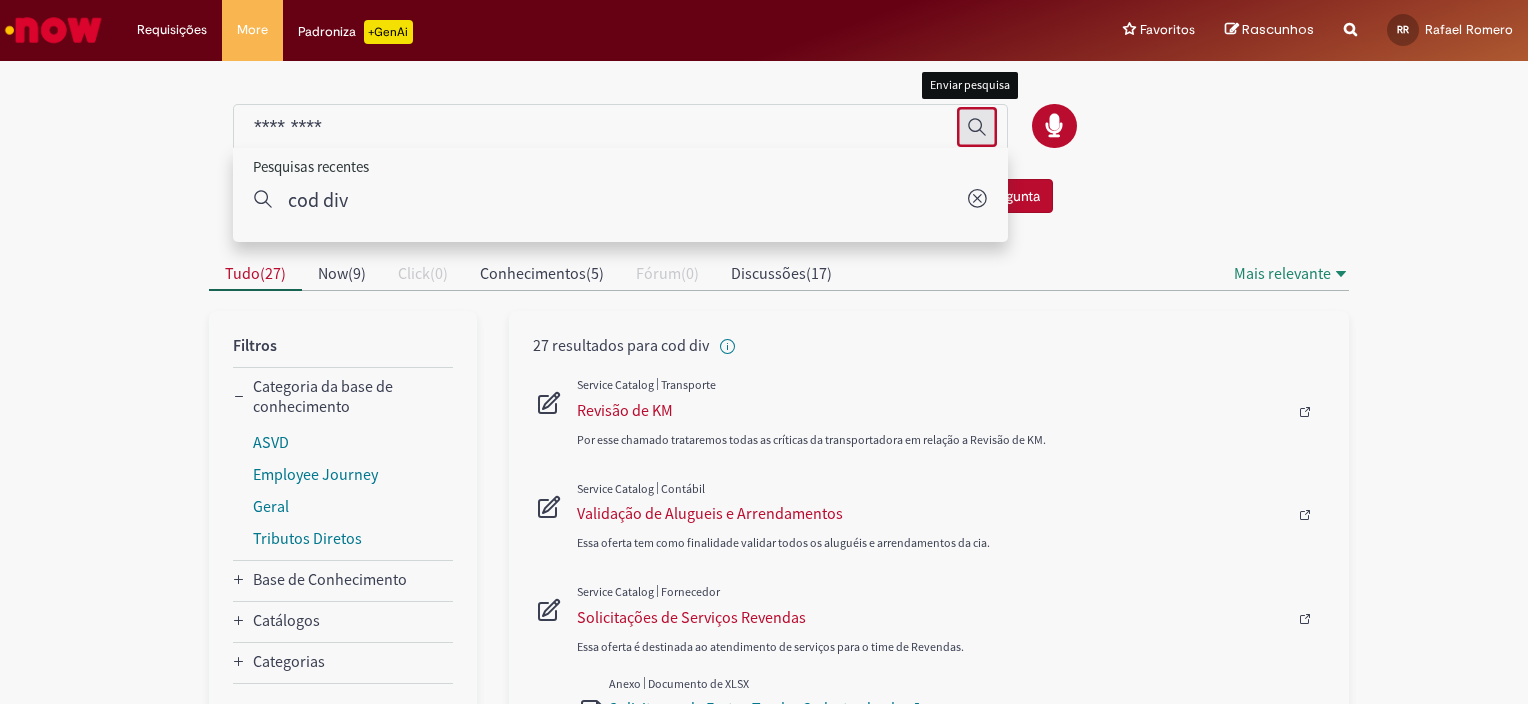 click at bounding box center [977, 127] 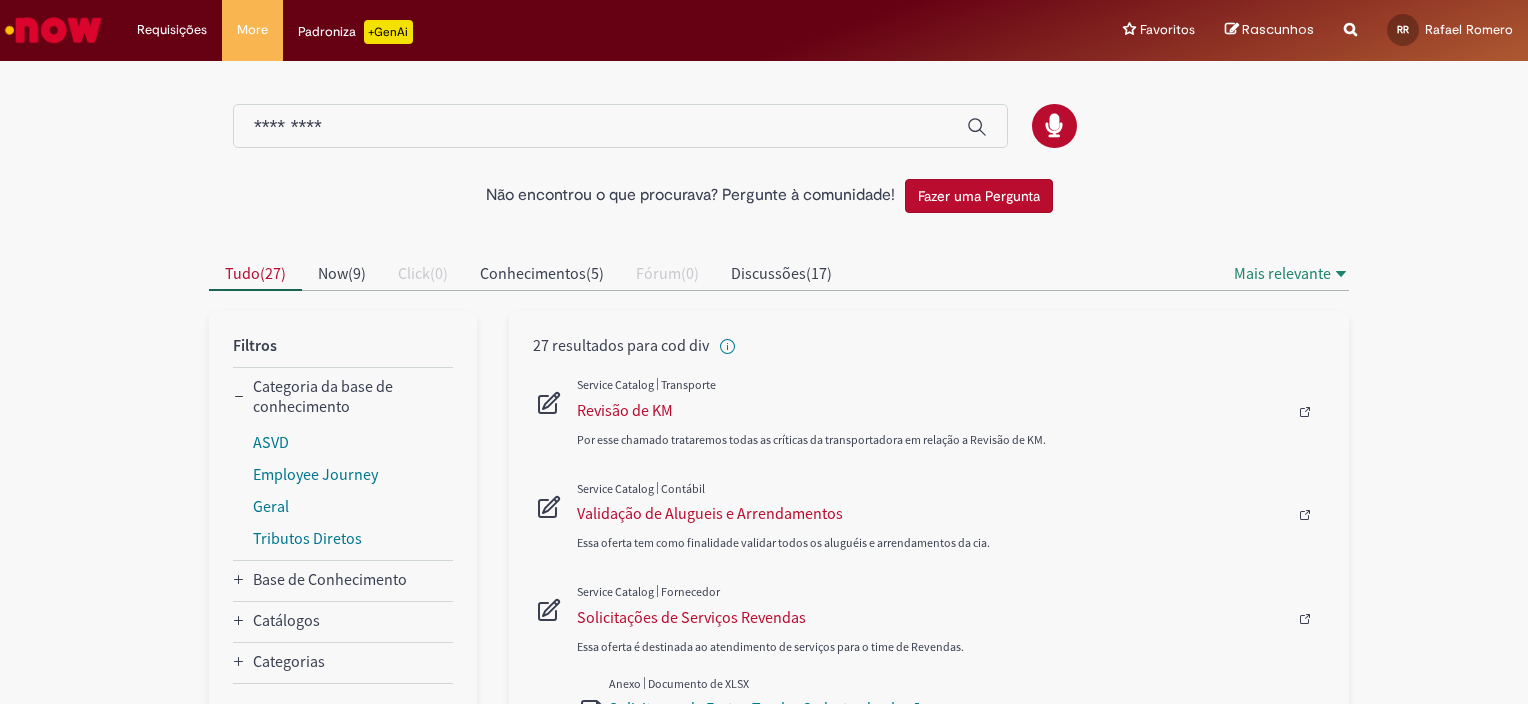 click on "Fazer uma Pergunta" at bounding box center (979, 196) 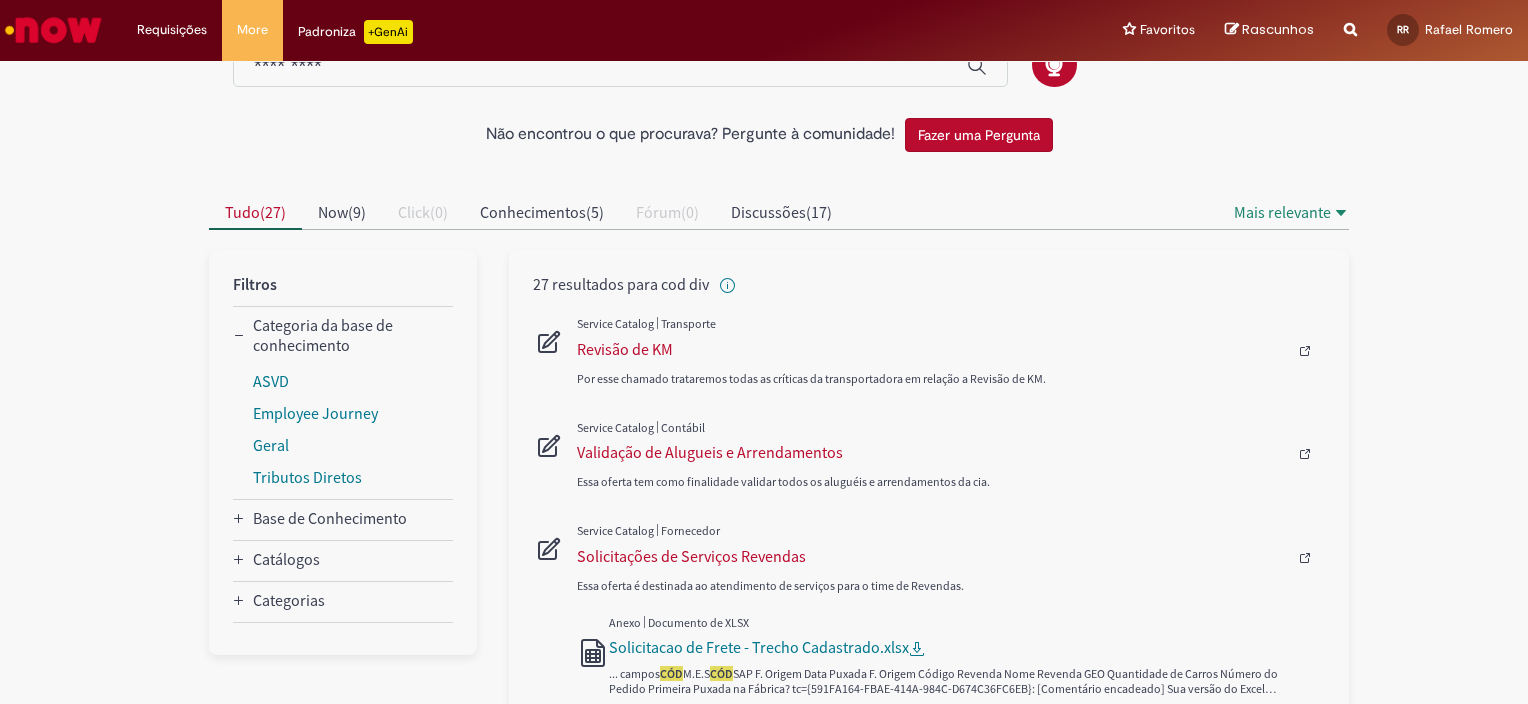 scroll, scrollTop: 0, scrollLeft: 0, axis: both 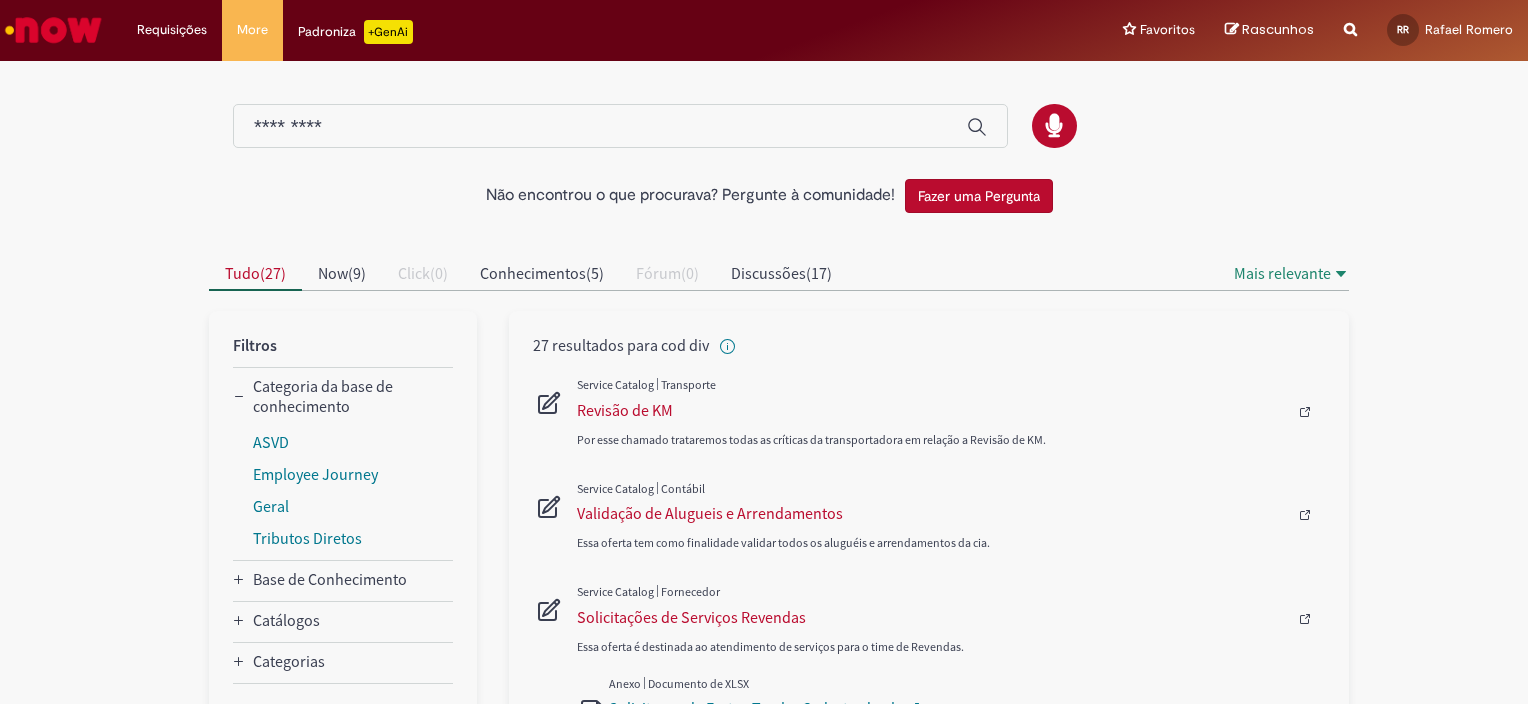 click at bounding box center (600, 127) 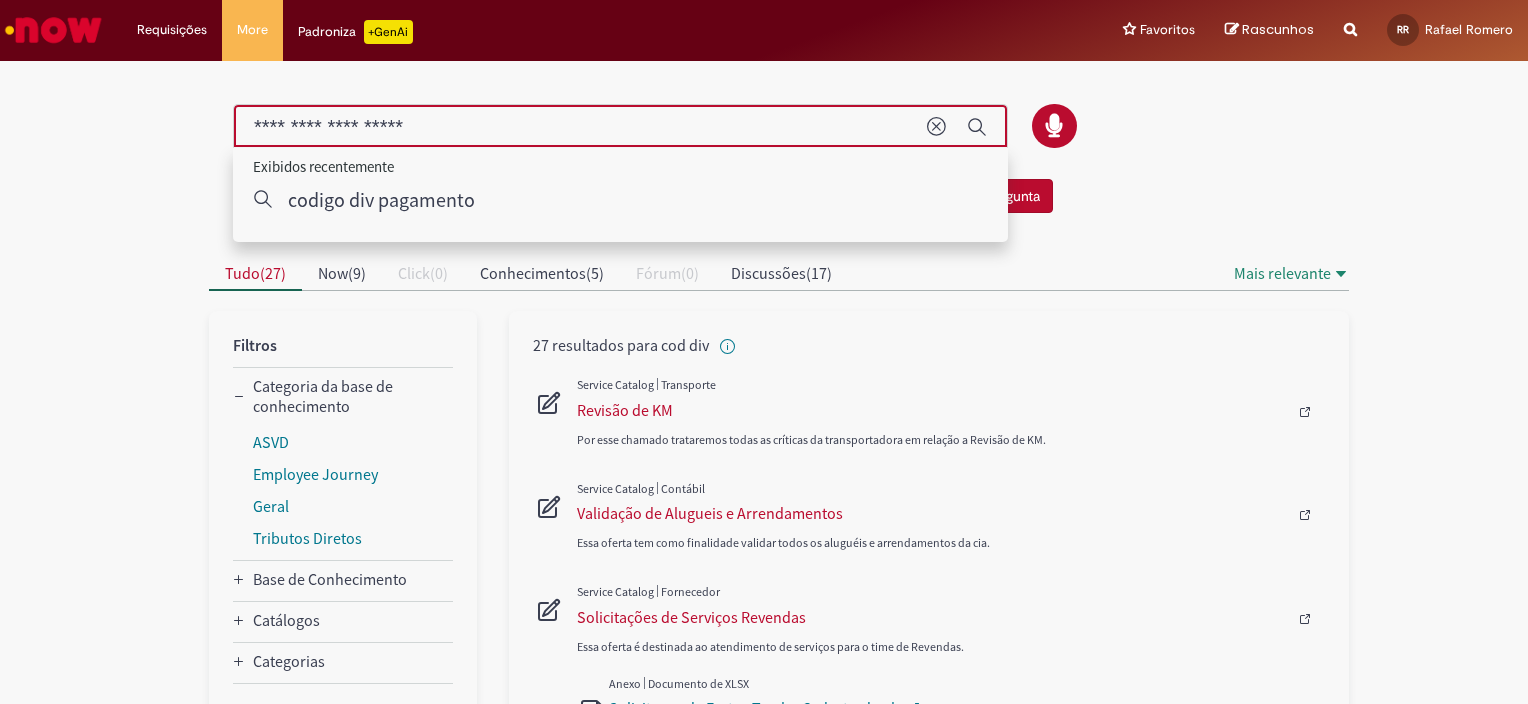 type on "**********" 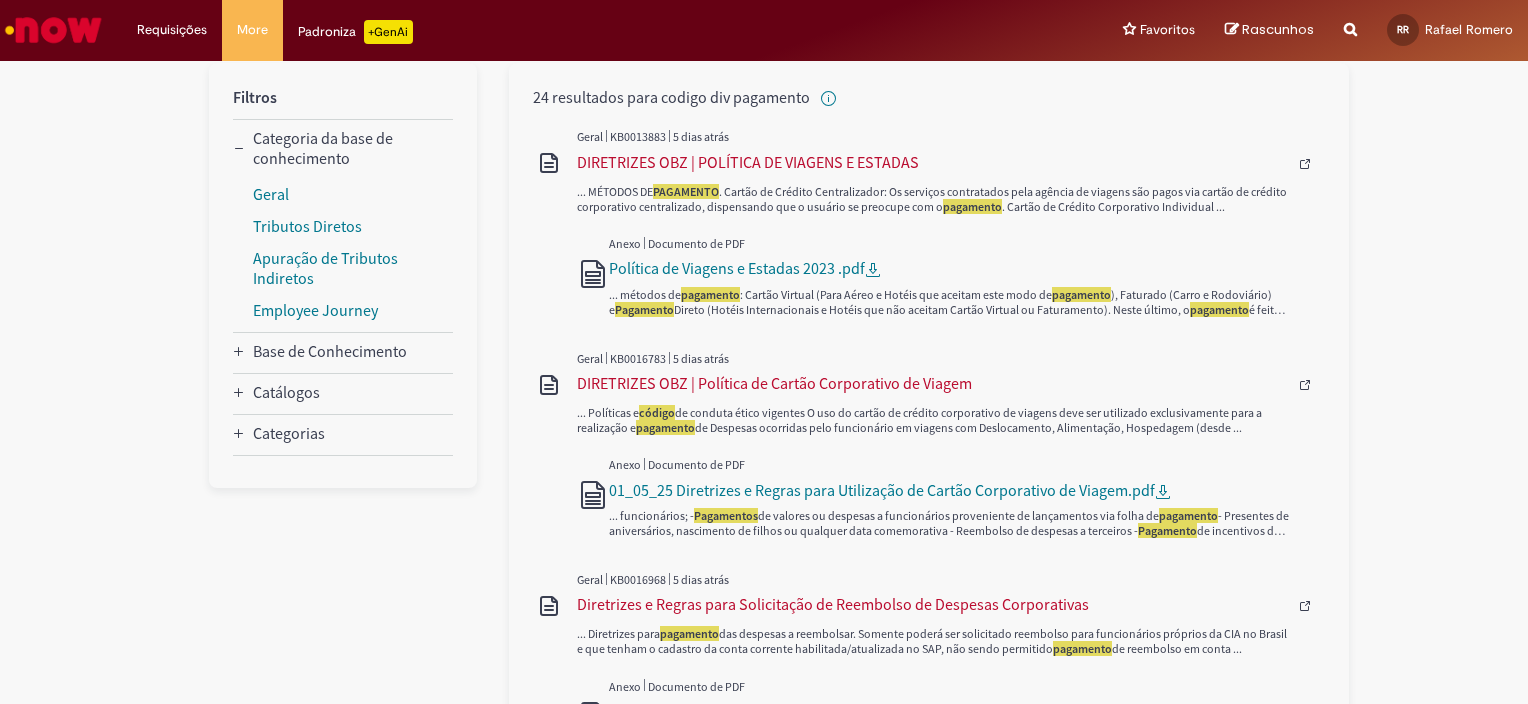 scroll, scrollTop: 0, scrollLeft: 0, axis: both 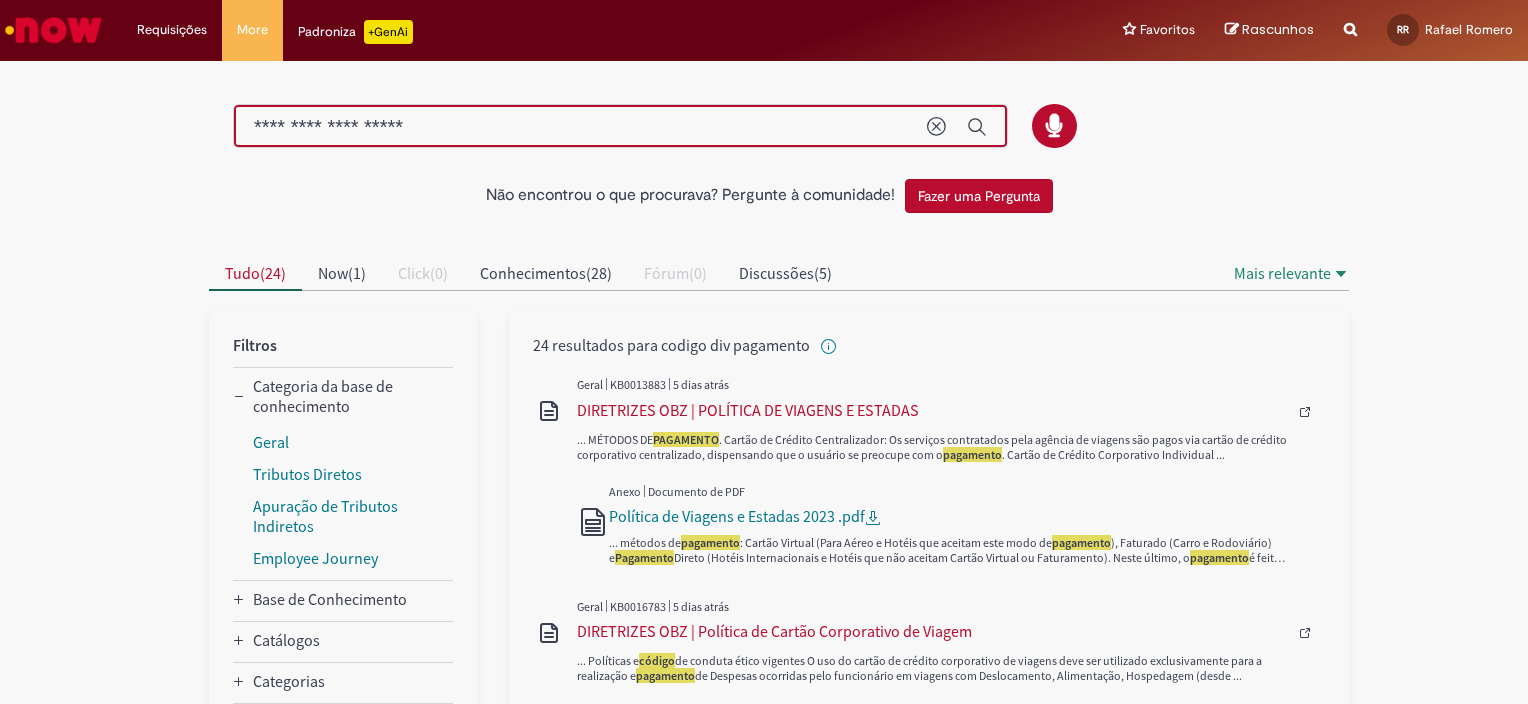 click on "Fazer uma Pergunta" at bounding box center [979, 196] 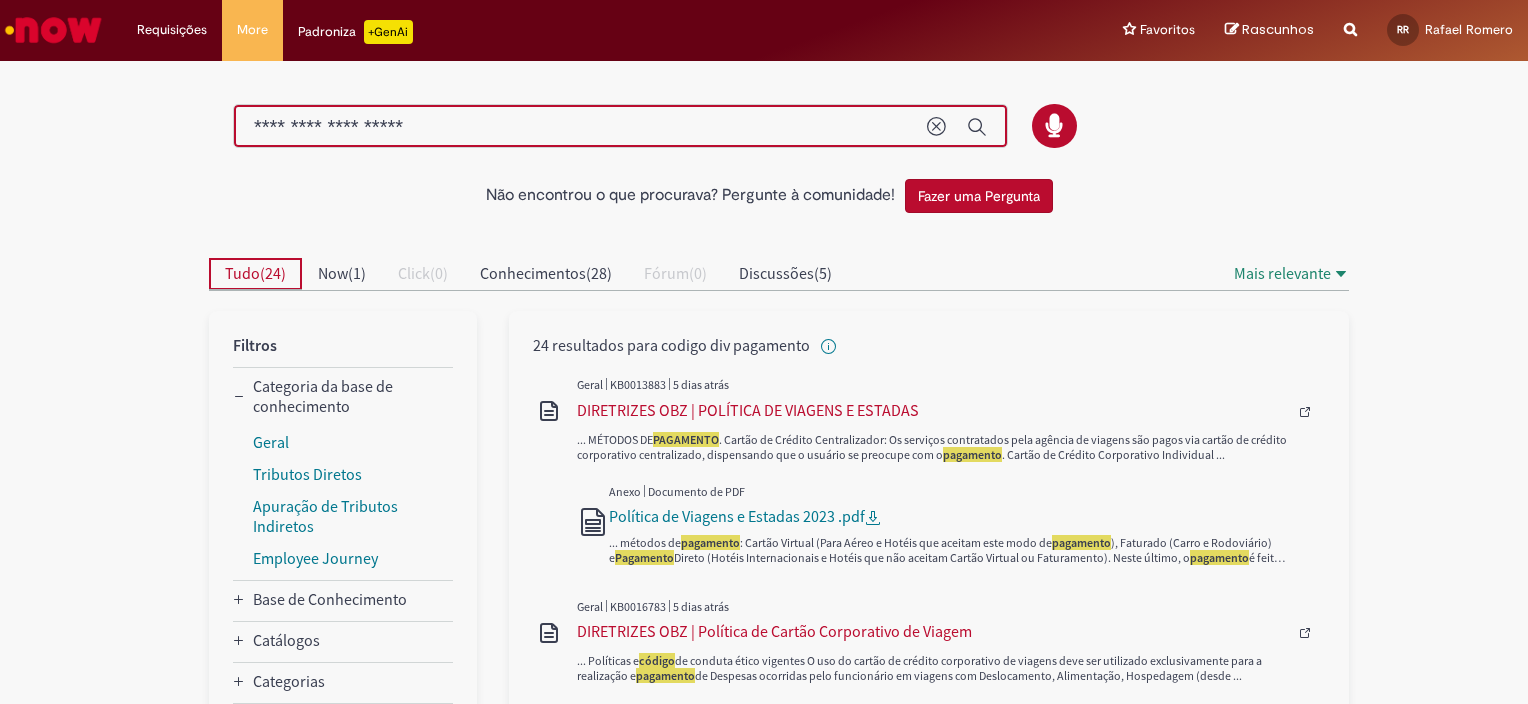 click on "24" at bounding box center [273, 273] 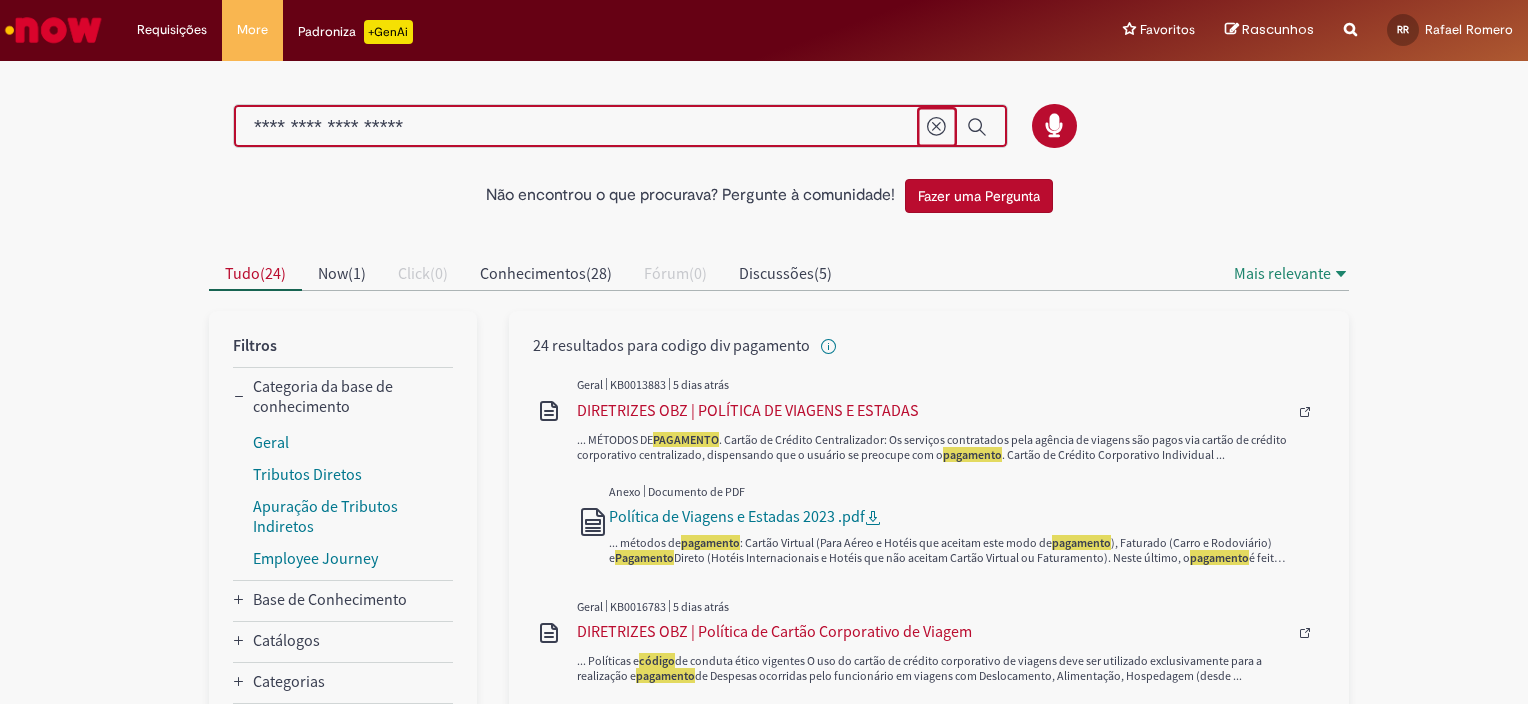 click 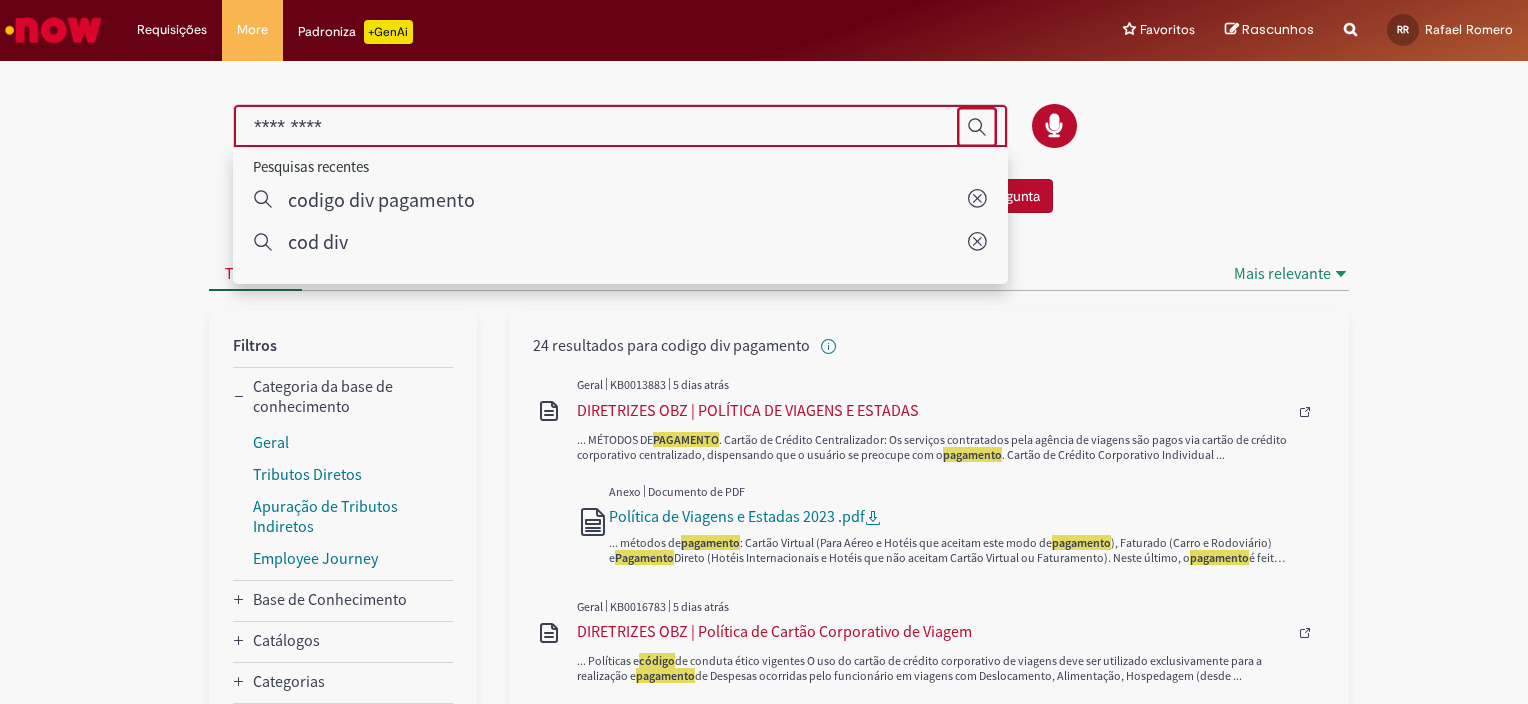 click 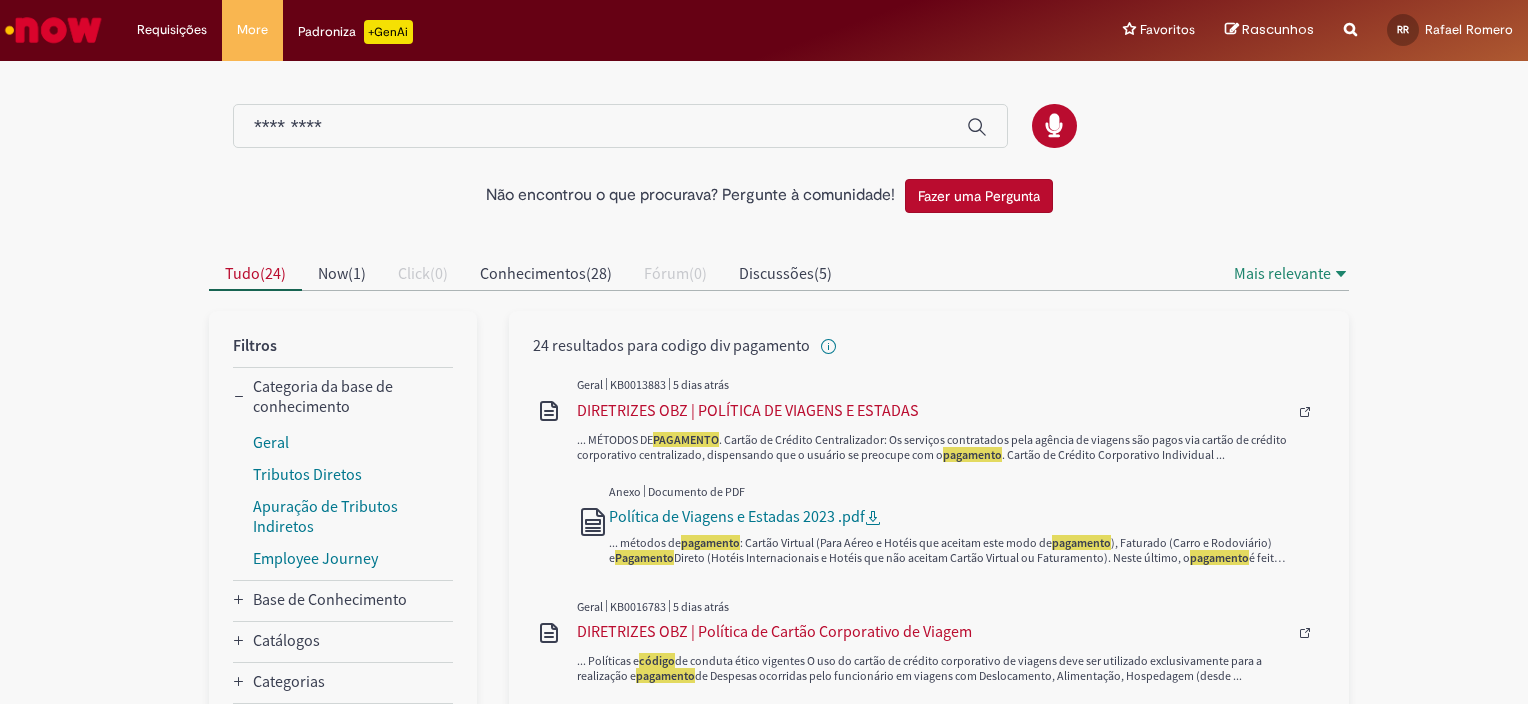 click on "Padroniza  +GenAi" at bounding box center (355, 32) 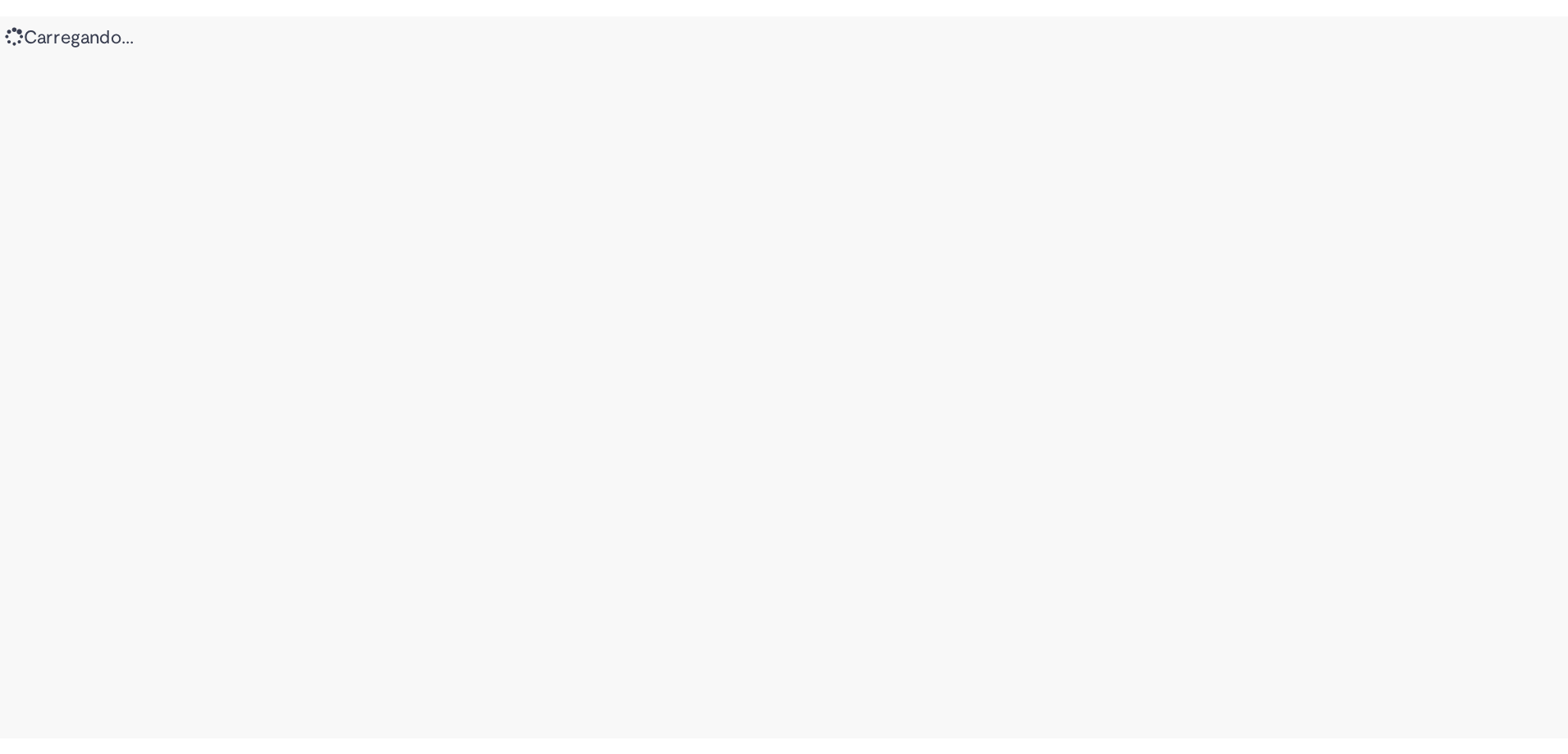 scroll, scrollTop: 0, scrollLeft: 0, axis: both 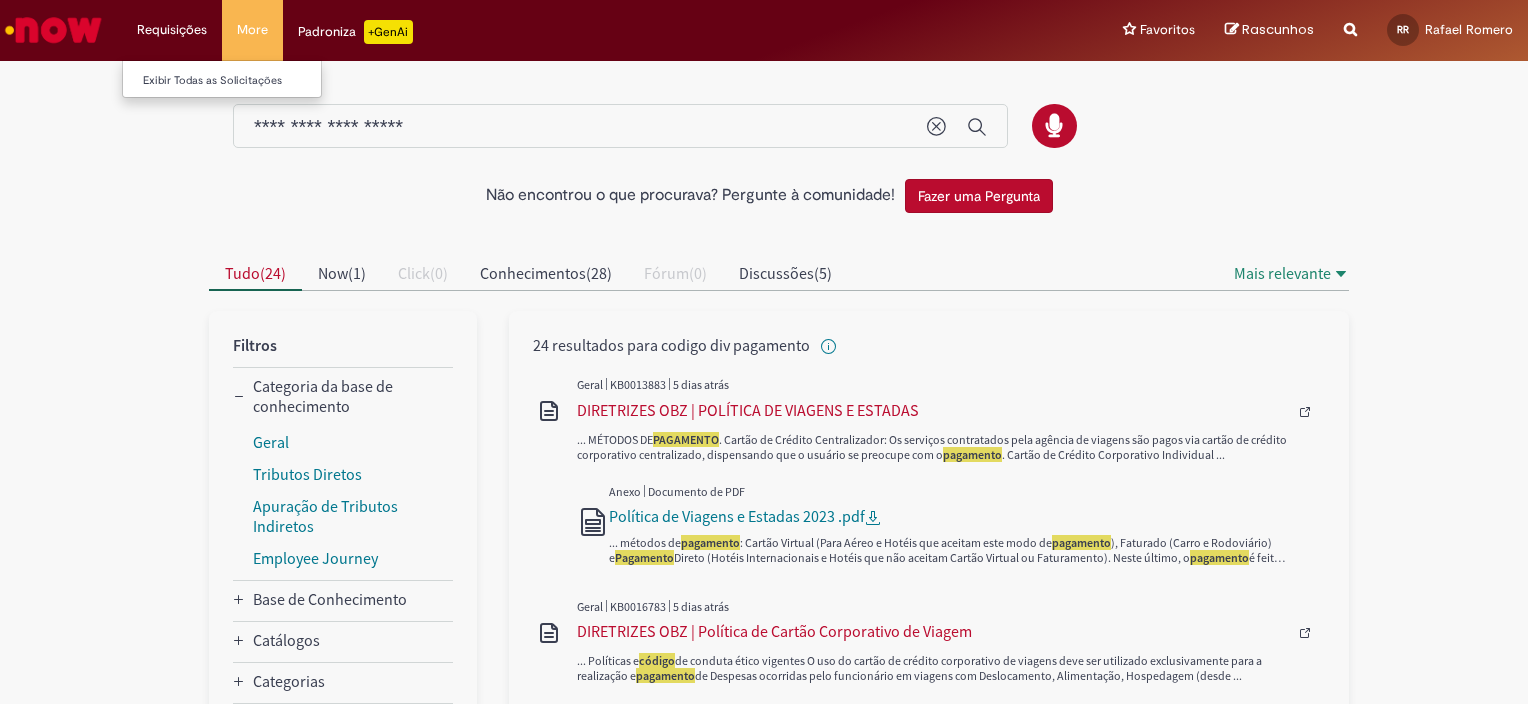 click on "Requisições
Exibir Todas as Solicitações" at bounding box center [172, 30] 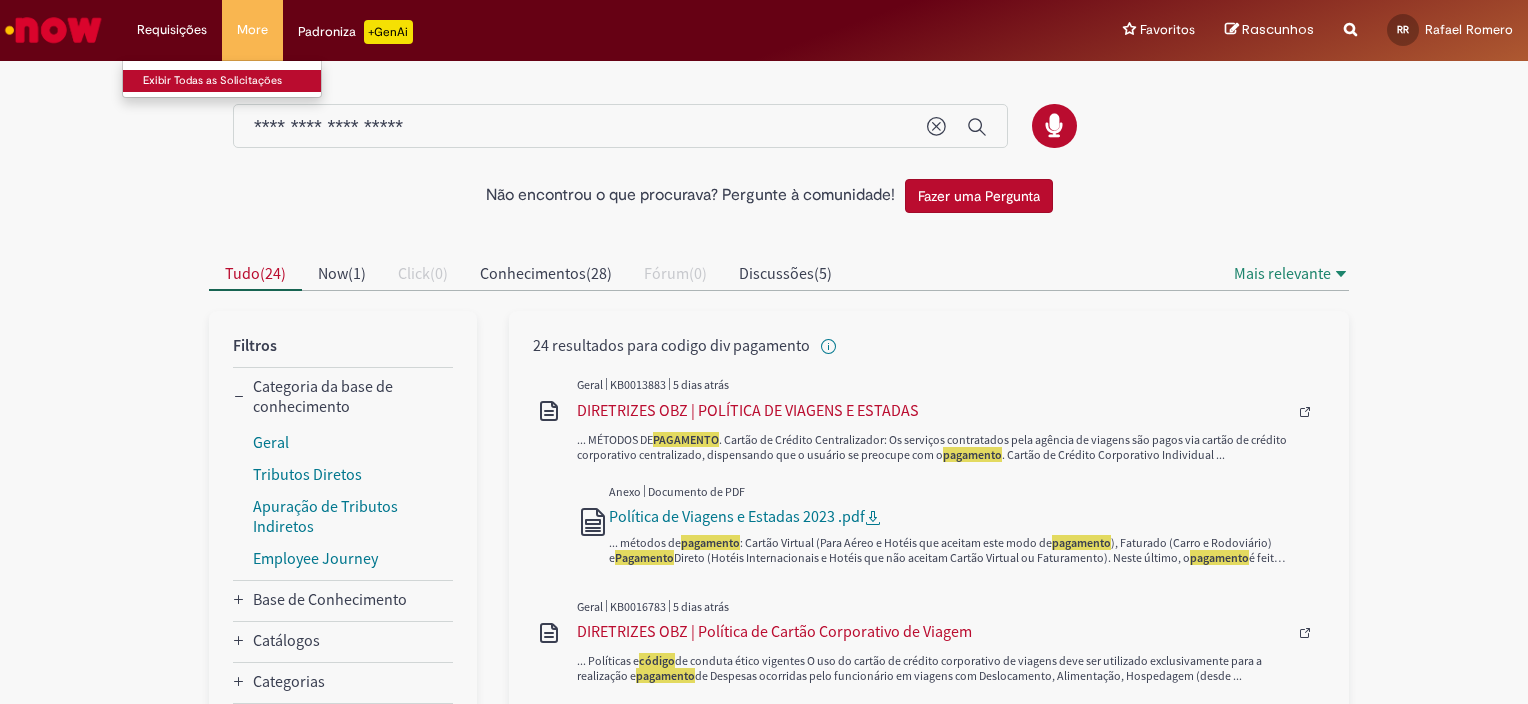 click on "Exibir Todas as Solicitações" at bounding box center (233, 81) 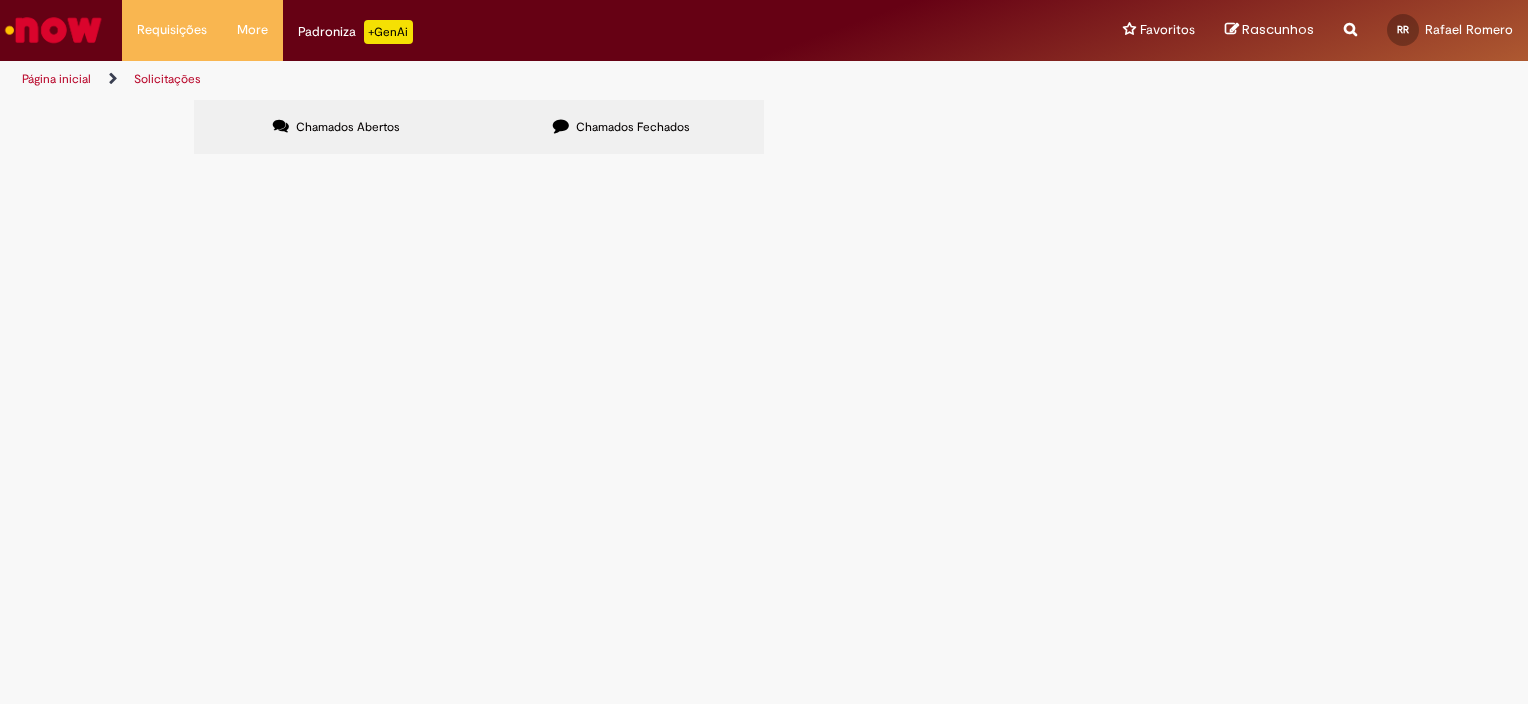 click on "Reportar problema
Artigos
Não encontrou base de conhecimento
Catálogo
Não foram encontradas ofertas
Comunidade
Nenhum resultado encontrado na comunidade" at bounding box center [1350, 30] 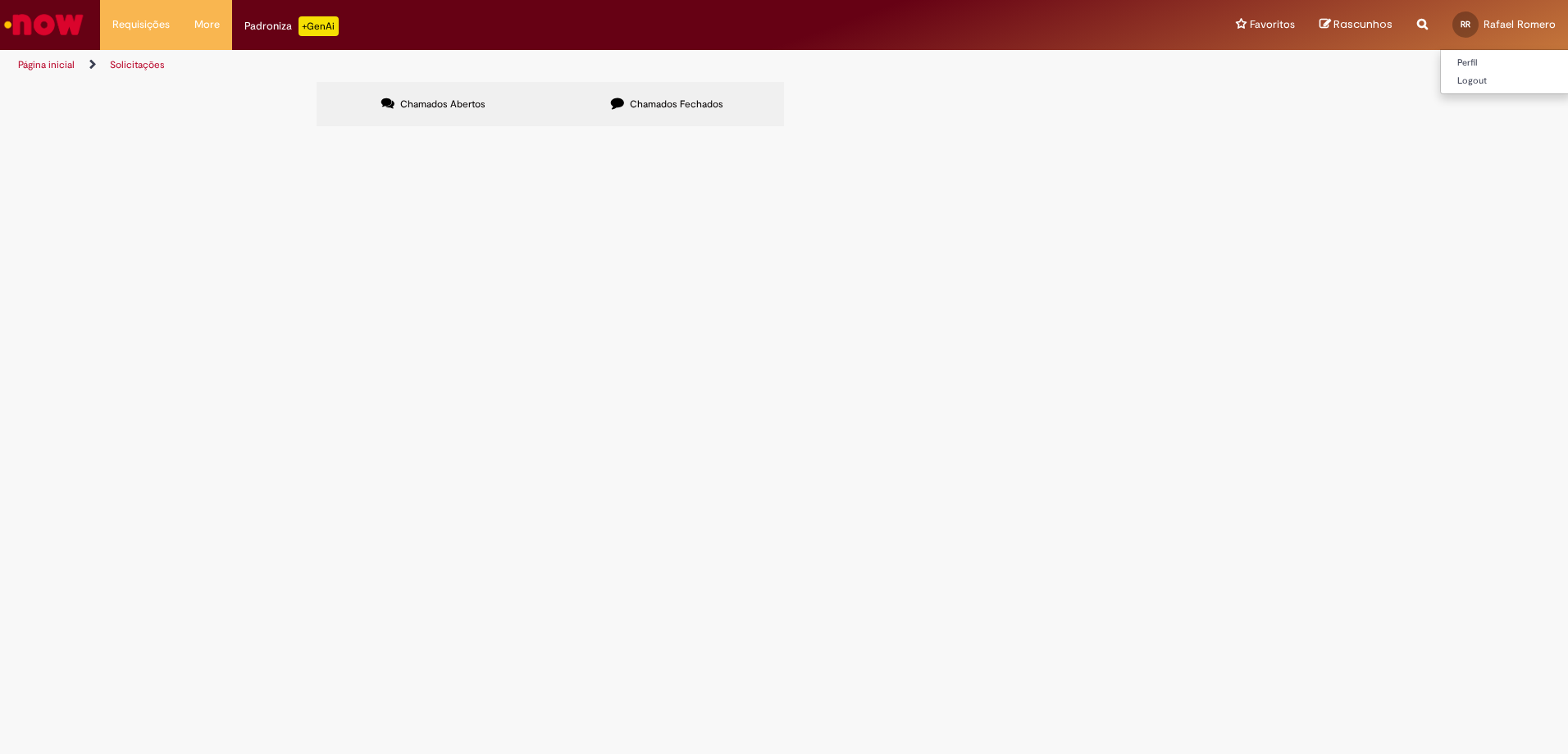 click on "RR" at bounding box center (1465, 25) 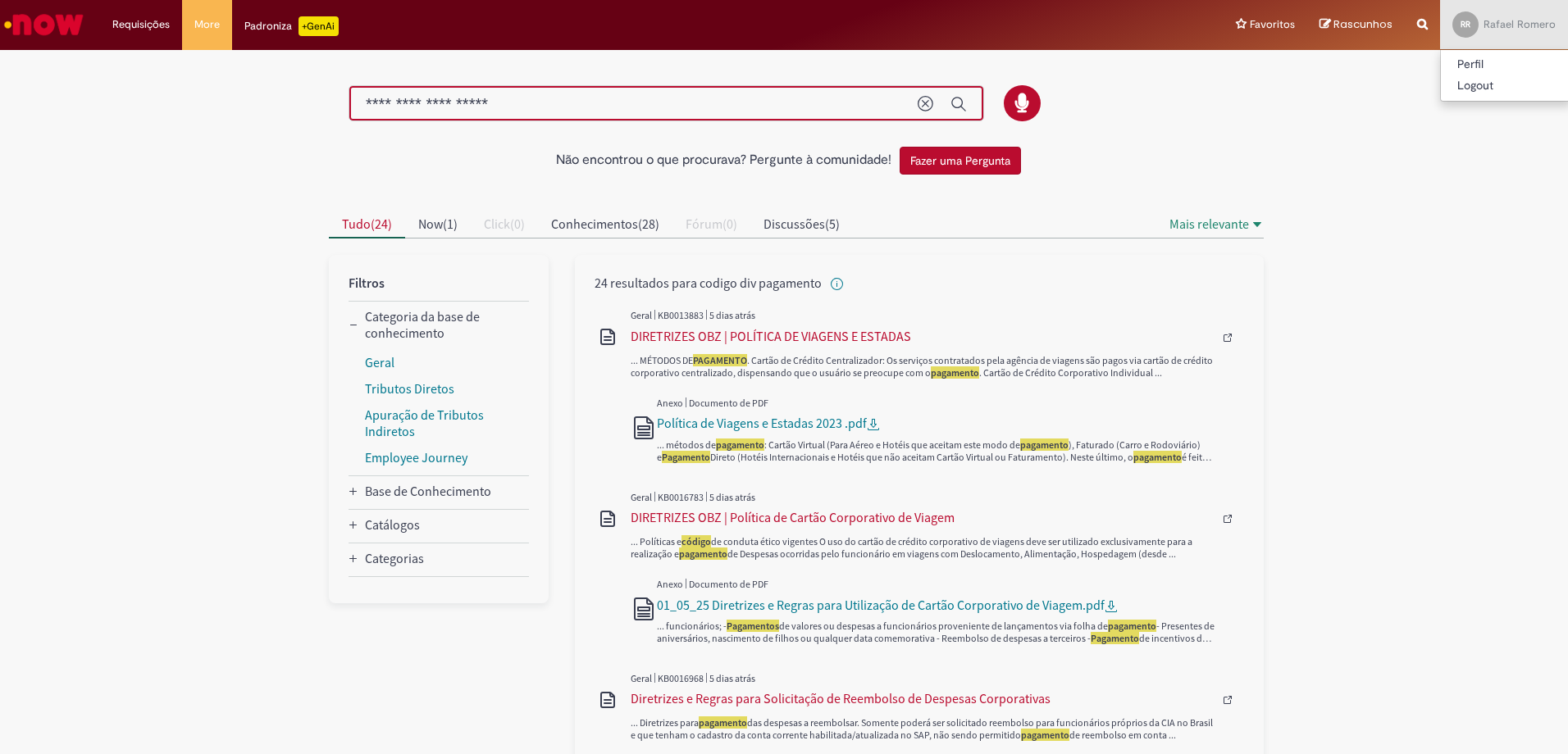 click on "**********" at bounding box center [633, 104] 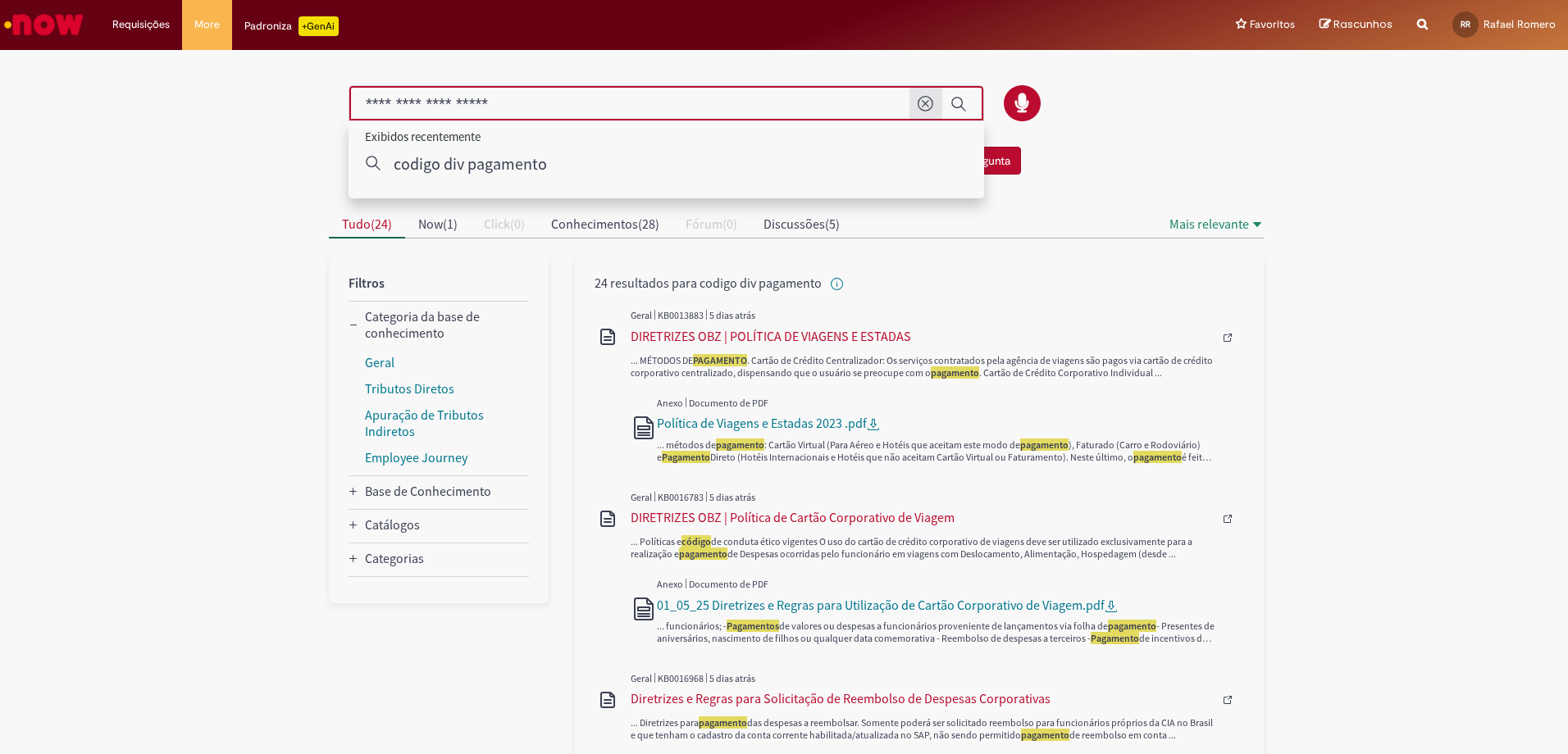 click 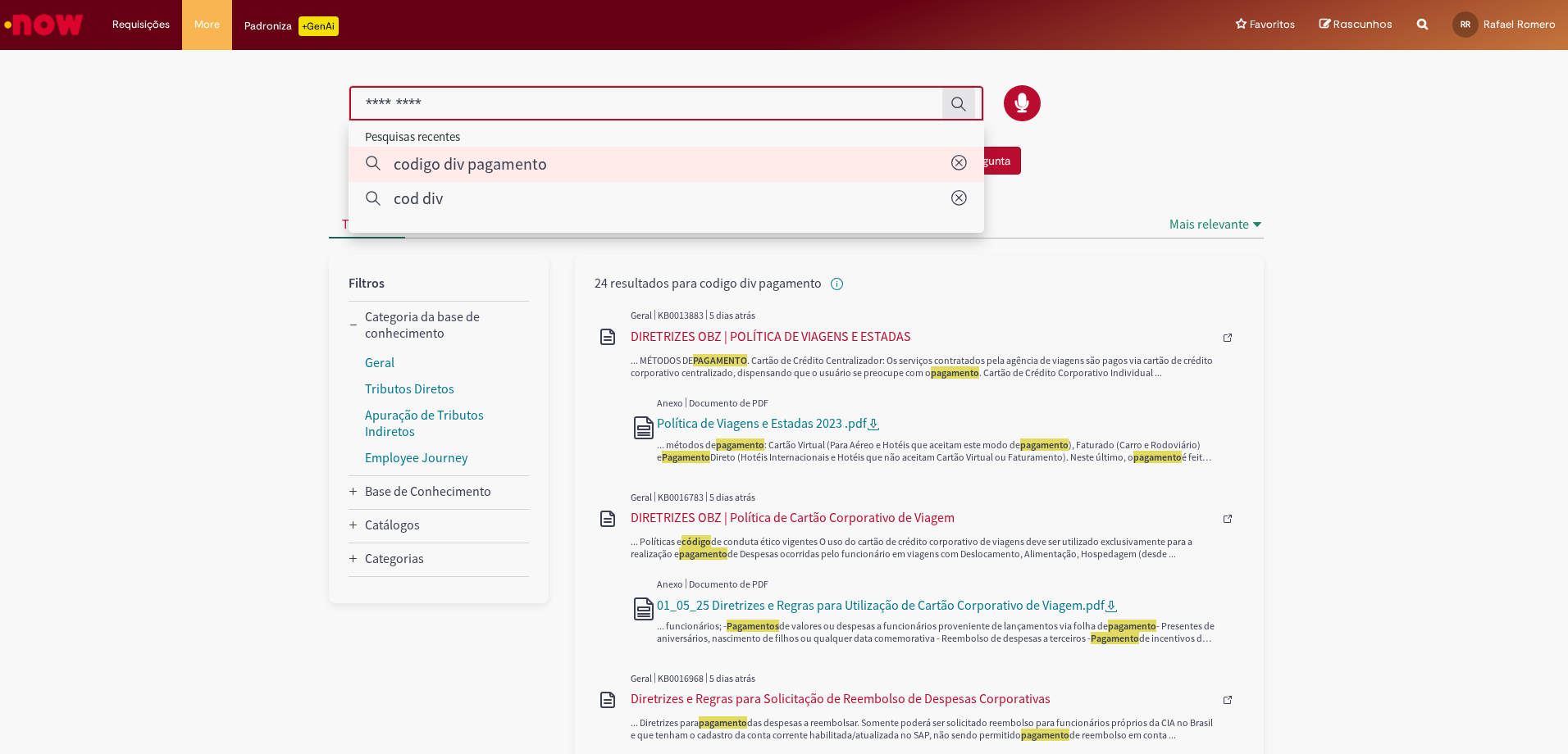 type on "**********" 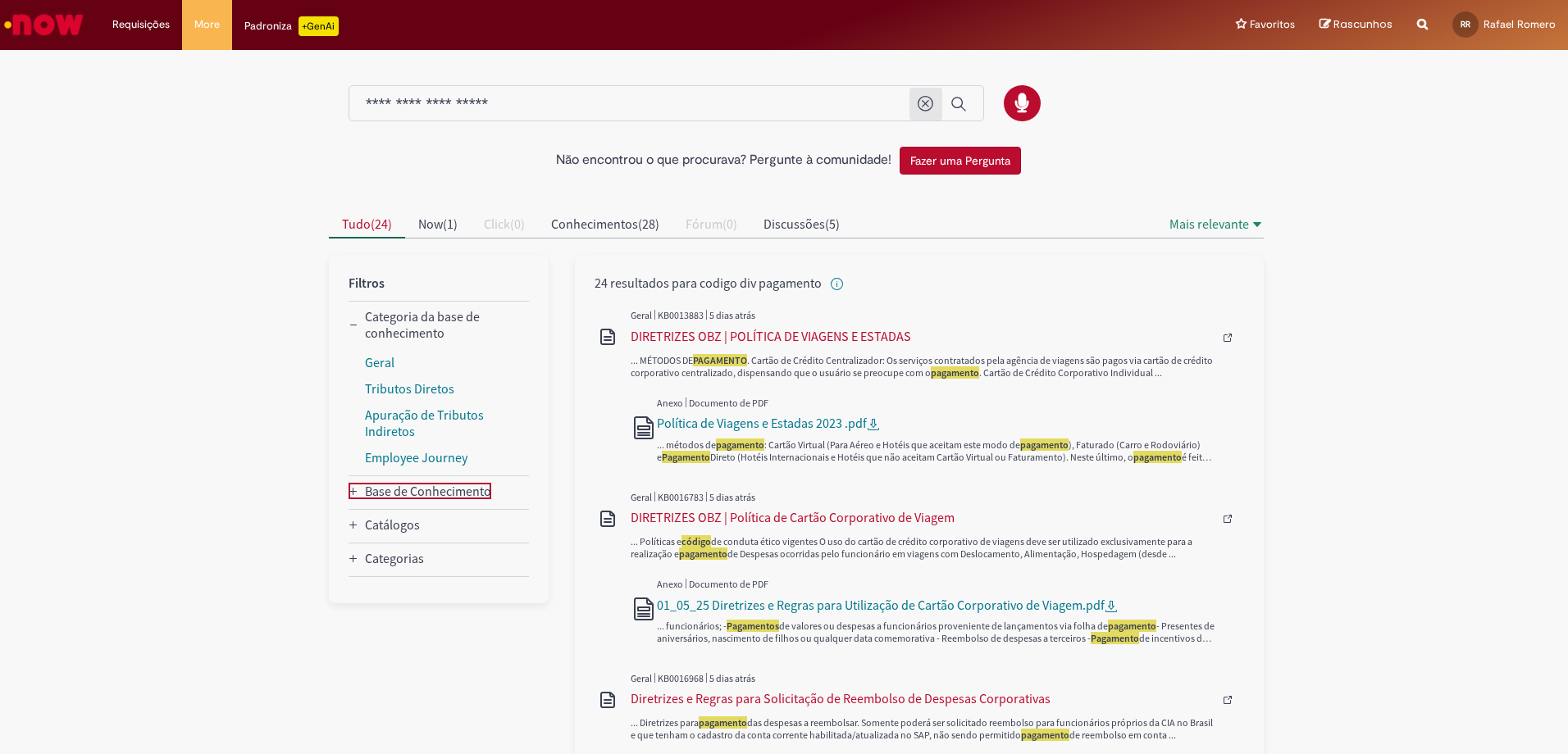 click on "Base de Conhecimento" at bounding box center (428, 491) 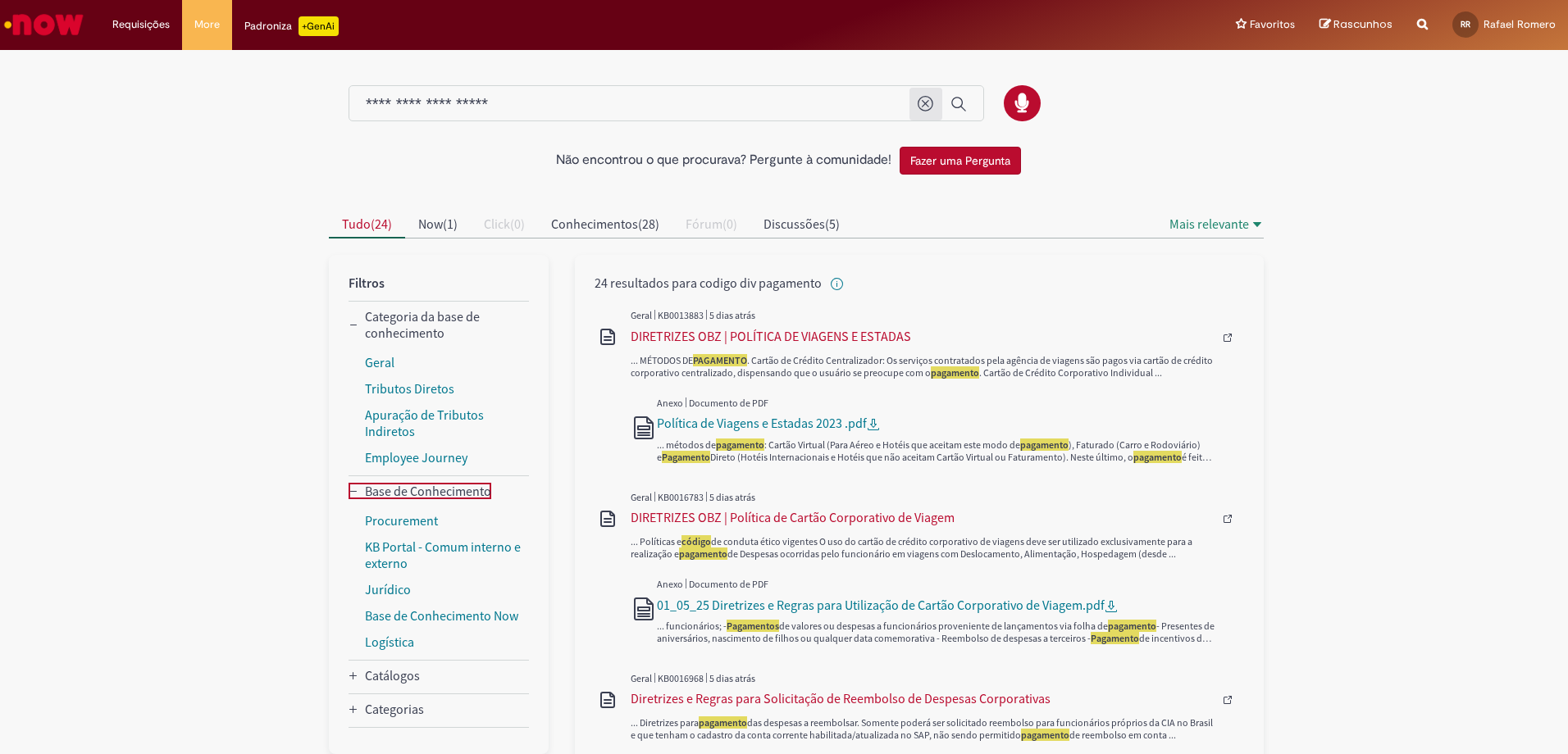 click on "Base de Conhecimento" at bounding box center (428, 491) 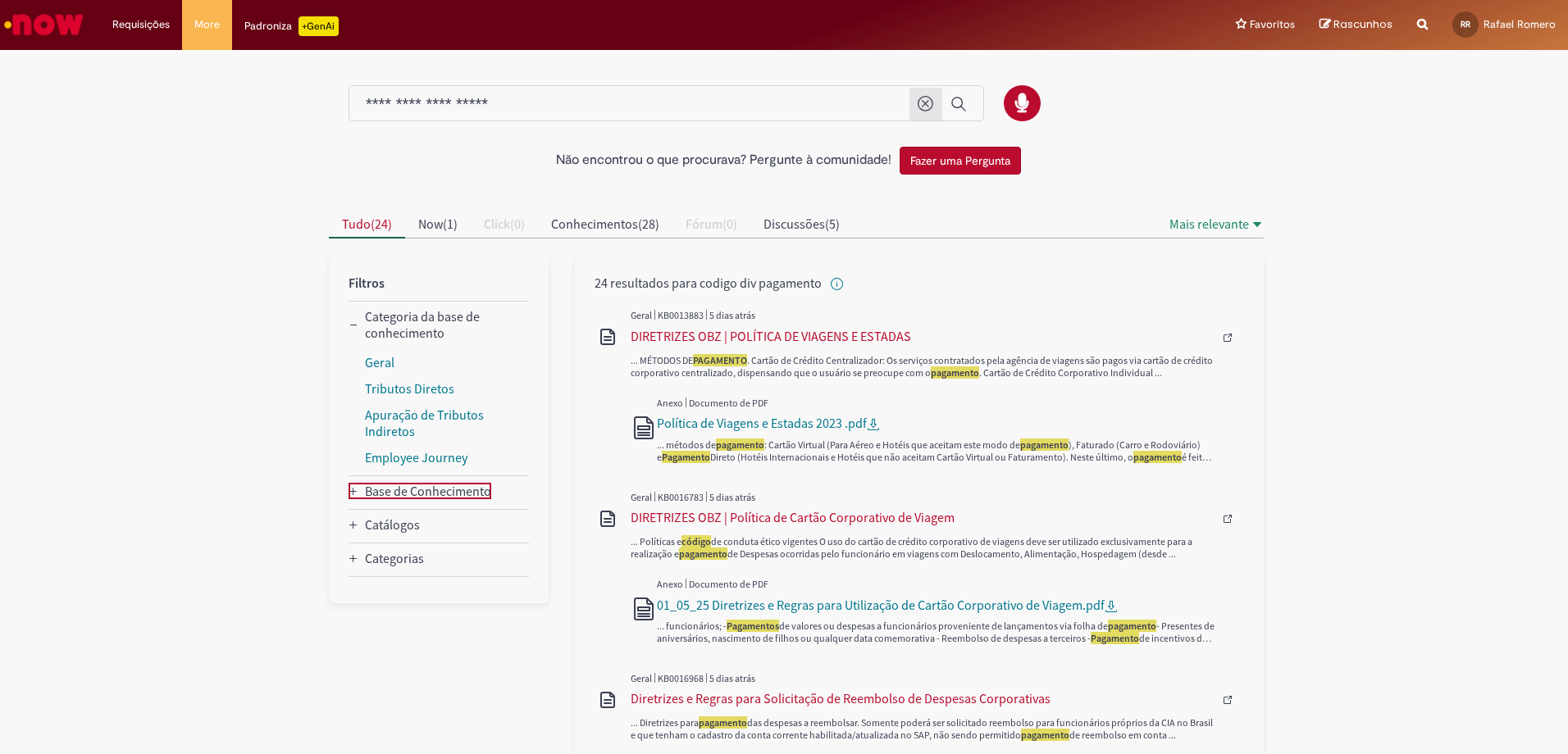 click on "Categorias" at bounding box center (394, 558) 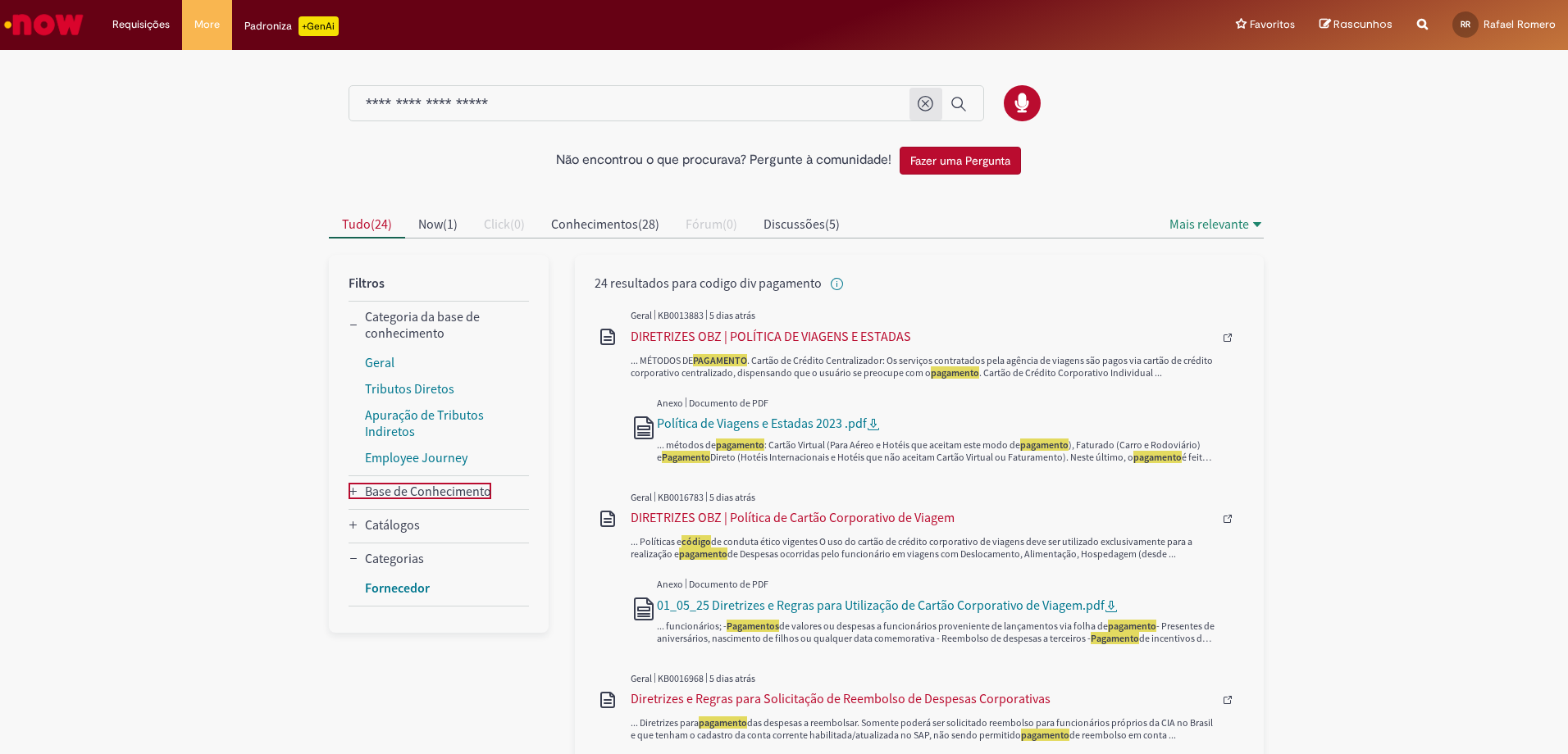 click on "Fornecedor" at bounding box center (397, 588) 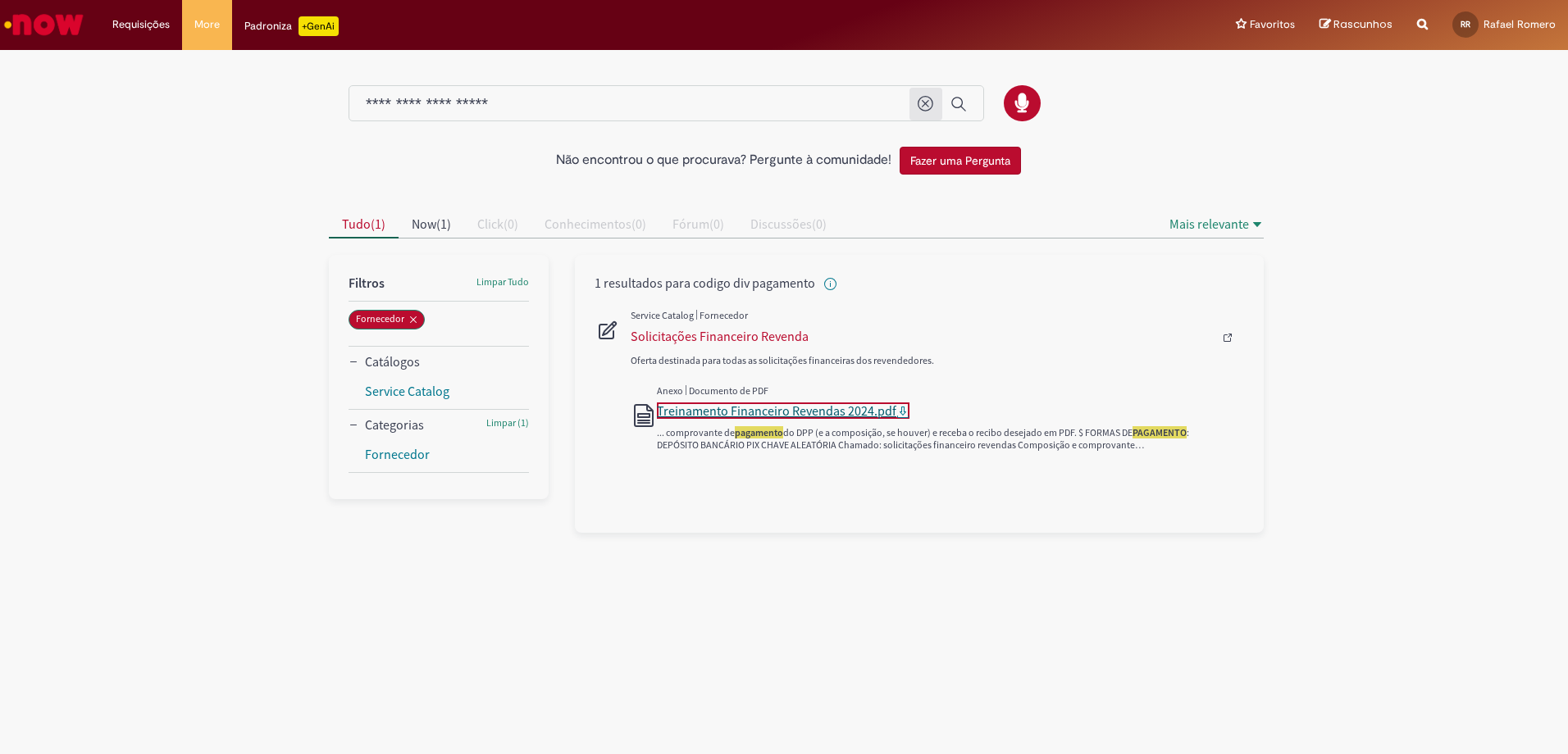click on "Treinamento Financeiro Revendas 2024.pdf" at bounding box center [777, 411] 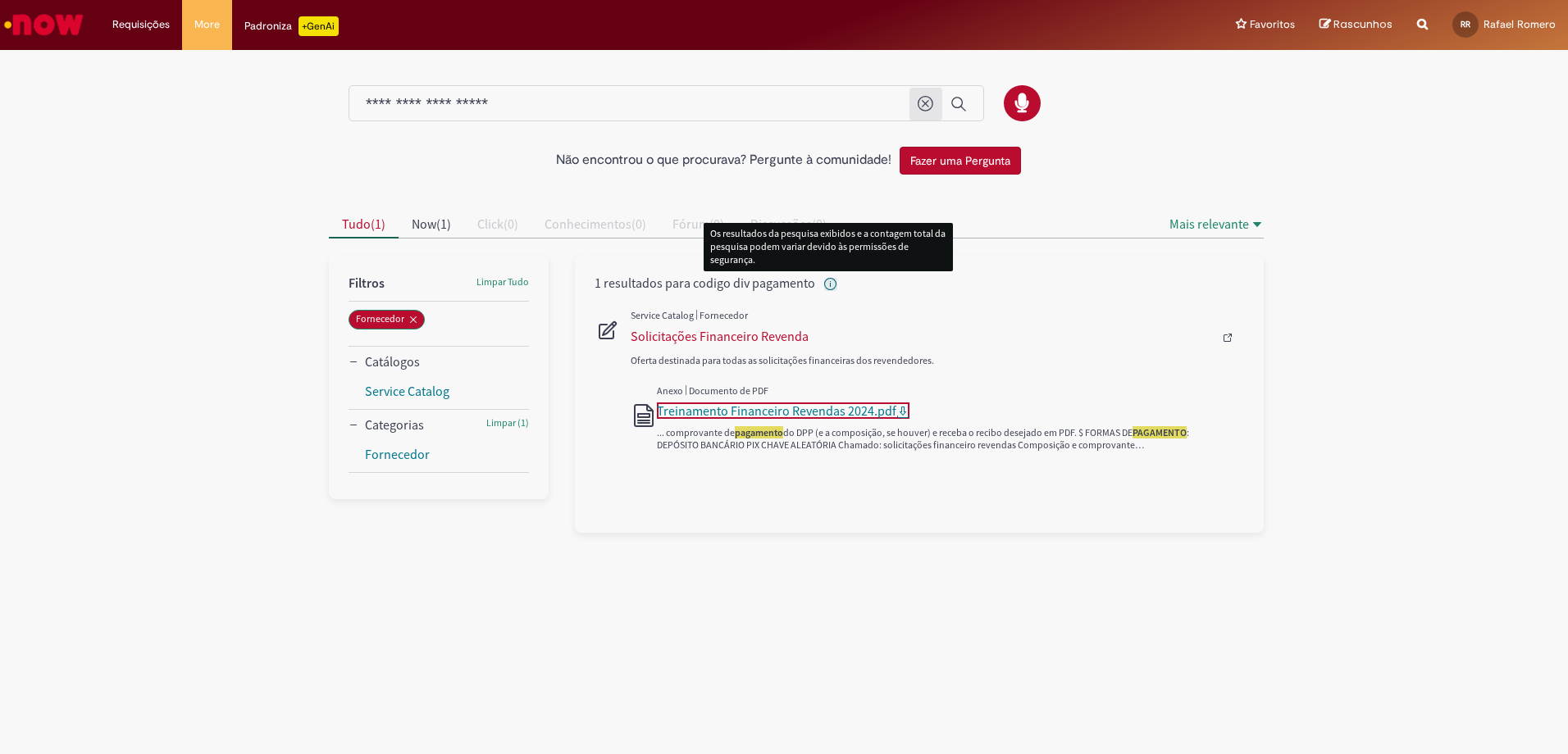 click 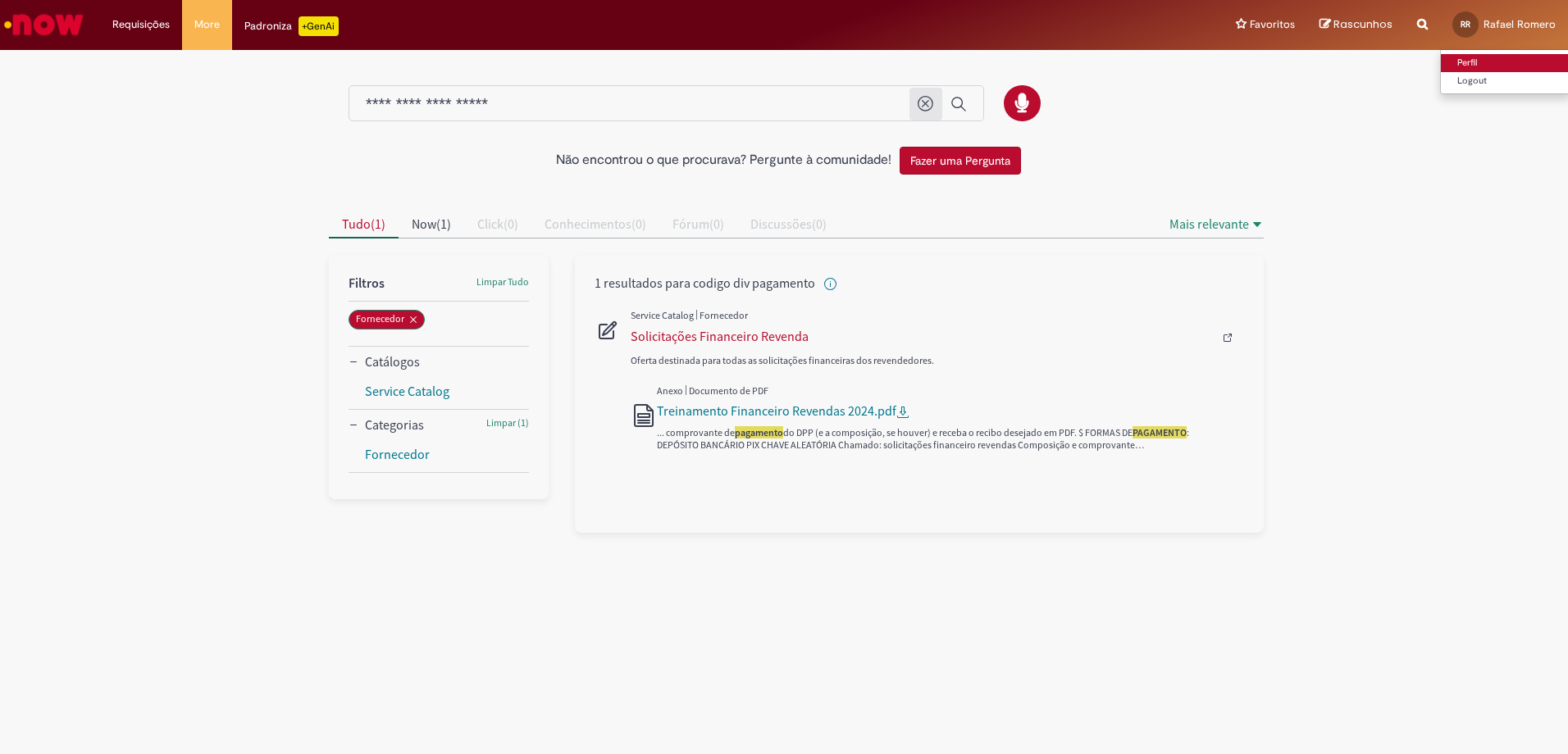 click on "Perfil" at bounding box center [1506, 63] 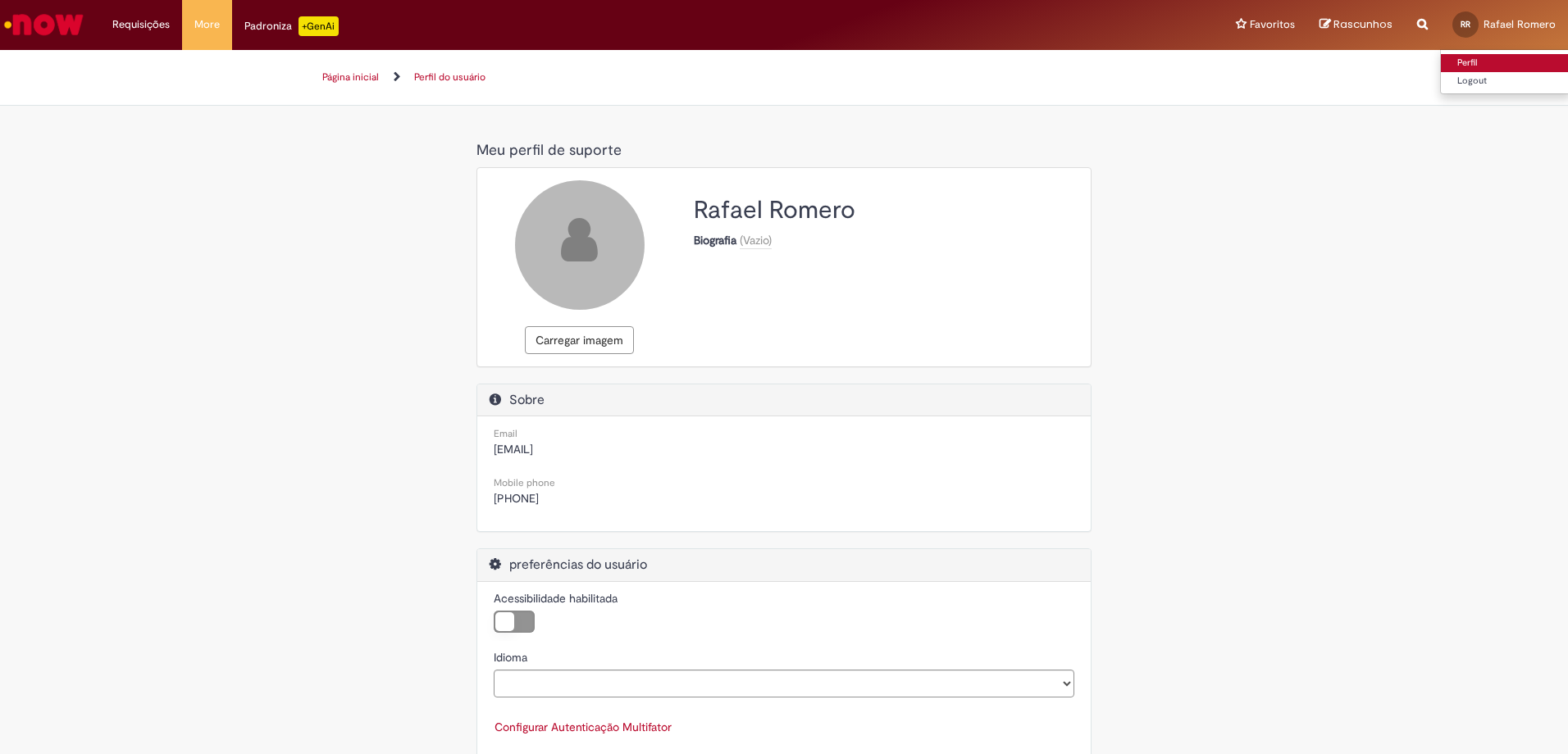 select on "**********" 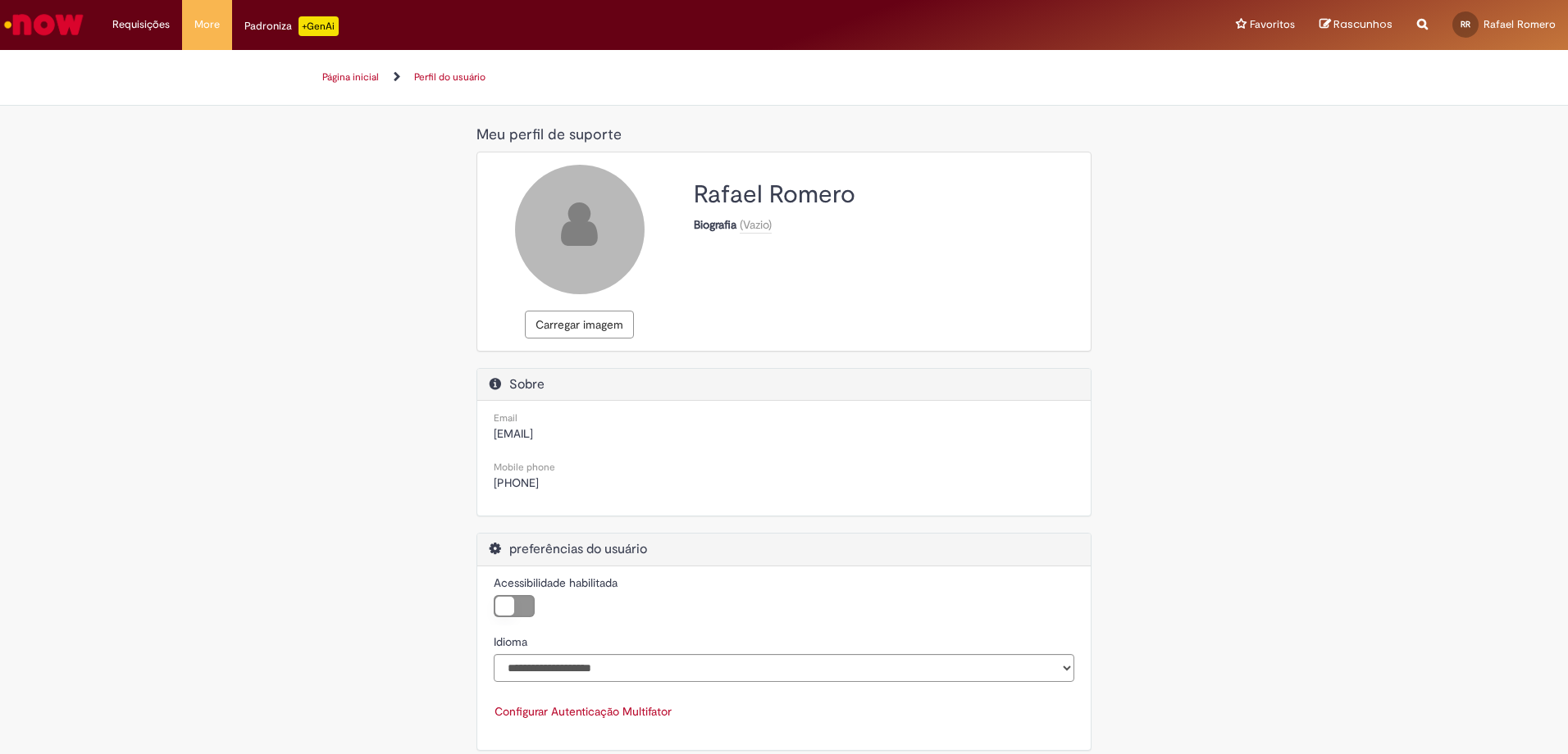 scroll, scrollTop: 30, scrollLeft: 0, axis: vertical 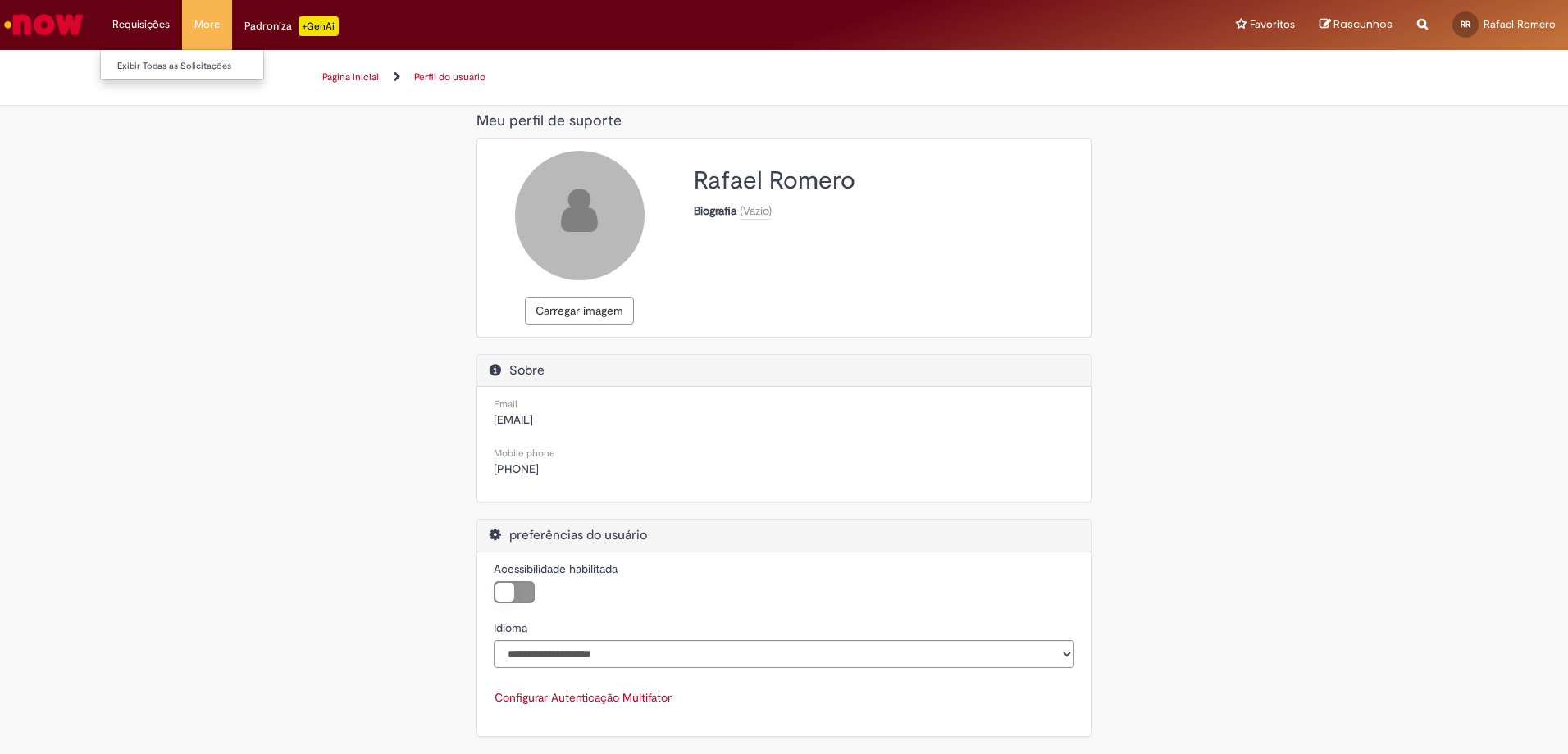 click on "Requisições
Exibir Todas as Solicitações" at bounding box center (141, 25) 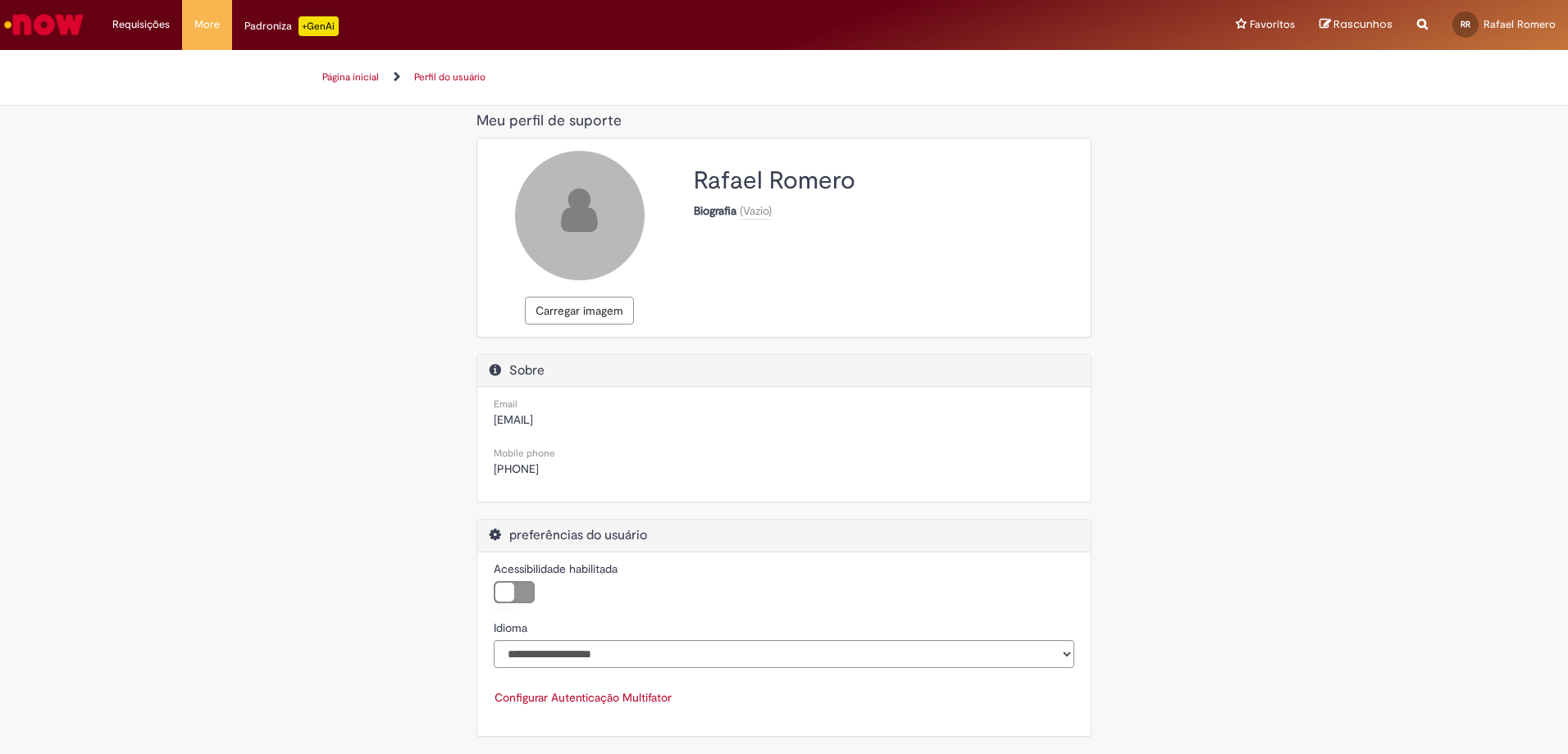 click at bounding box center (43, 25) 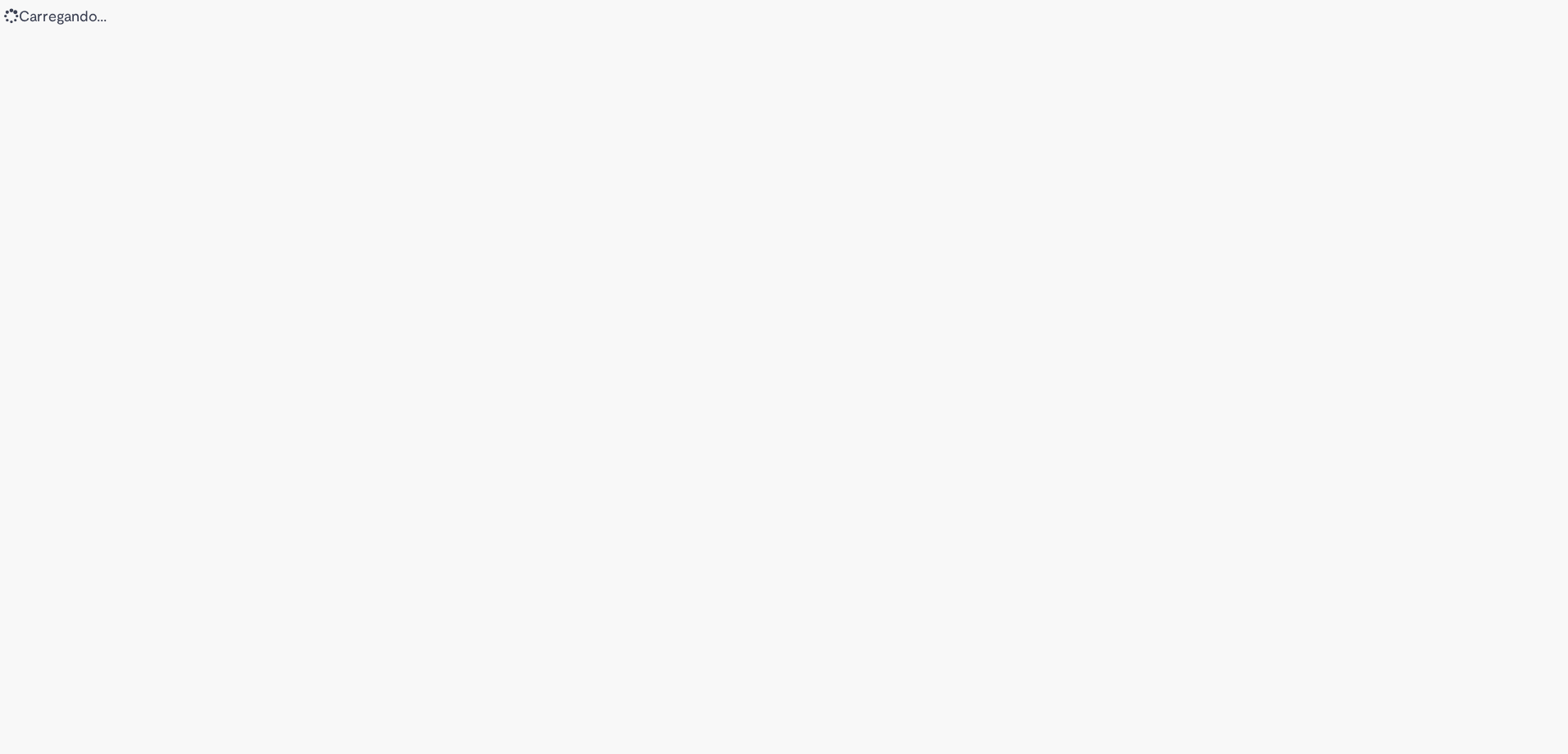 scroll, scrollTop: 0, scrollLeft: 0, axis: both 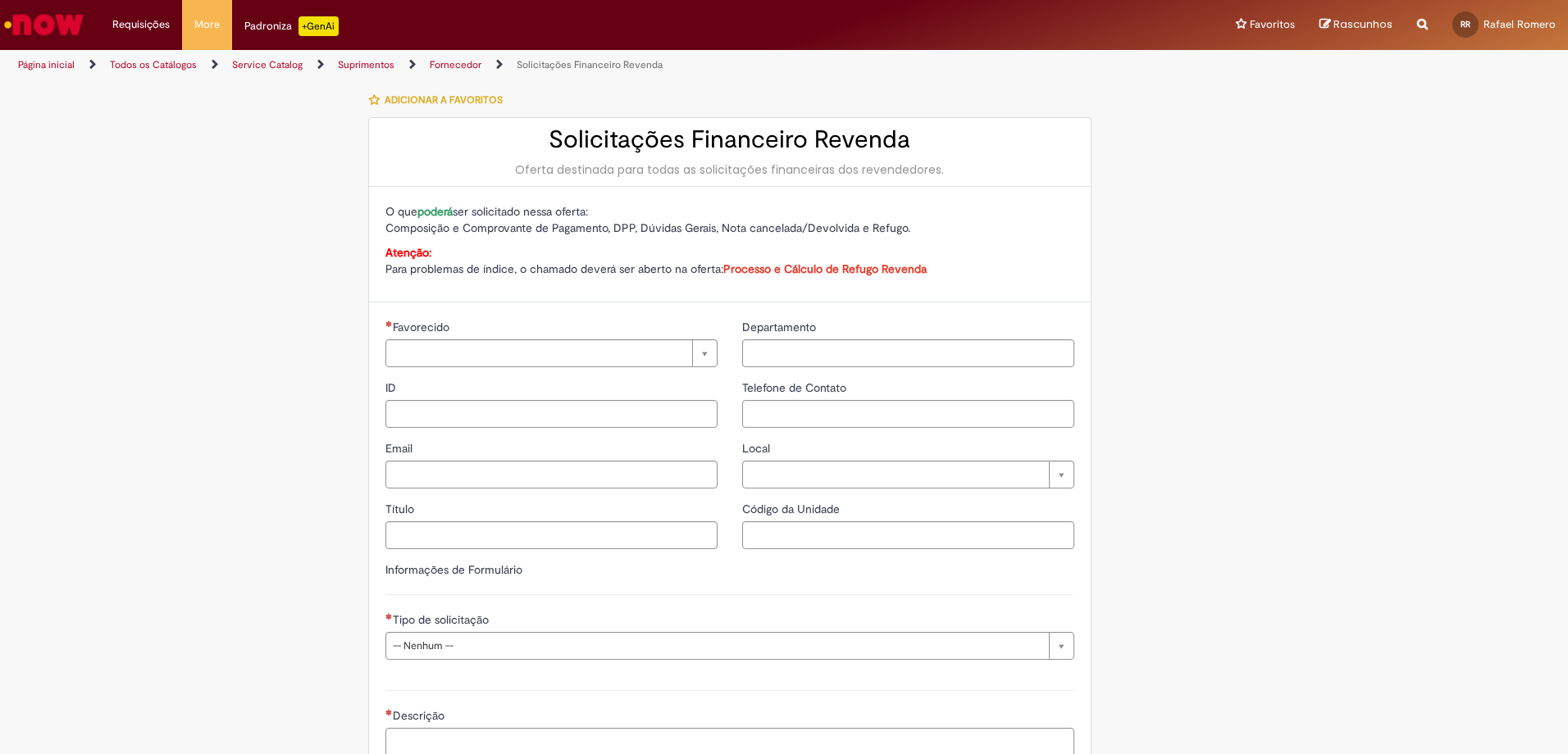 type on "**********" 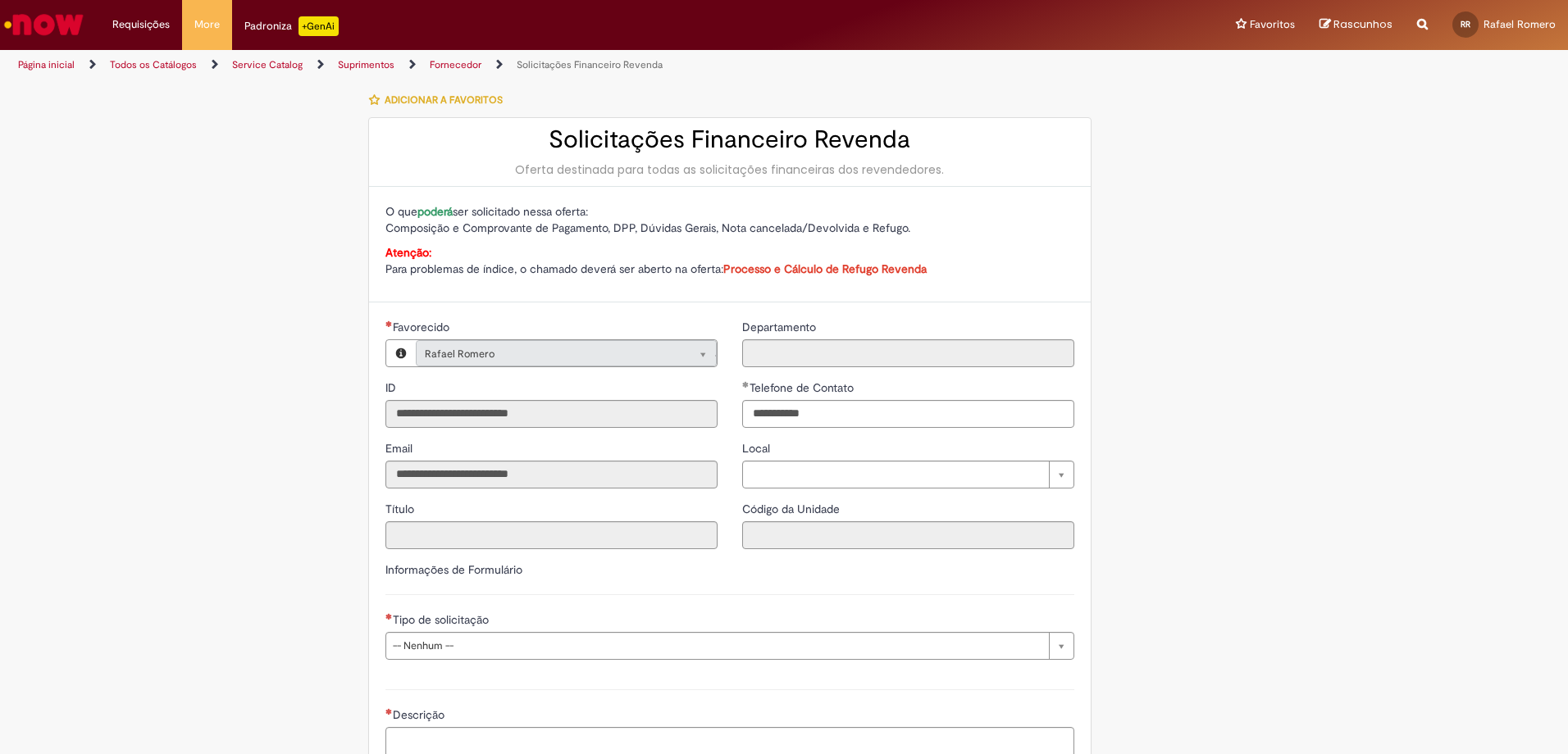 type on "**********" 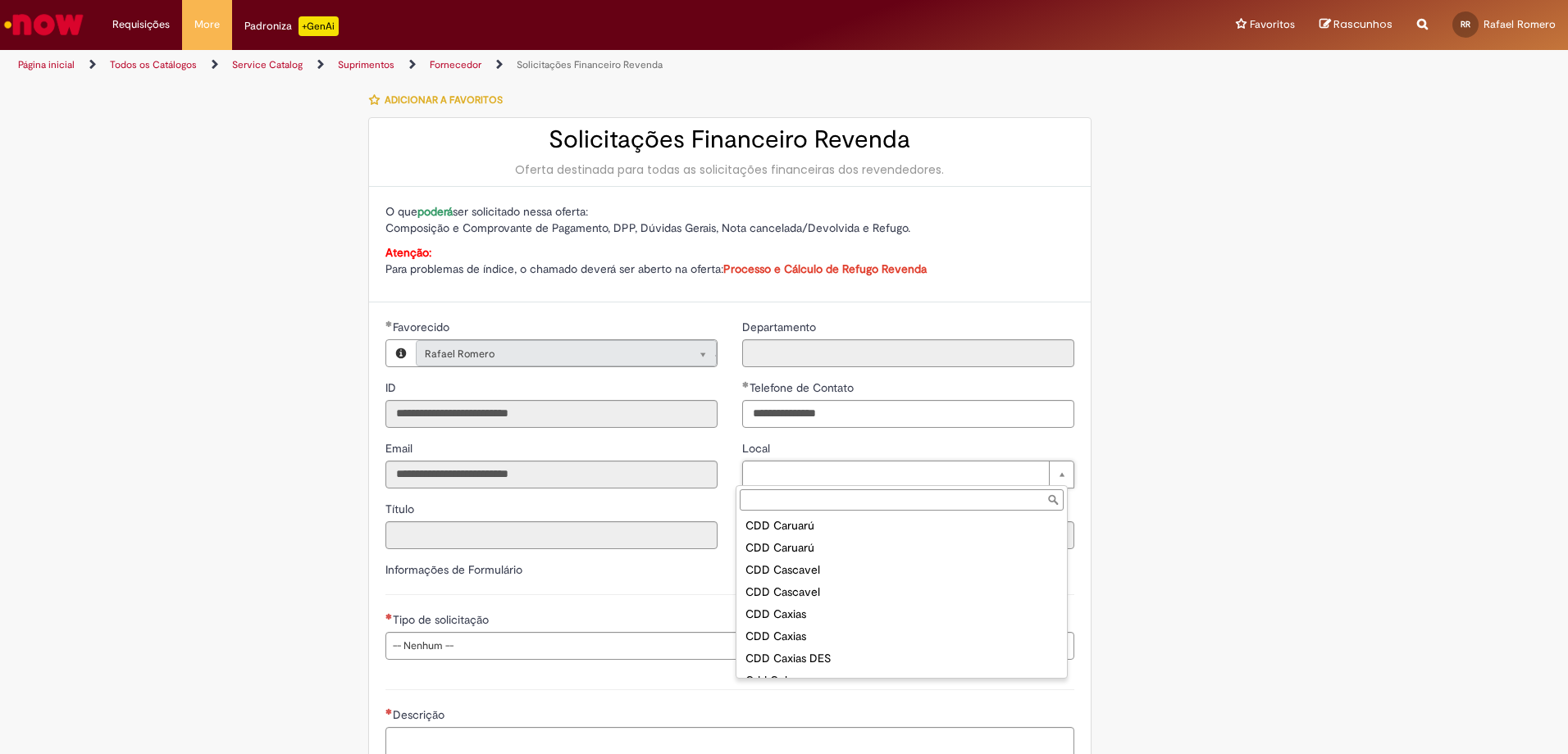 scroll, scrollTop: 2728, scrollLeft: 0, axis: vertical 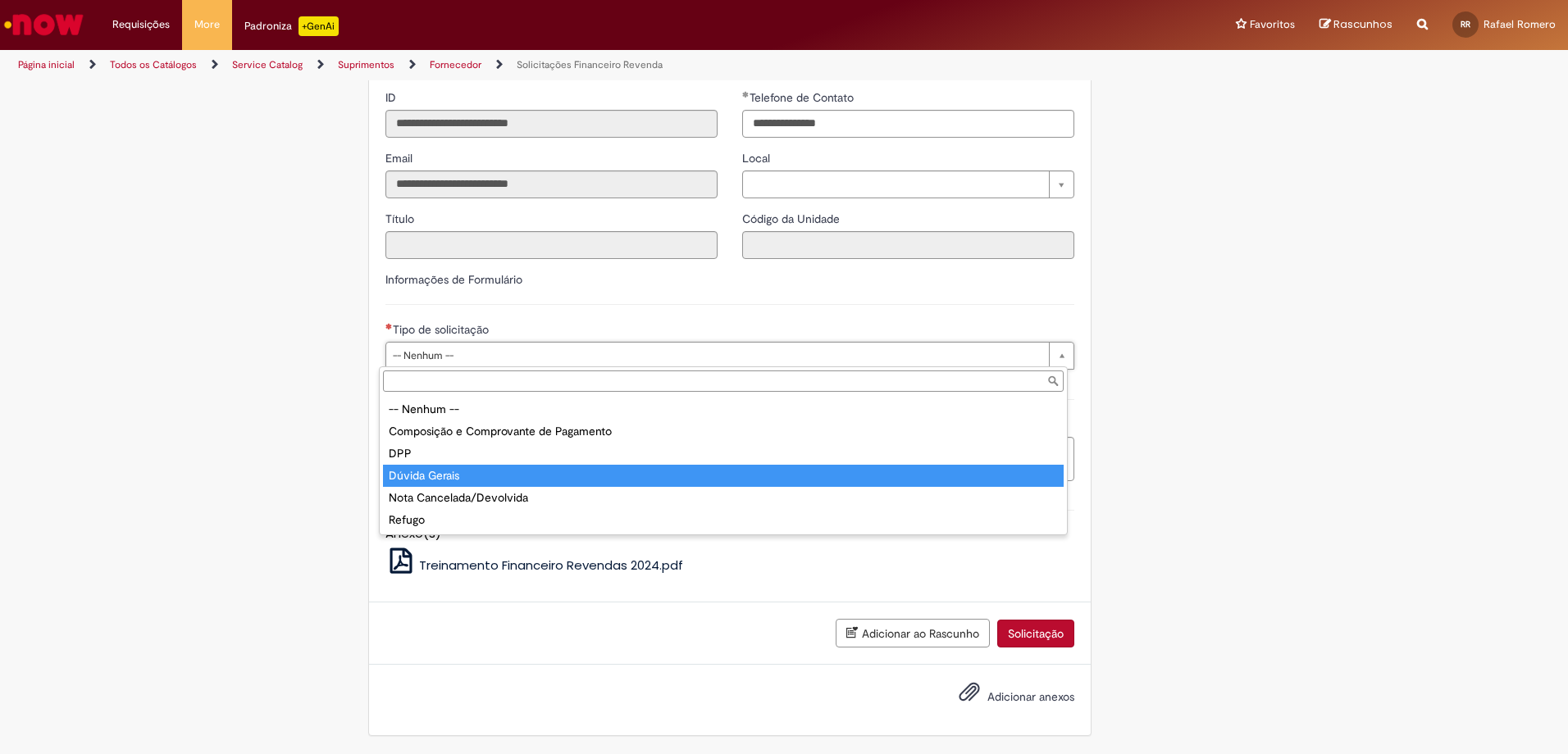 type on "**********" 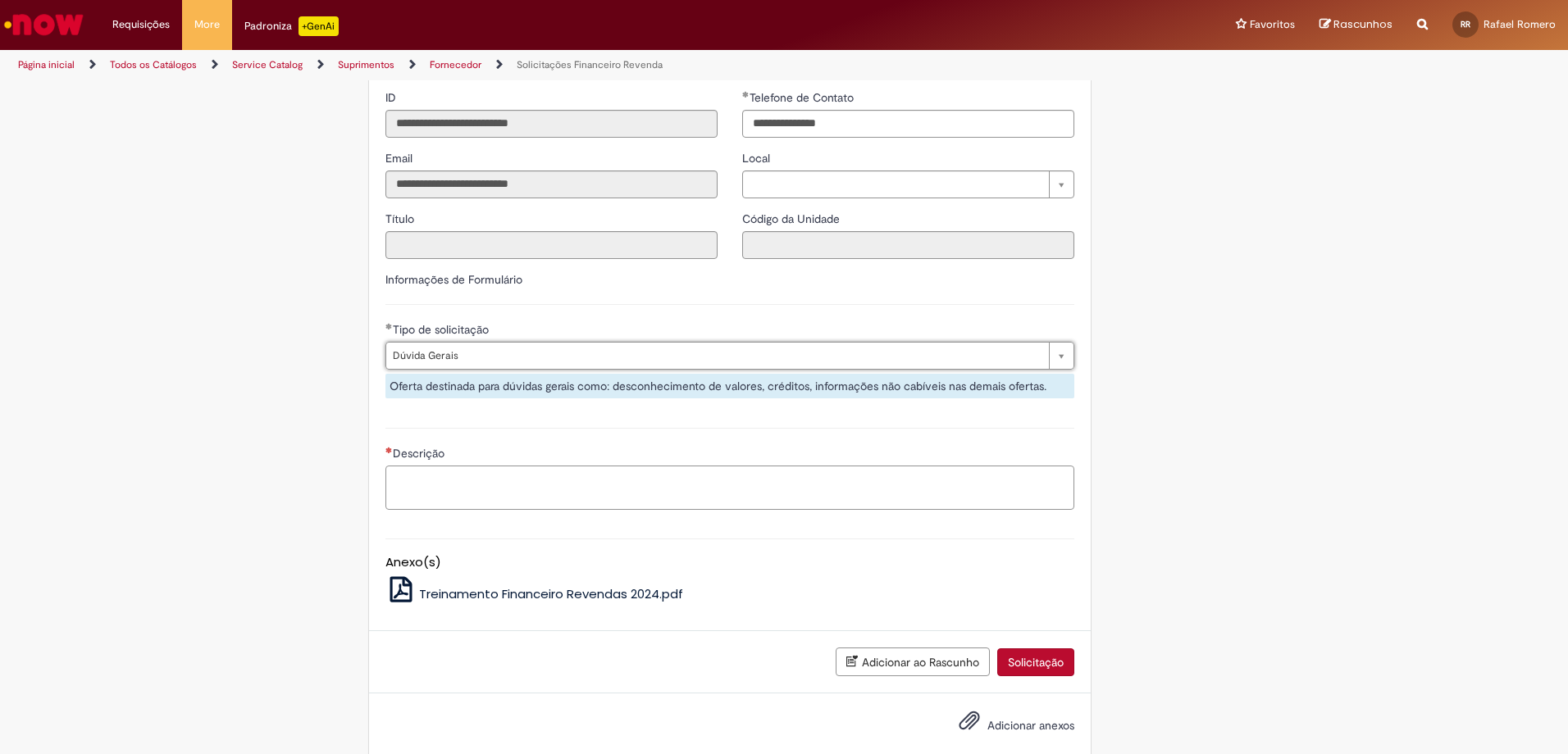 click on "Descrição" at bounding box center (730, 488) 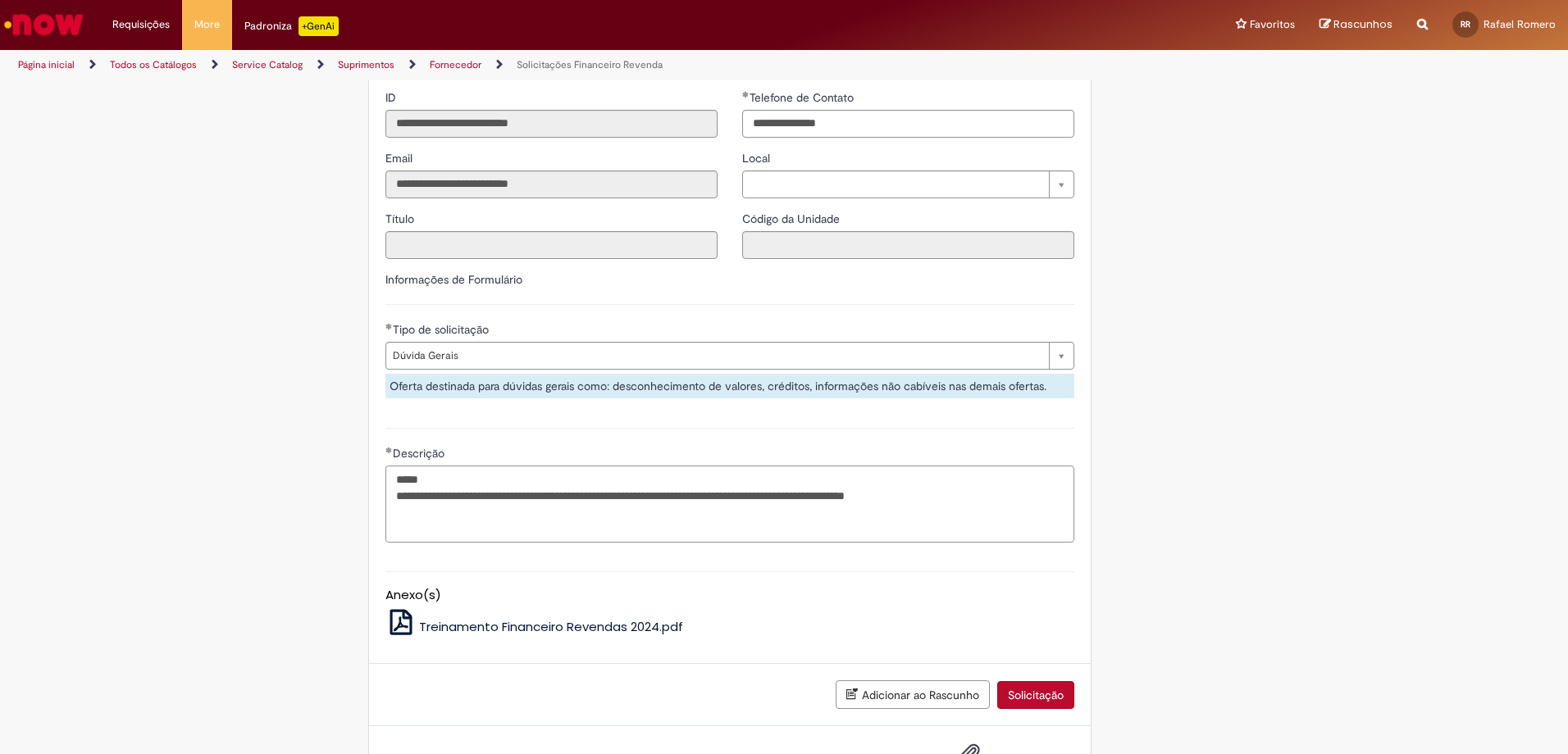 paste on "***
****
****
****
****
****
****
****
****
****
****
****
****
****
****
****
****
****
****
****
****
****
****
****
****
****
****
****
****
****" 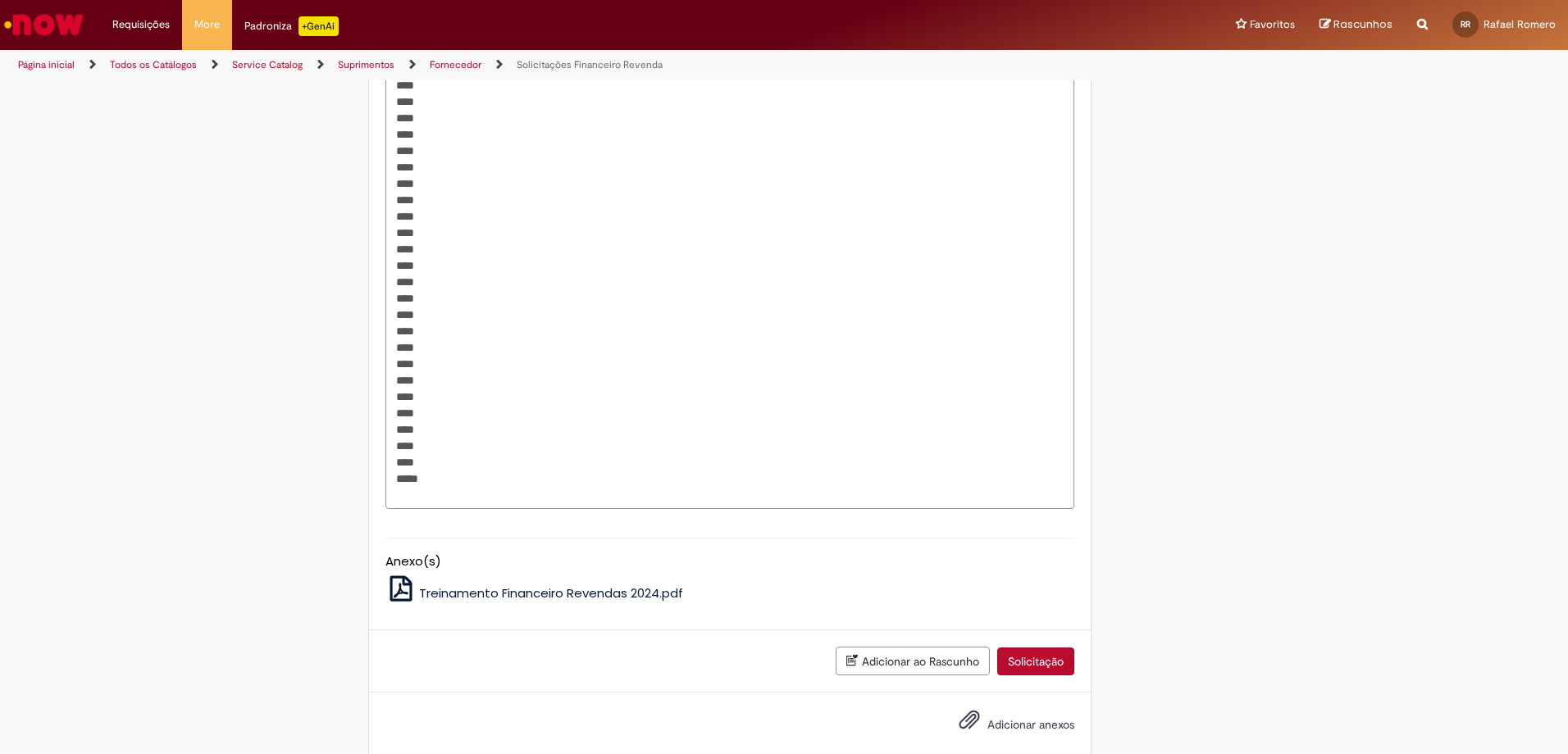 scroll, scrollTop: 843, scrollLeft: 0, axis: vertical 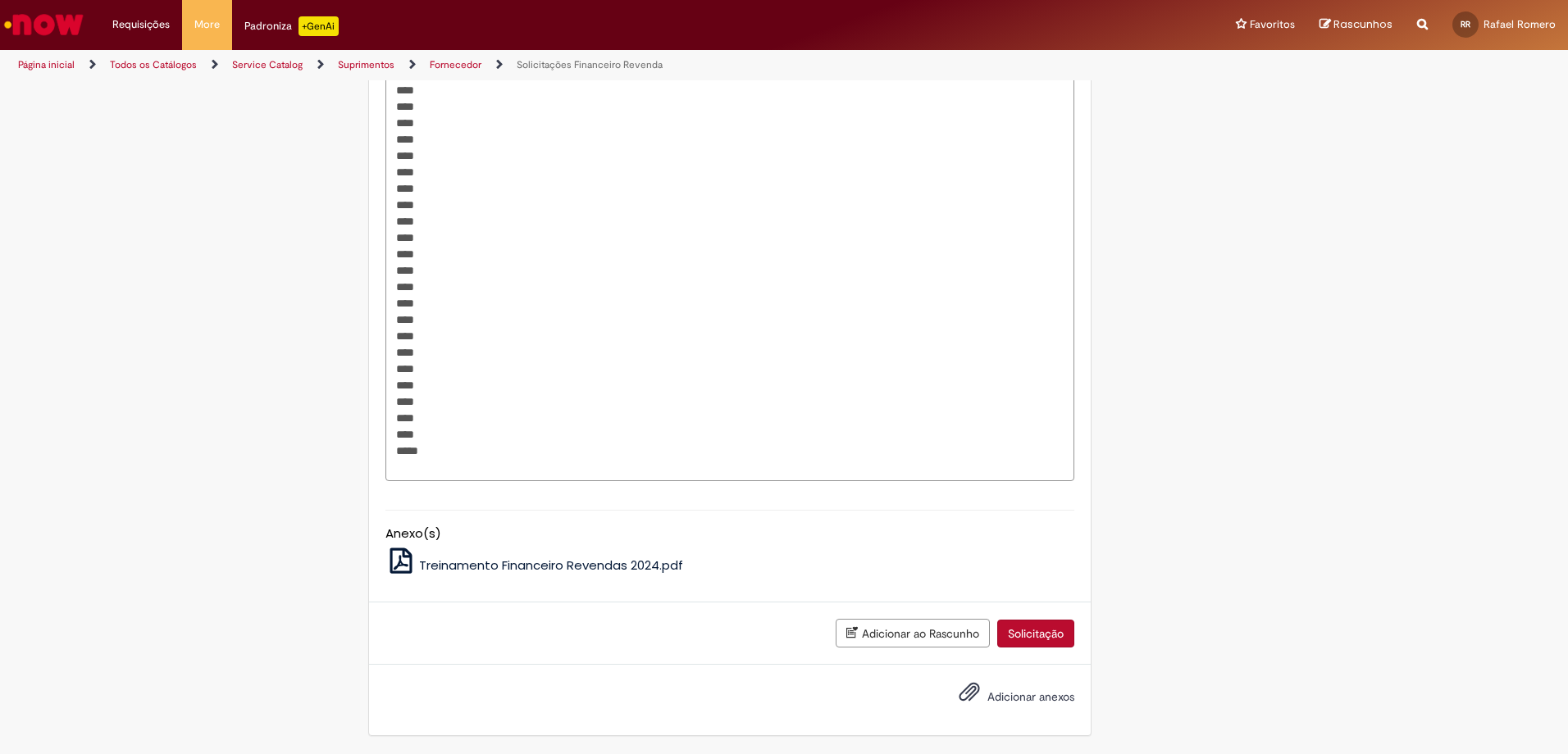 type on "**********" 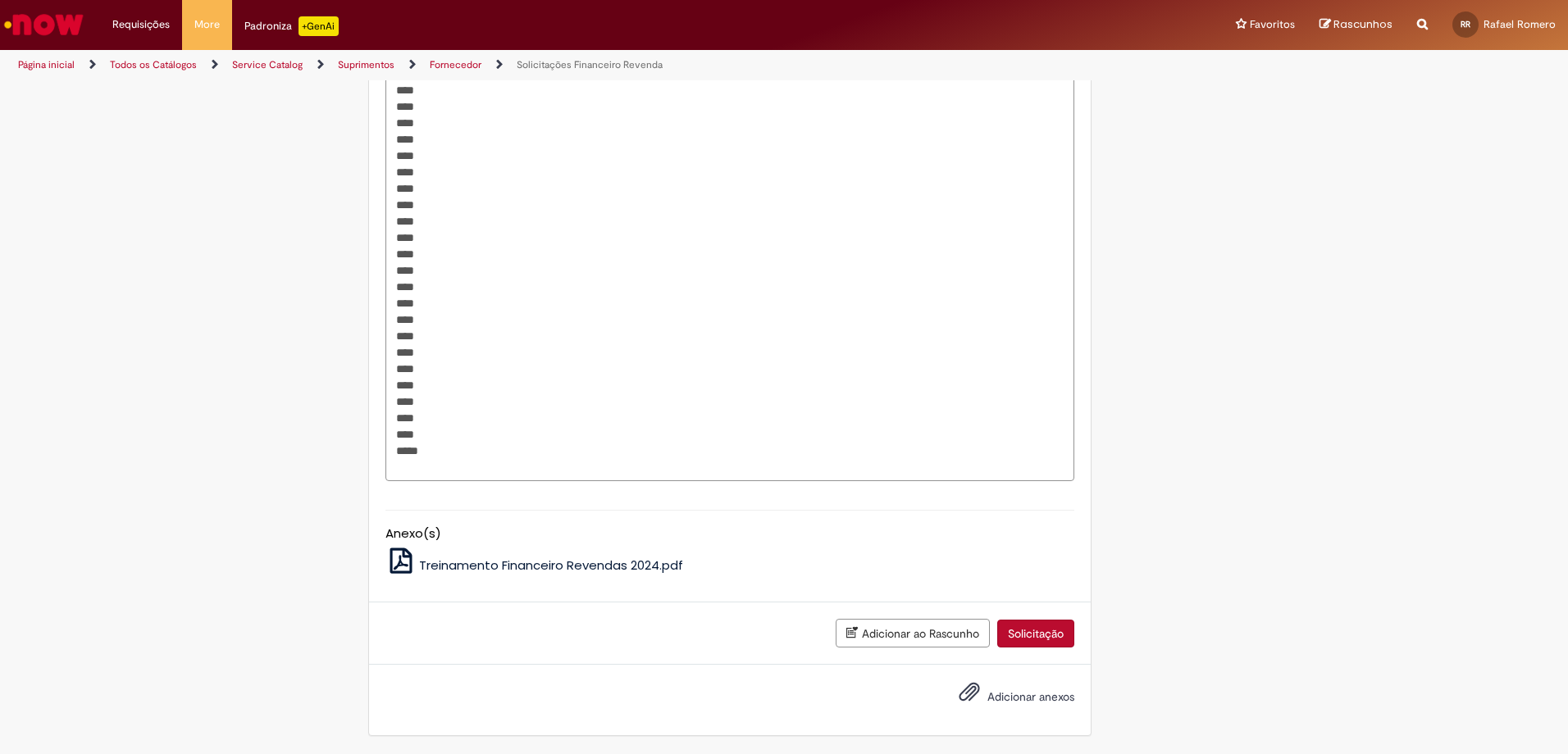 click on "Adicionar anexos" at bounding box center (1031, 697) 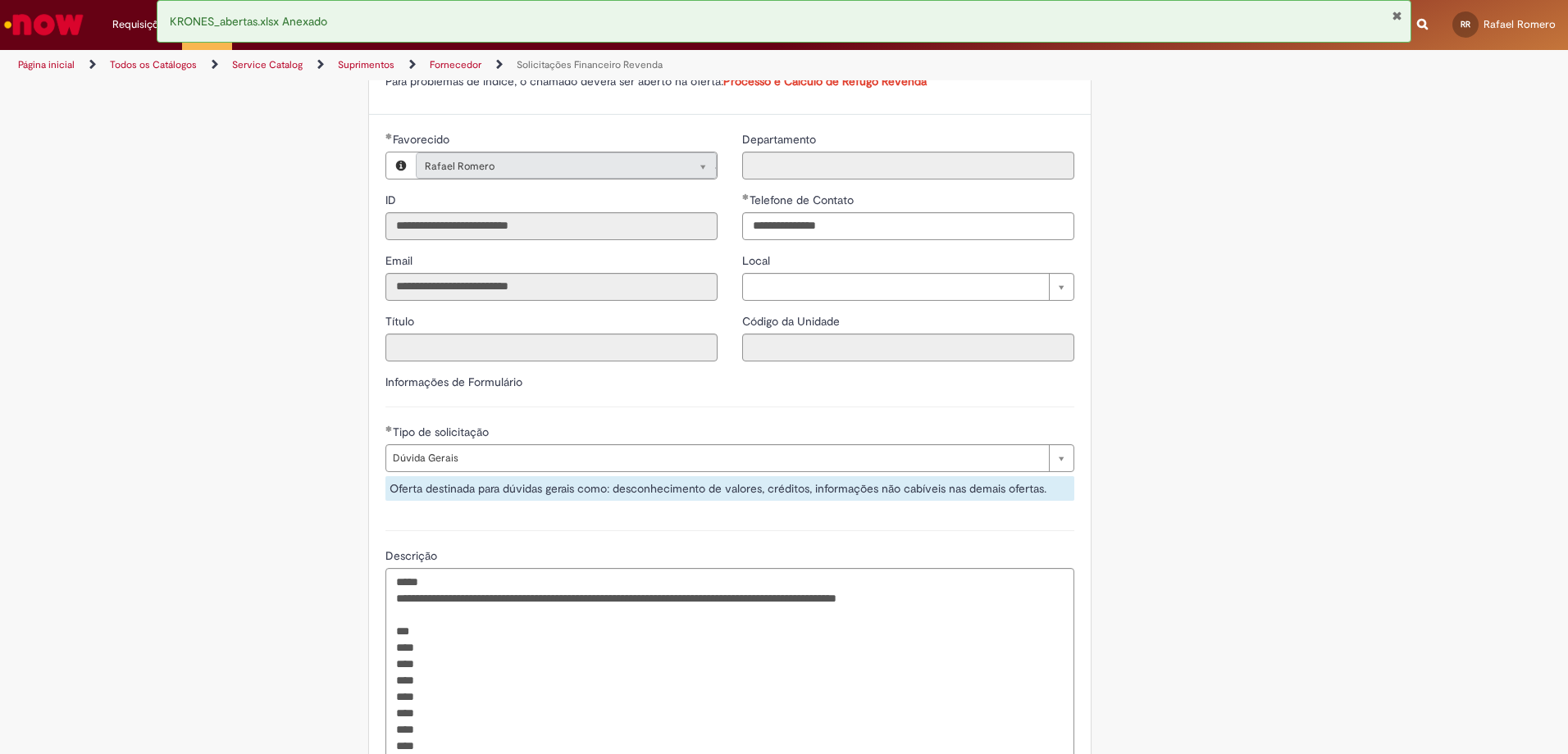 scroll, scrollTop: 0, scrollLeft: 0, axis: both 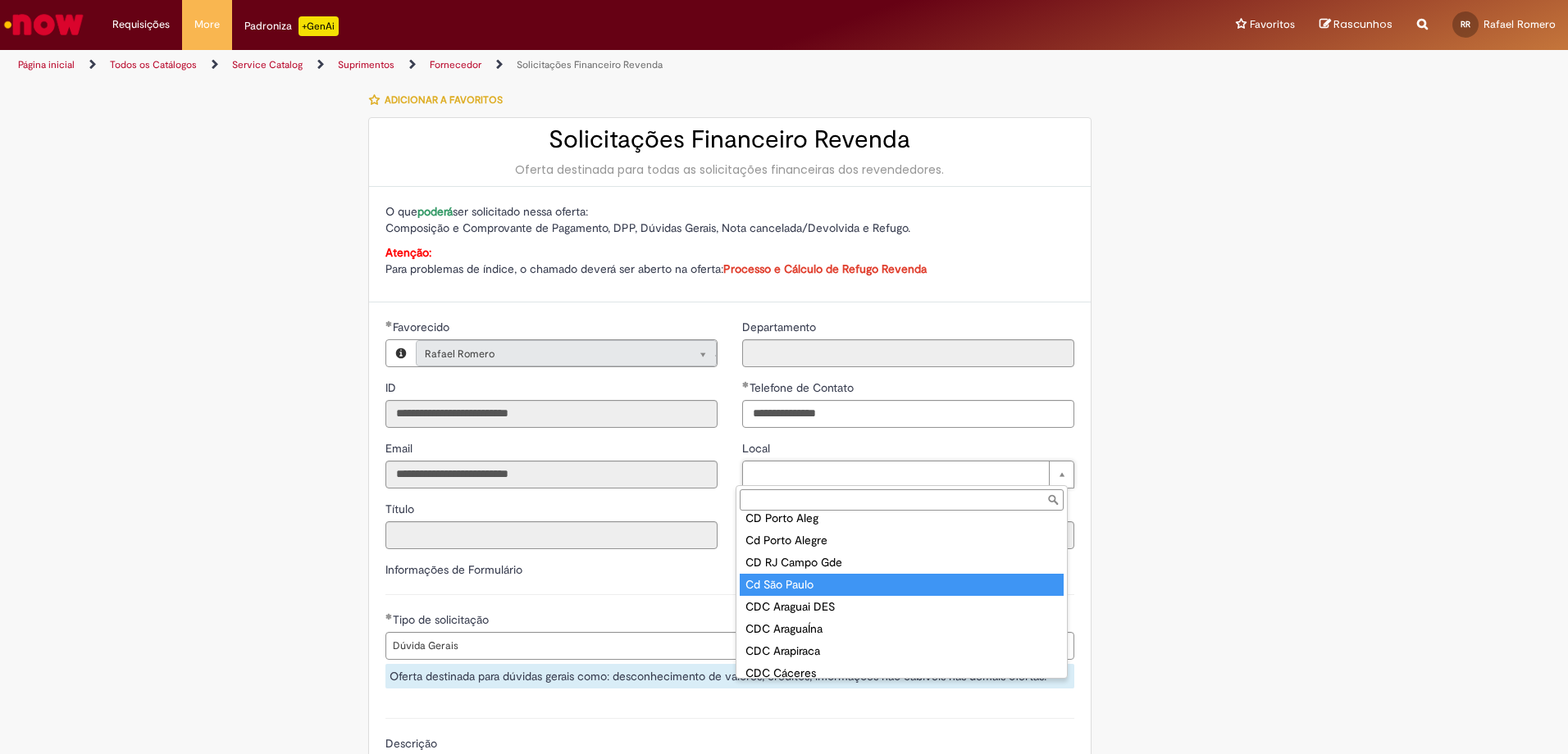 type on "**********" 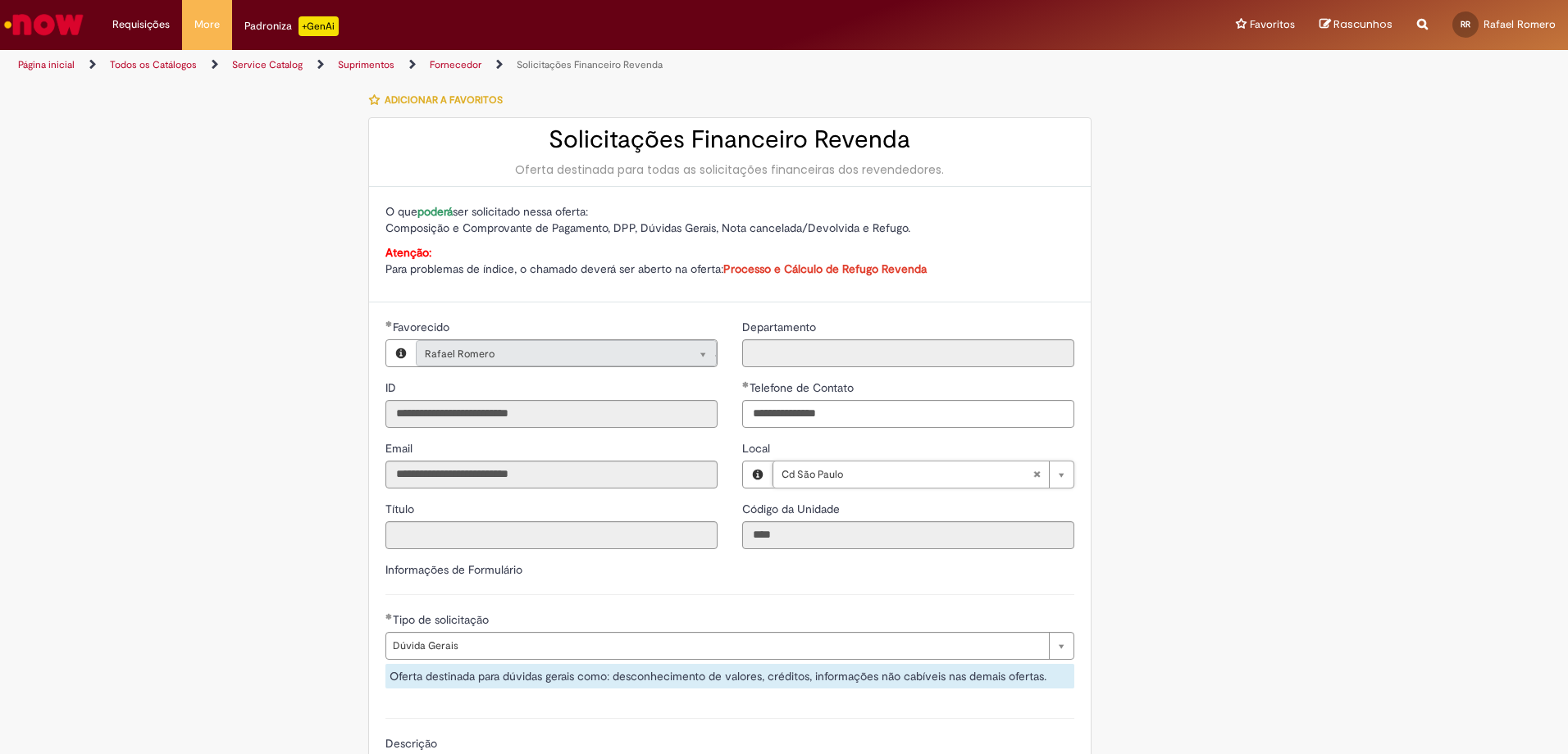 click on "**********" at bounding box center [730, 631] 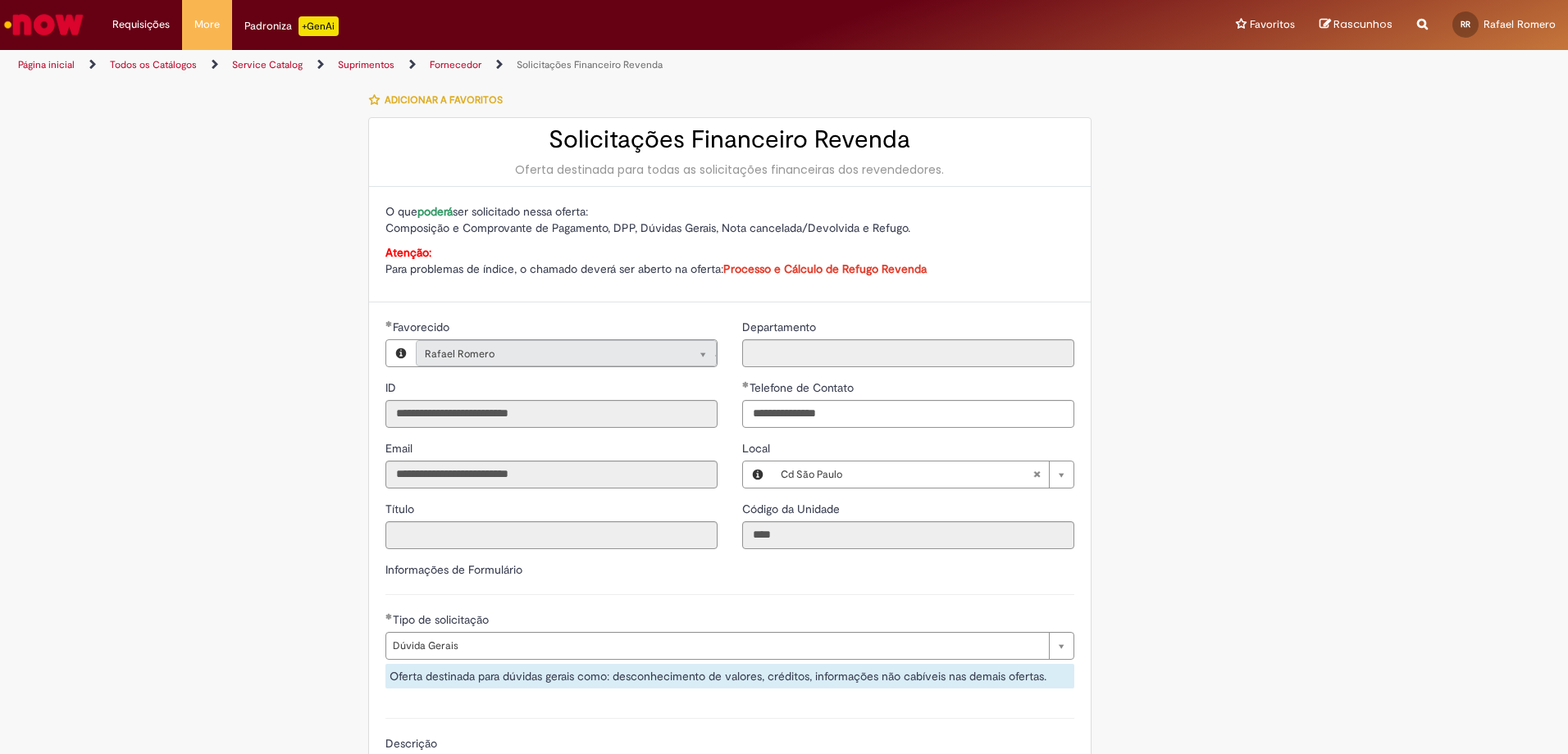 click on "Fornecedor" at bounding box center (455, 65) 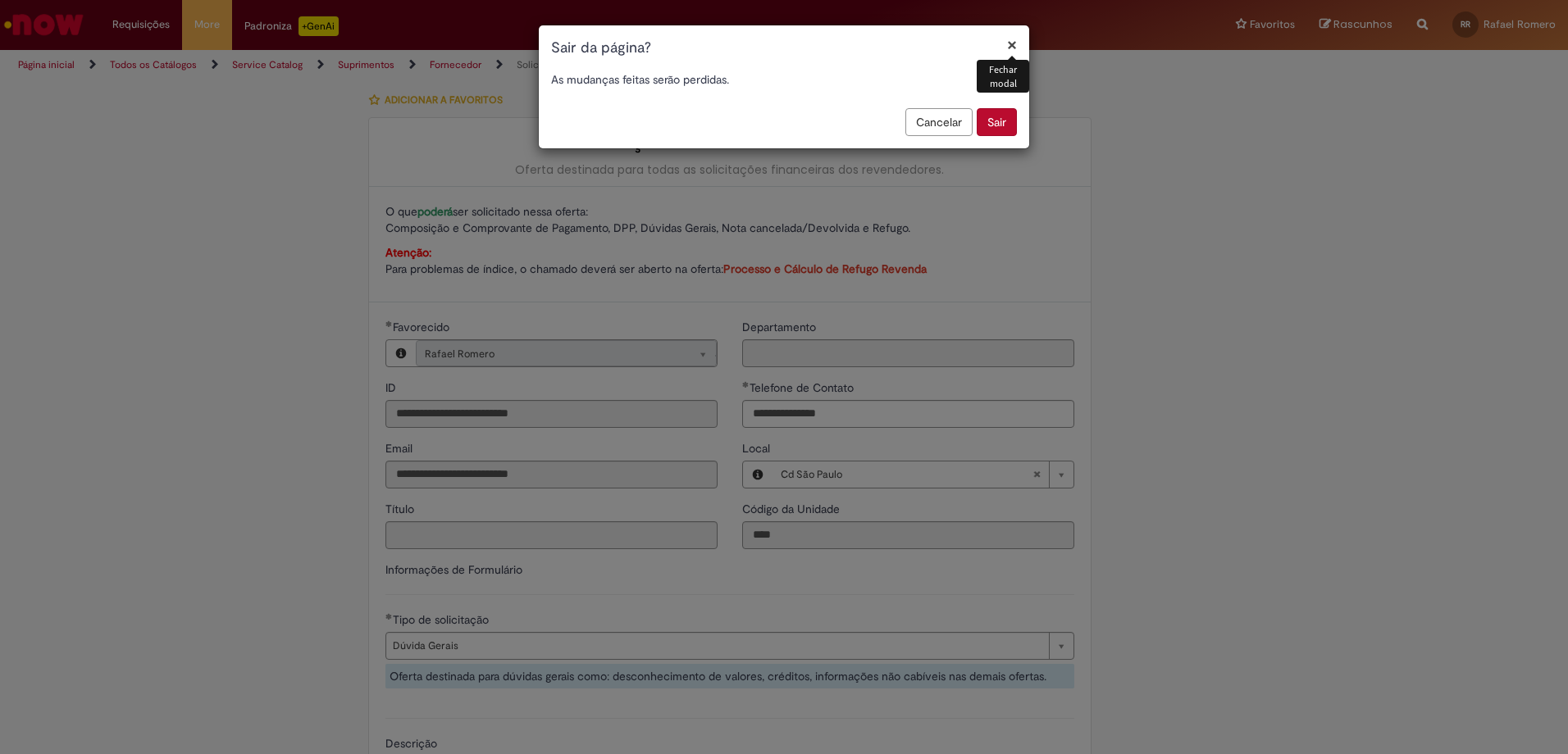 click on "Sair" at bounding box center [996, 122] 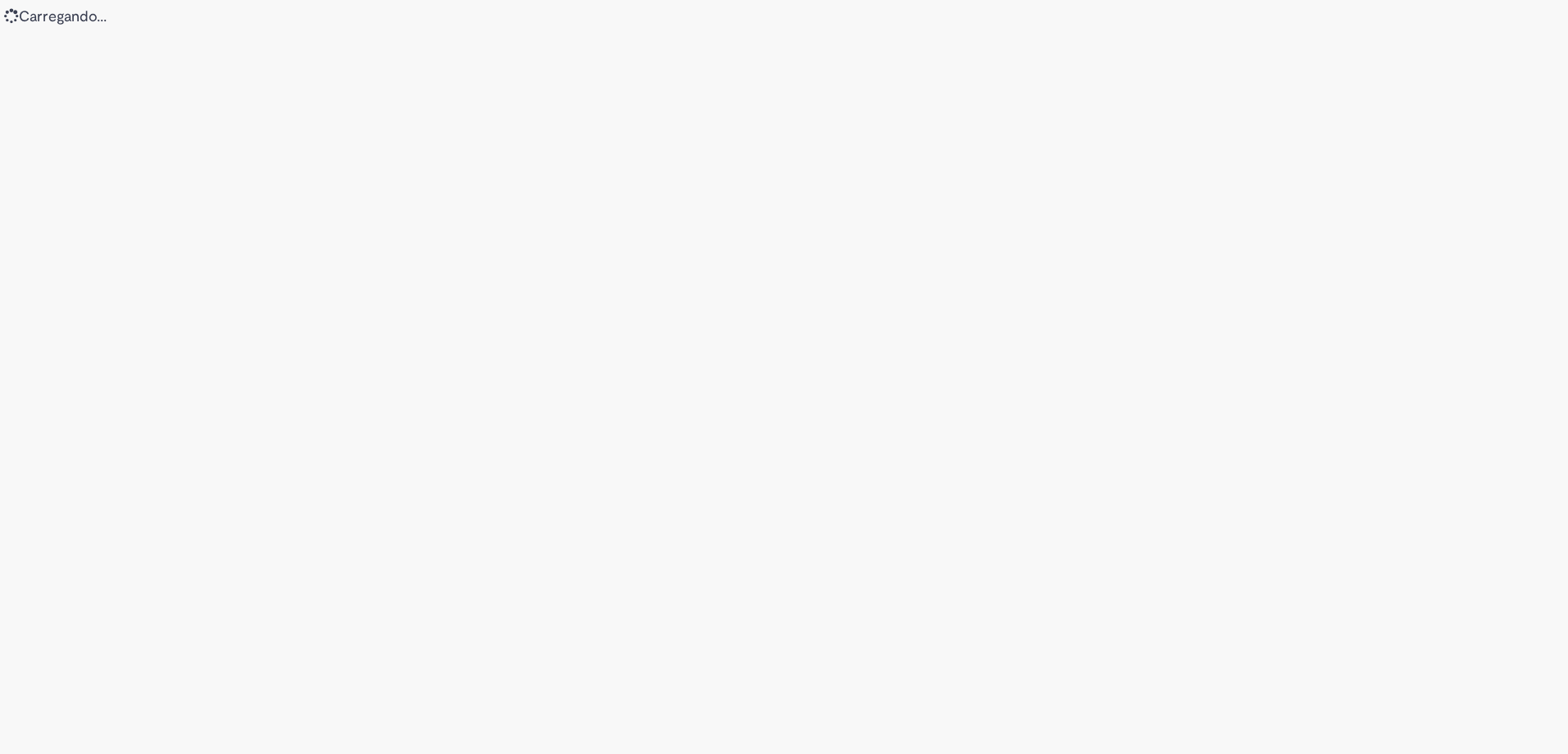 scroll, scrollTop: 0, scrollLeft: 0, axis: both 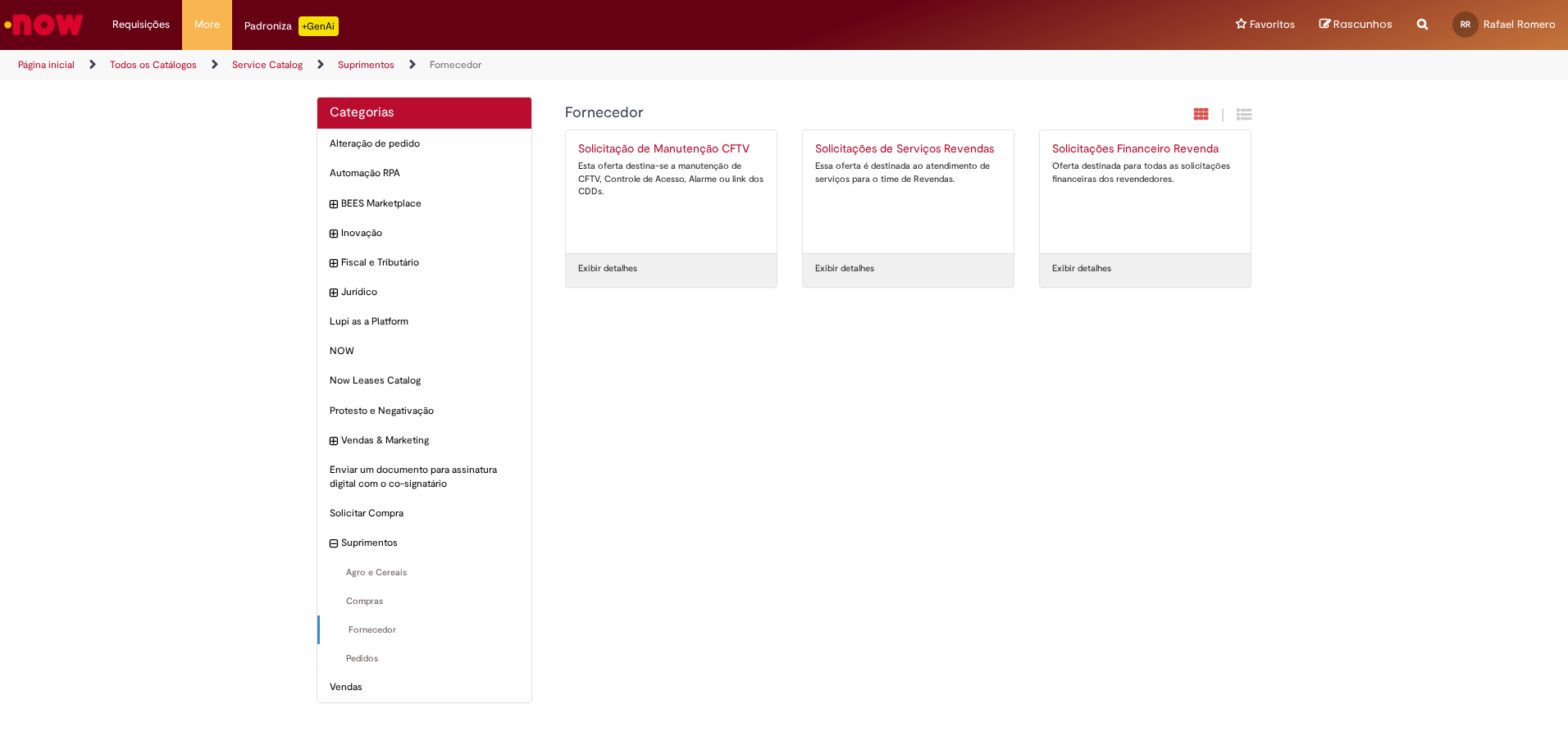 click on "+GenAi" at bounding box center (318, 26) 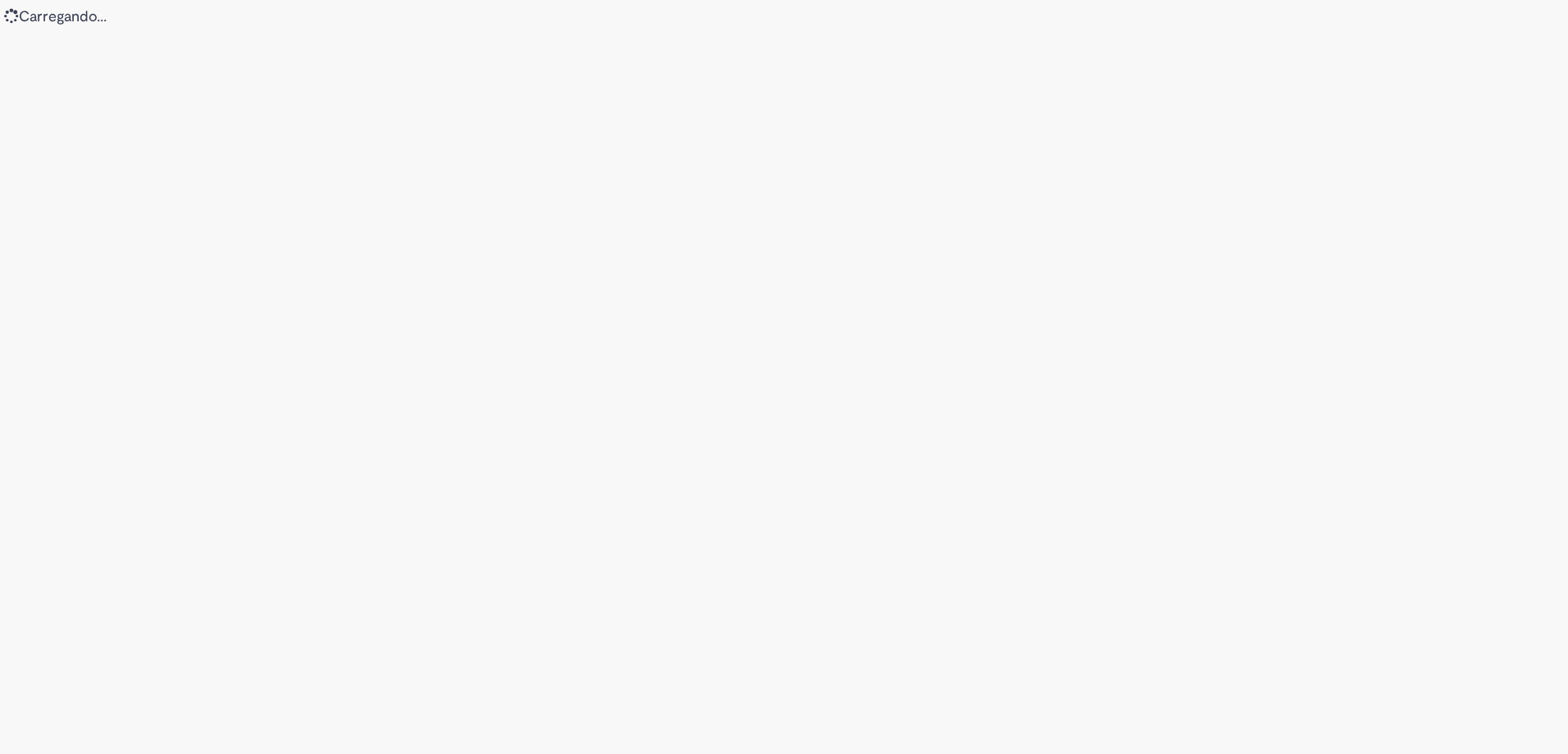 scroll, scrollTop: 0, scrollLeft: 0, axis: both 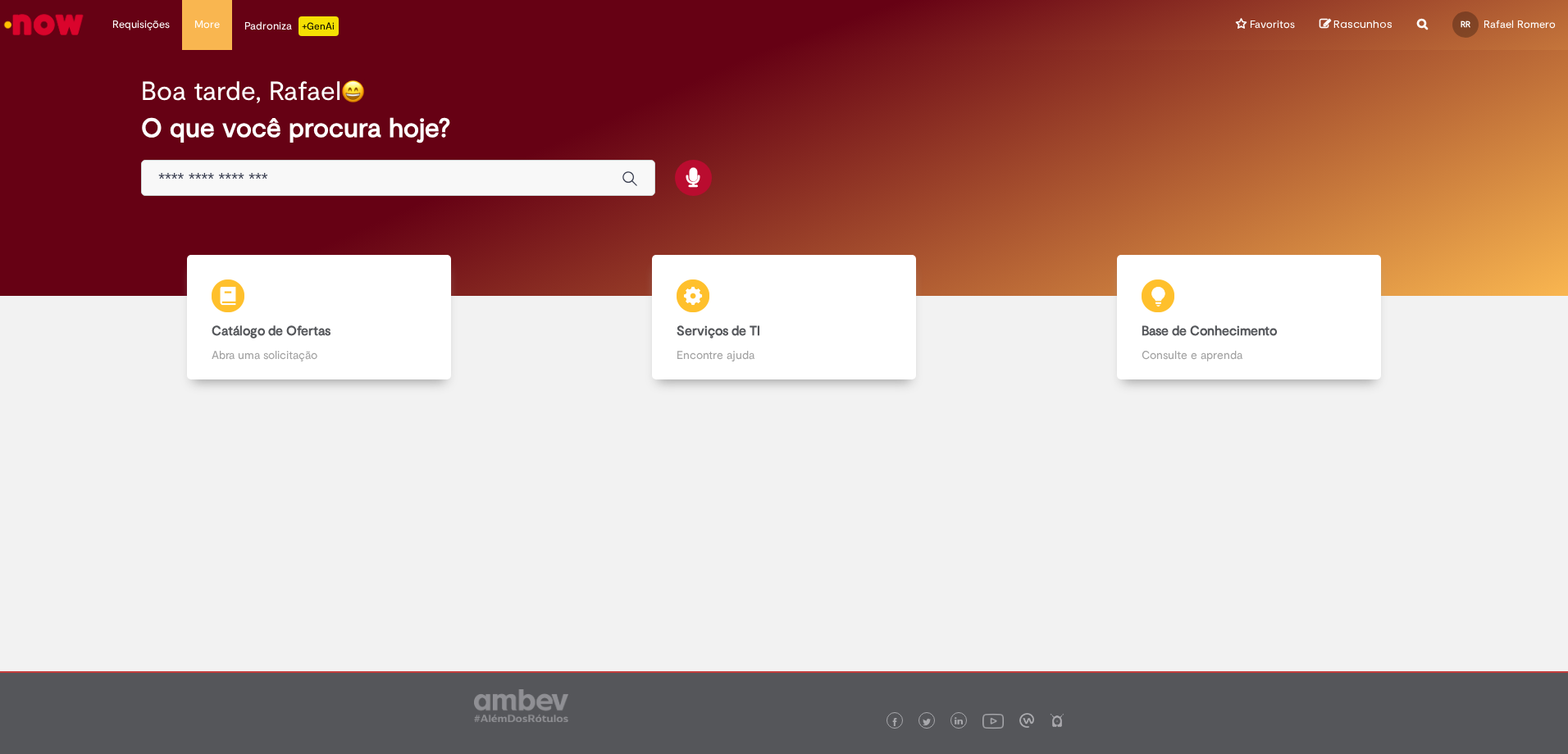 click at bounding box center [381, 179] 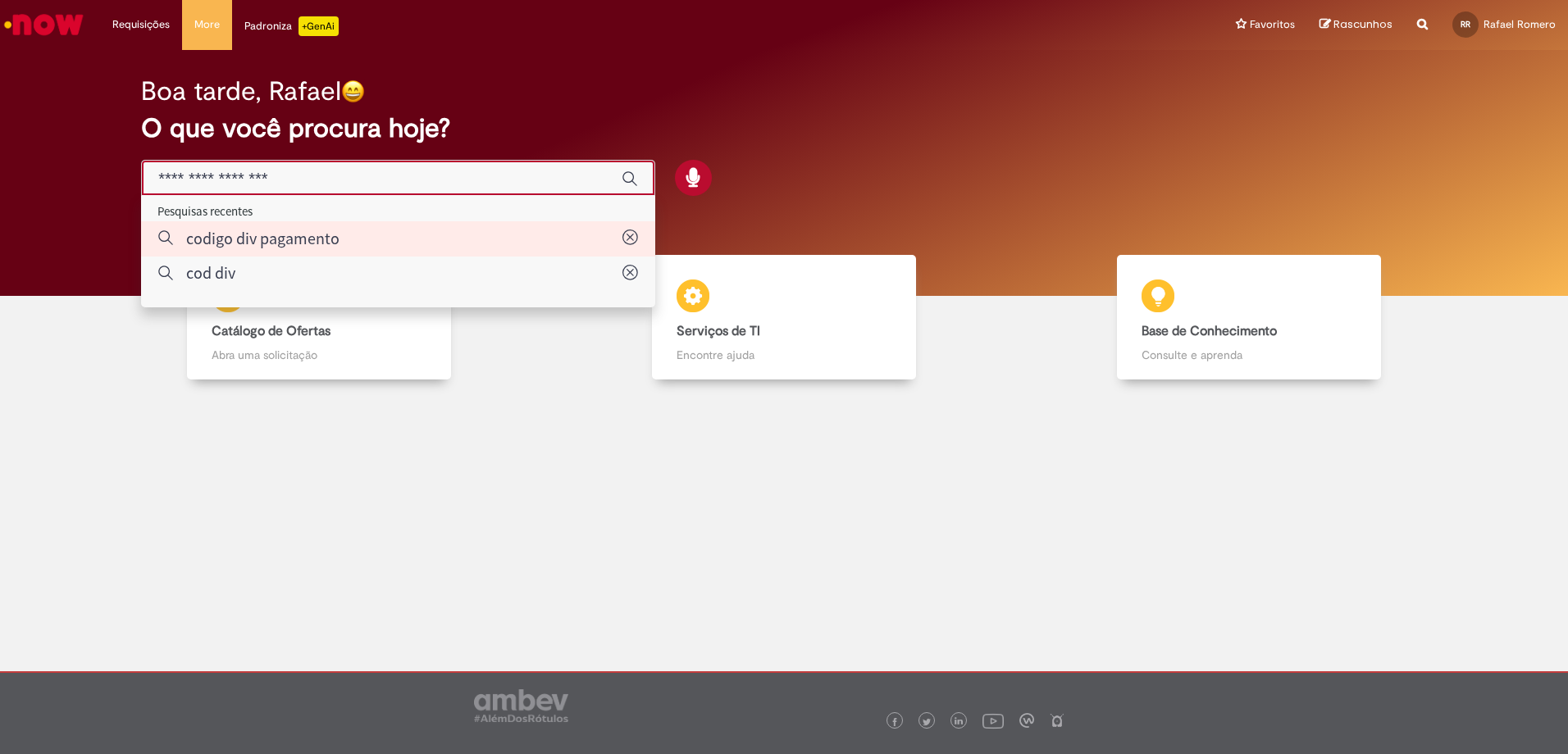 type on "**********" 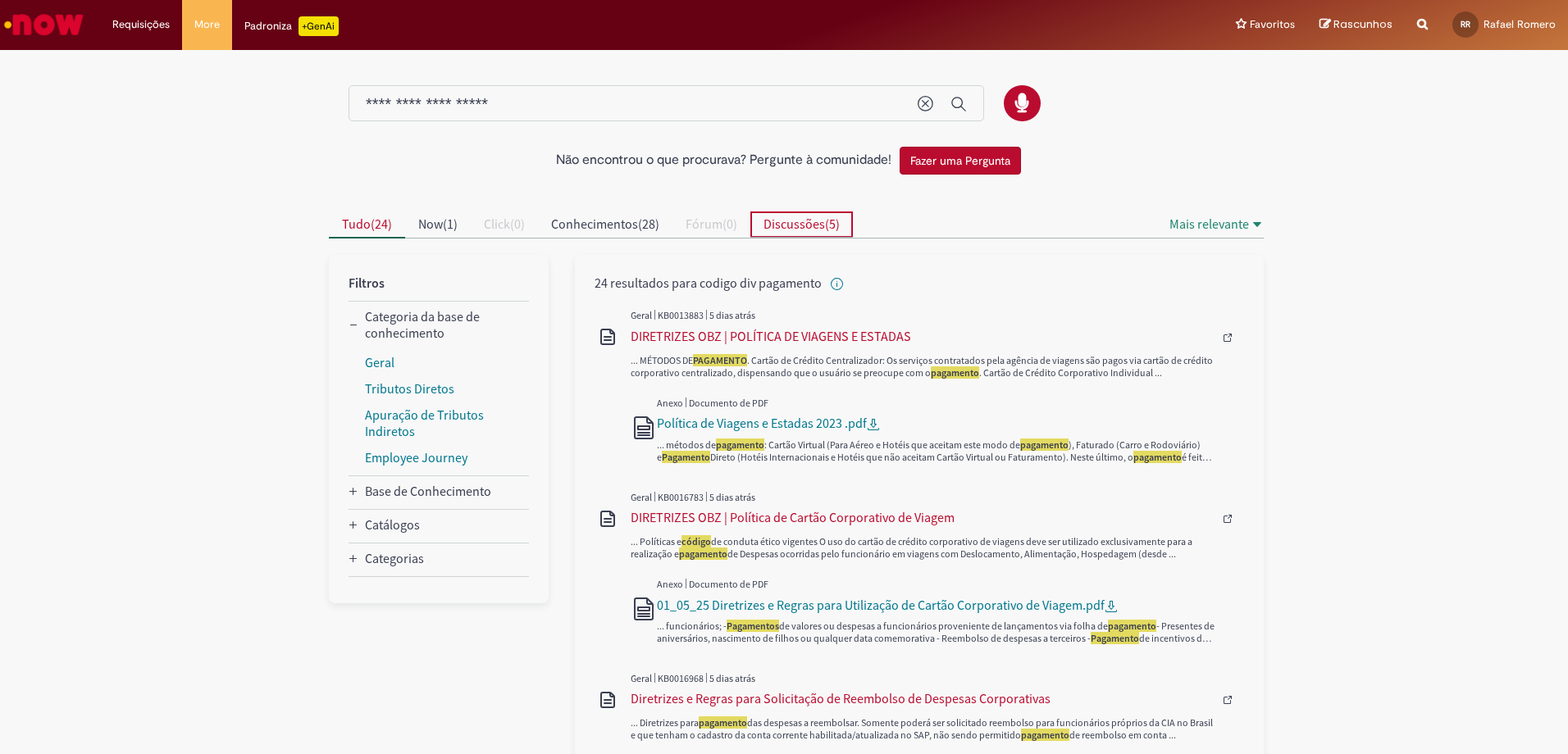 click on "Discussões" at bounding box center [794, 224] 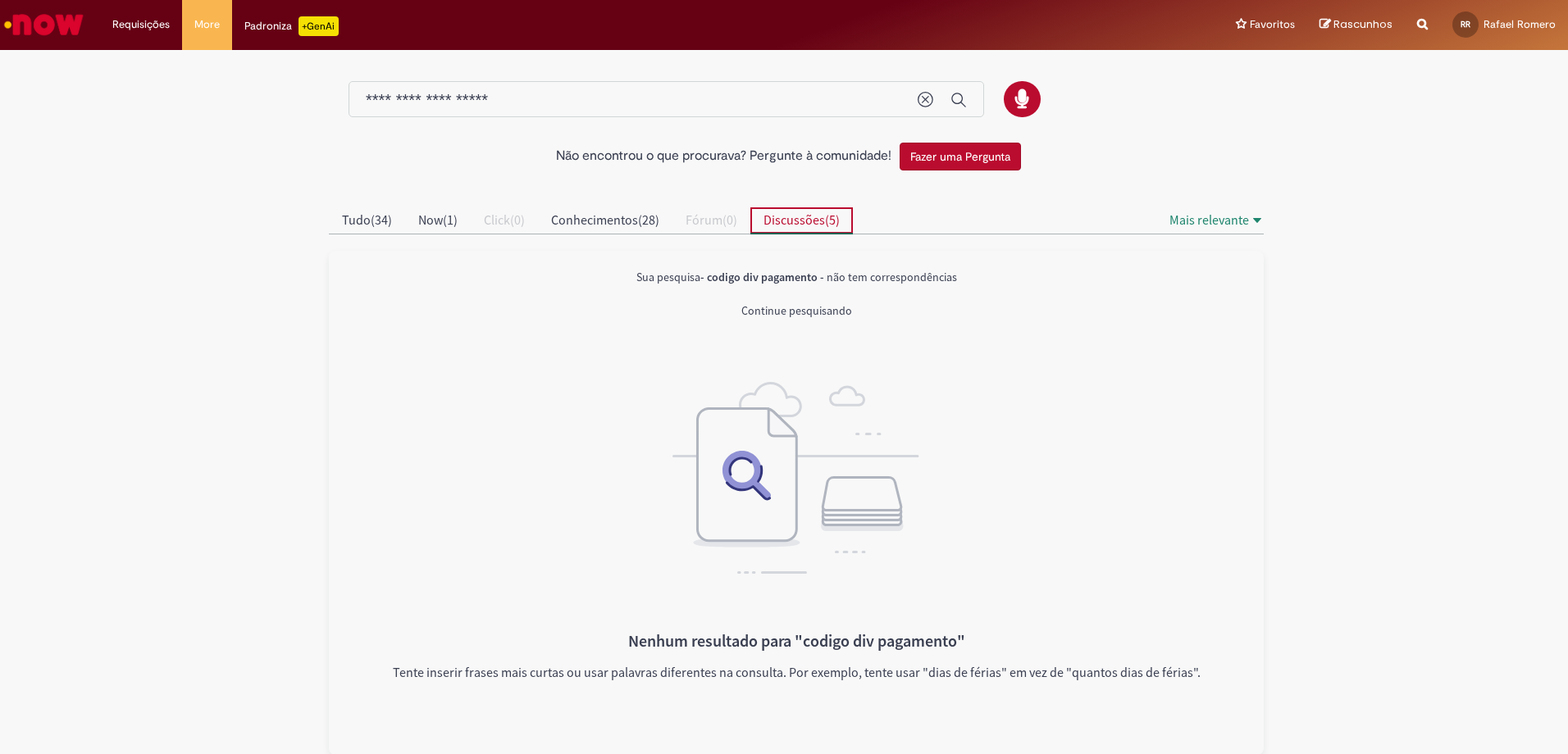 scroll, scrollTop: 5, scrollLeft: 0, axis: vertical 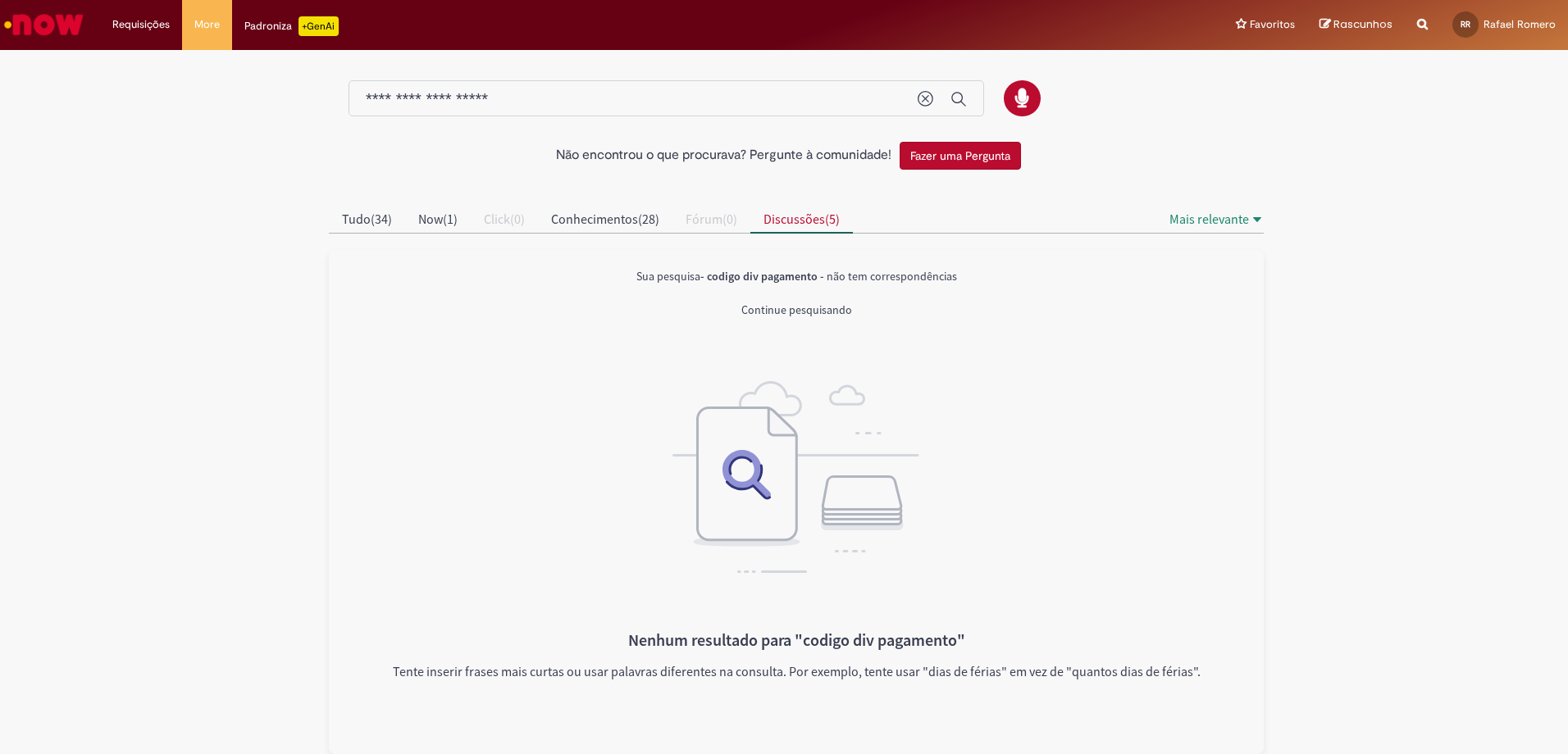 click on "Fazer uma Pergunta" at bounding box center [960, 156] 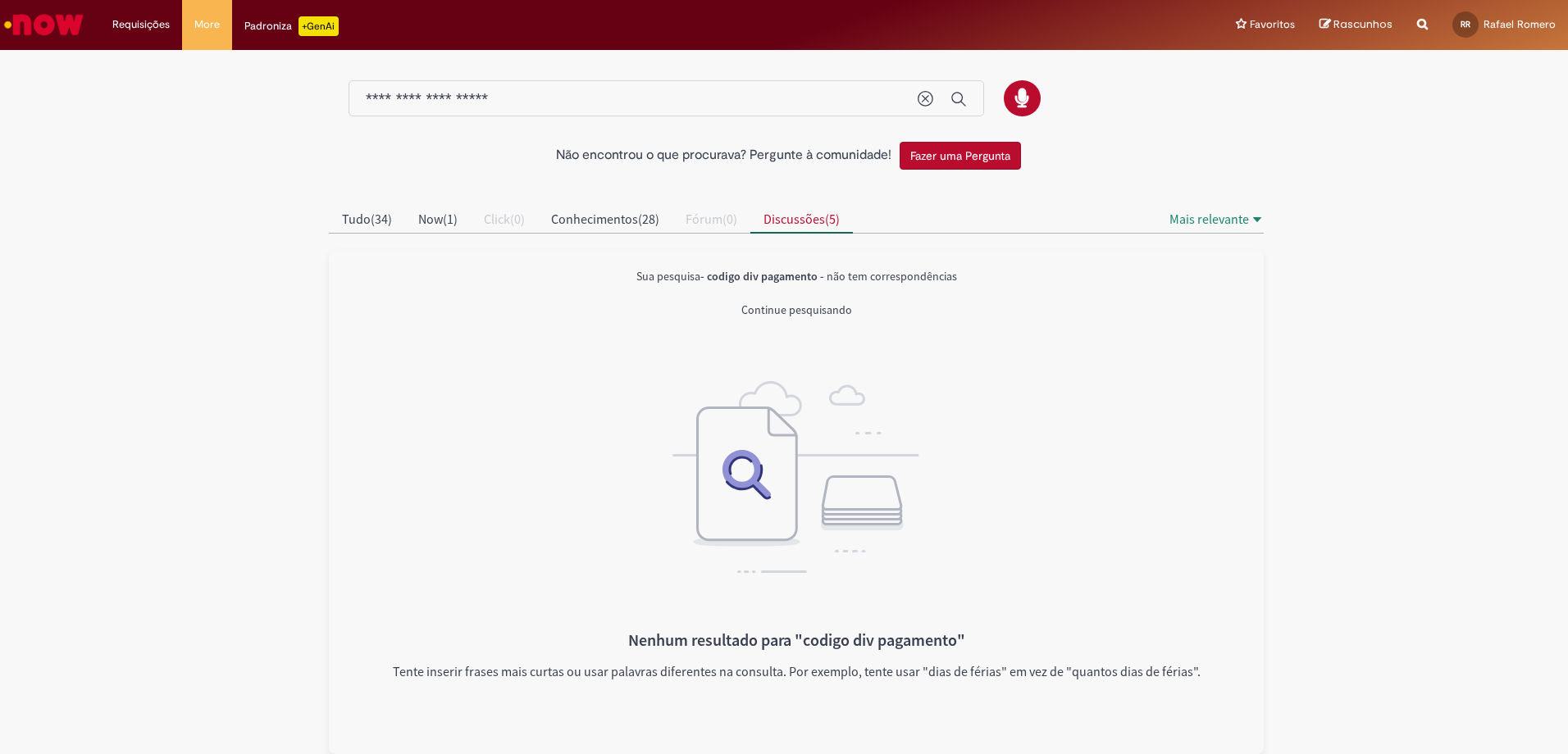 click on "Não encontrou o que procurava? Pergunte à comunidade!   Fazer uma Pergunta" at bounding box center [784, 156] 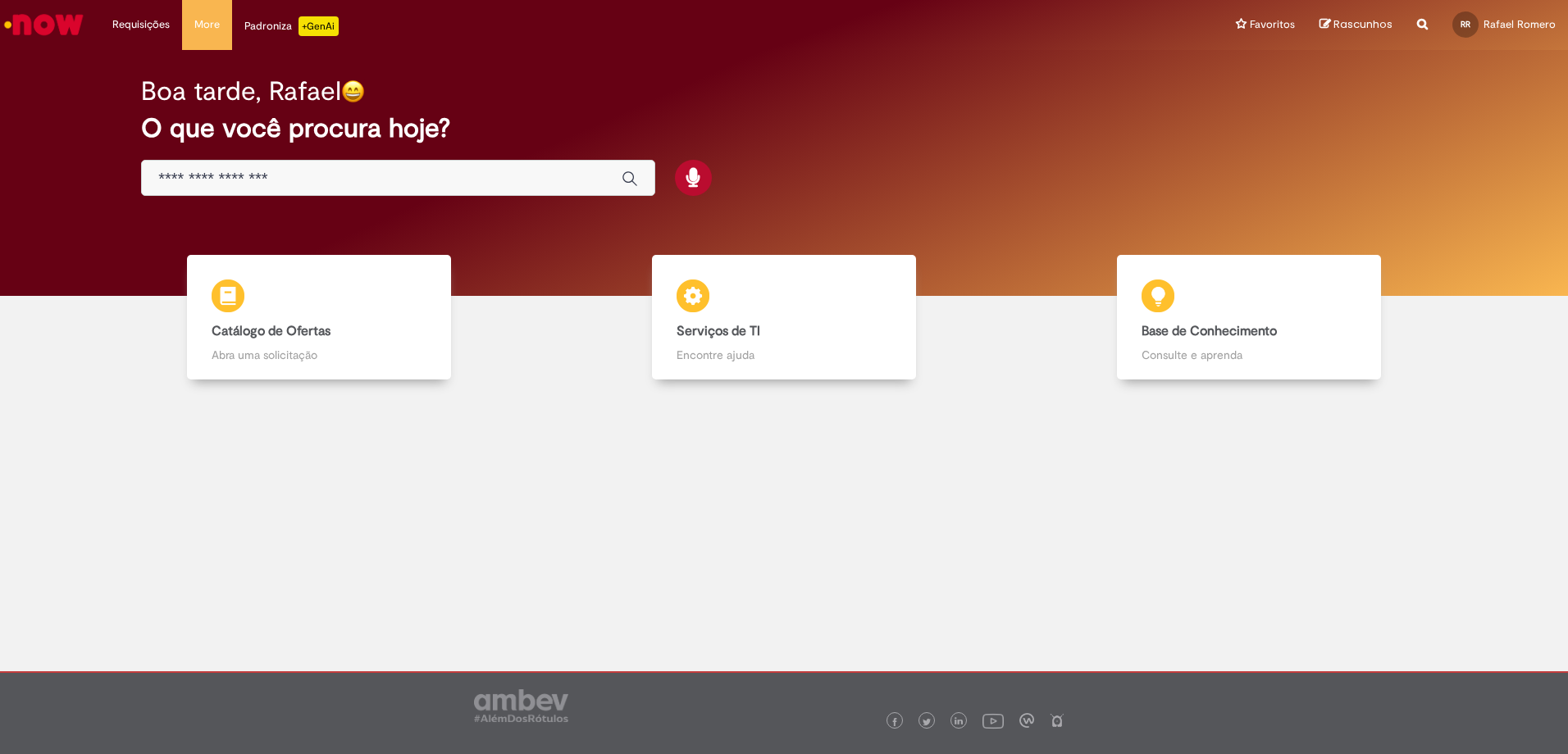 scroll, scrollTop: 0, scrollLeft: 0, axis: both 